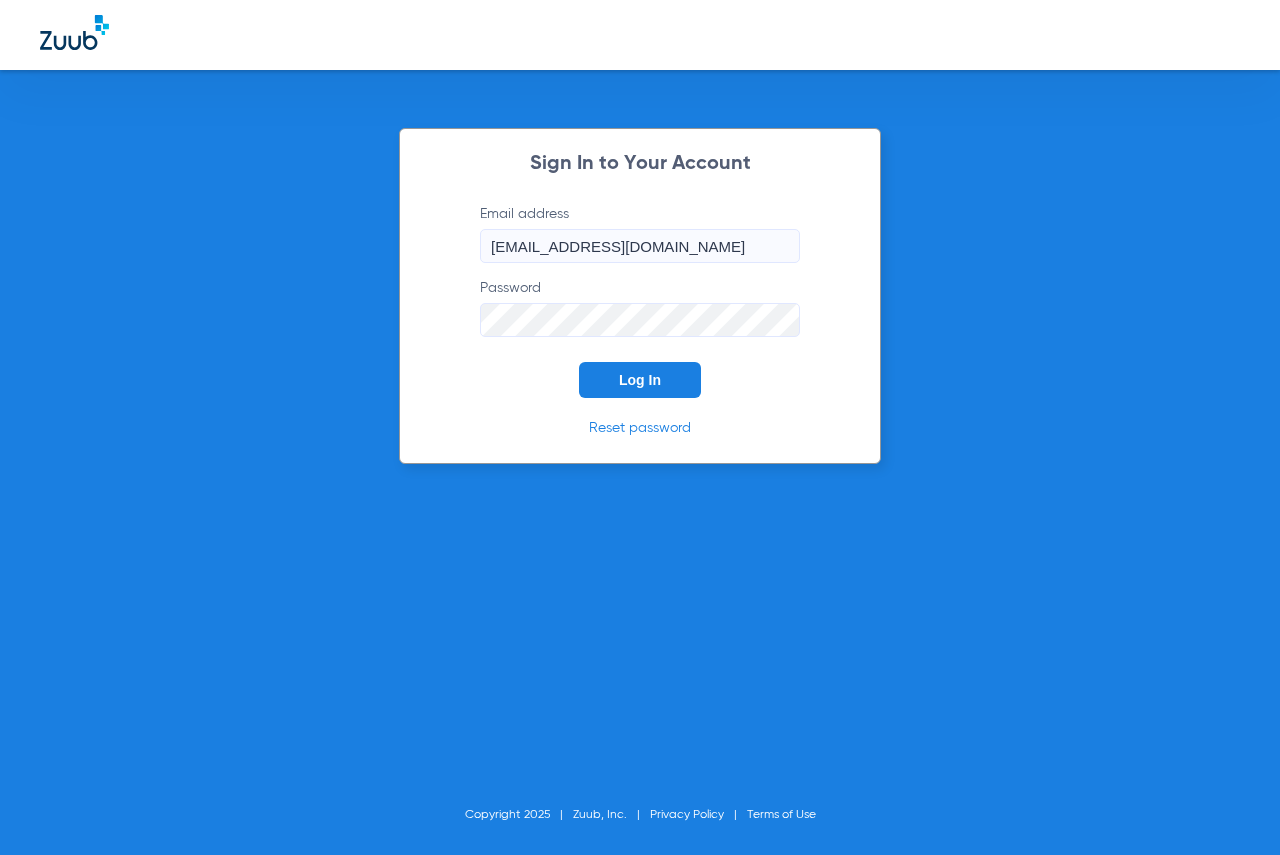 scroll, scrollTop: 0, scrollLeft: 0, axis: both 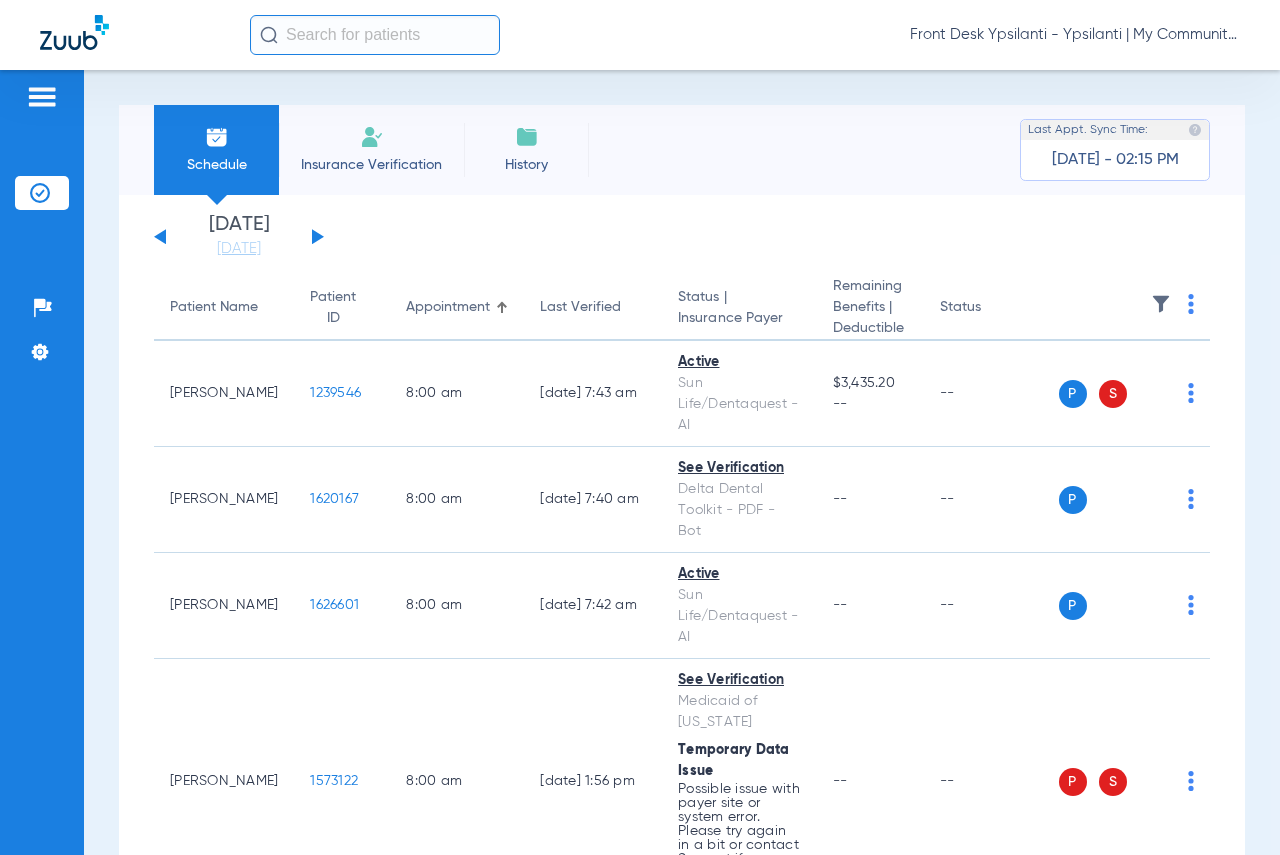 click on "[DATE]   [DATE]   [DATE]   [DATE]   [DATE]   [DATE]   [DATE]   [DATE]   [DATE]   [DATE]   [DATE]   [DATE]   [DATE]   [DATE]   [DATE]   [DATE]   [DATE]   [DATE]   [DATE]   [DATE]   [DATE]   [DATE]   [DATE]   [DATE]   [DATE]   [DATE]   [DATE]   [DATE]   [DATE]   [DATE]   [DATE]   [DATE]   [DATE]   [DATE]   [DATE]   [DATE]   [DATE]   [DATE]   [DATE]   [DATE]   [DATE]   [DATE]   [DATE]   [DATE]" 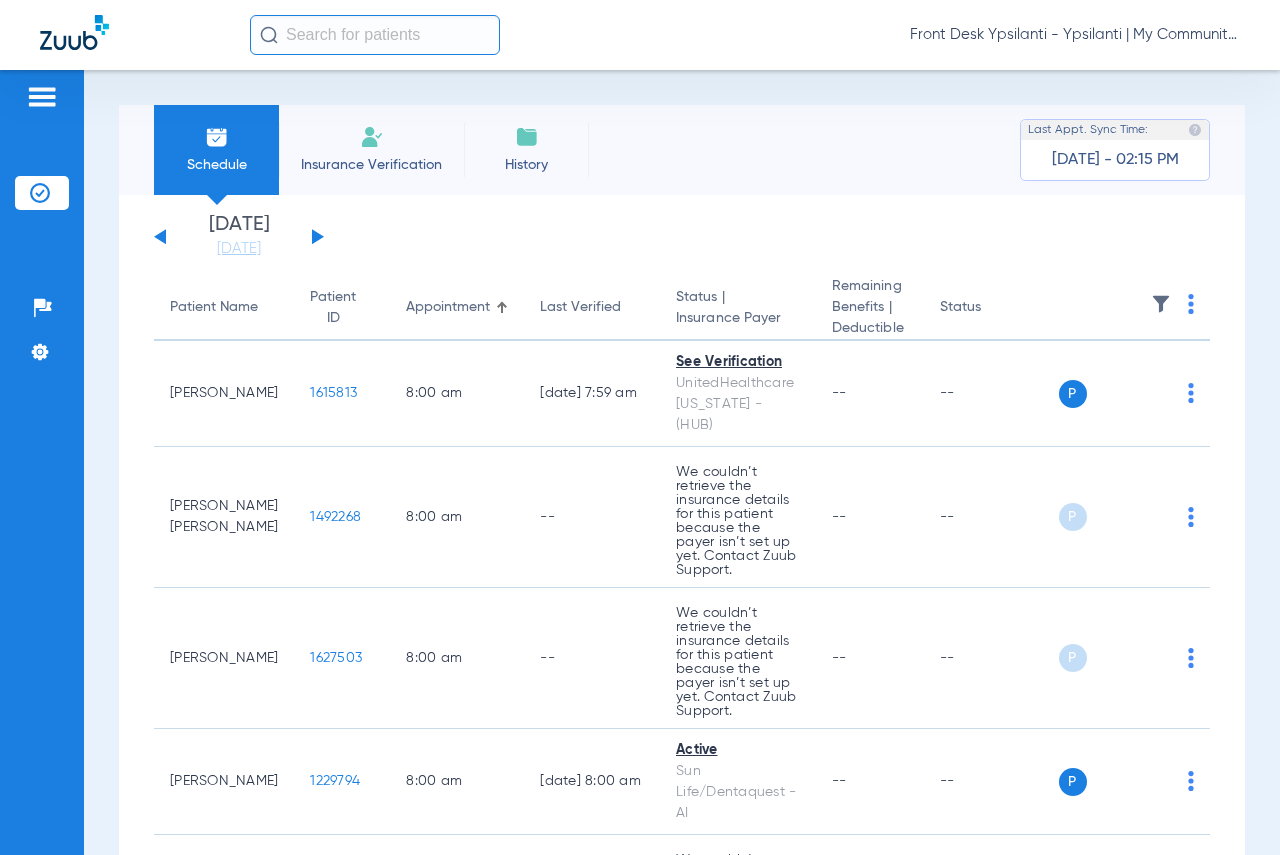 click 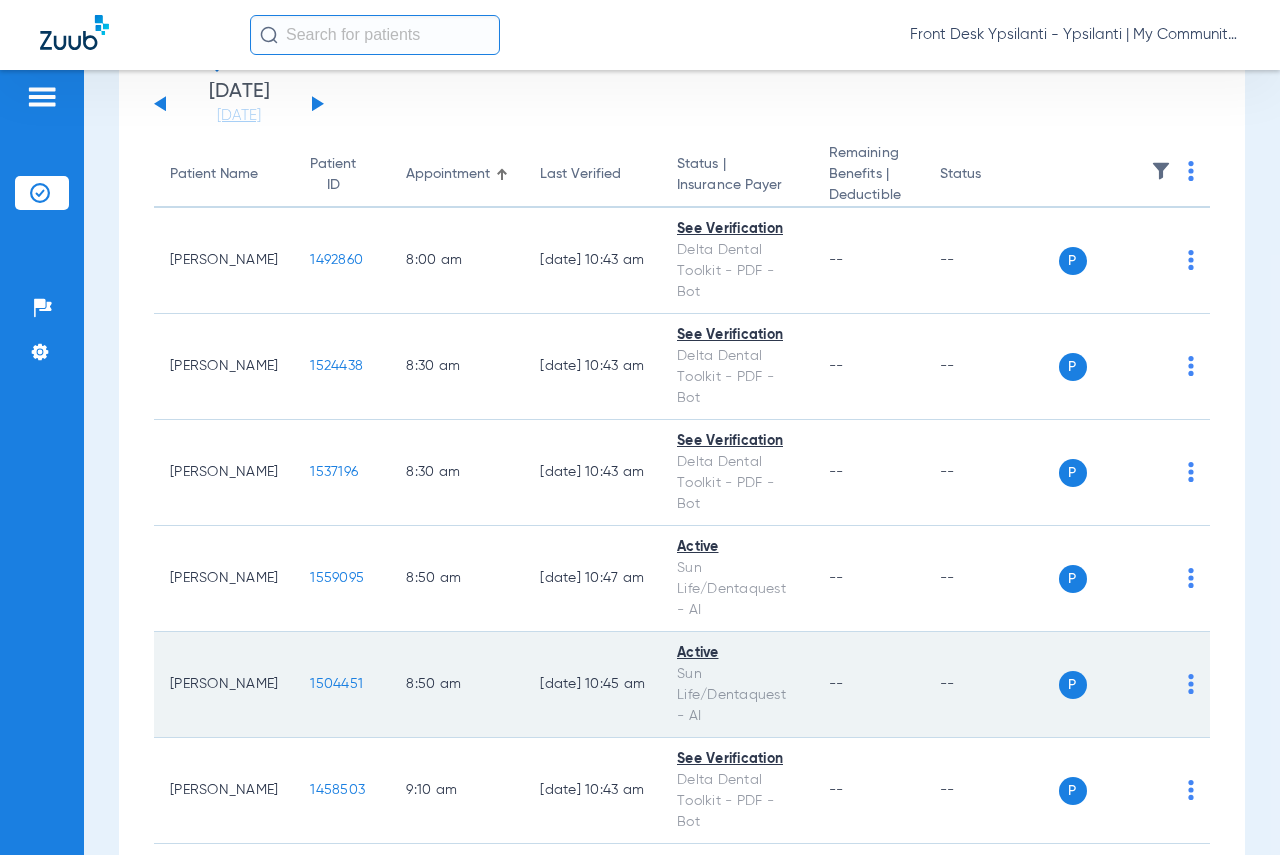 scroll, scrollTop: 100, scrollLeft: 0, axis: vertical 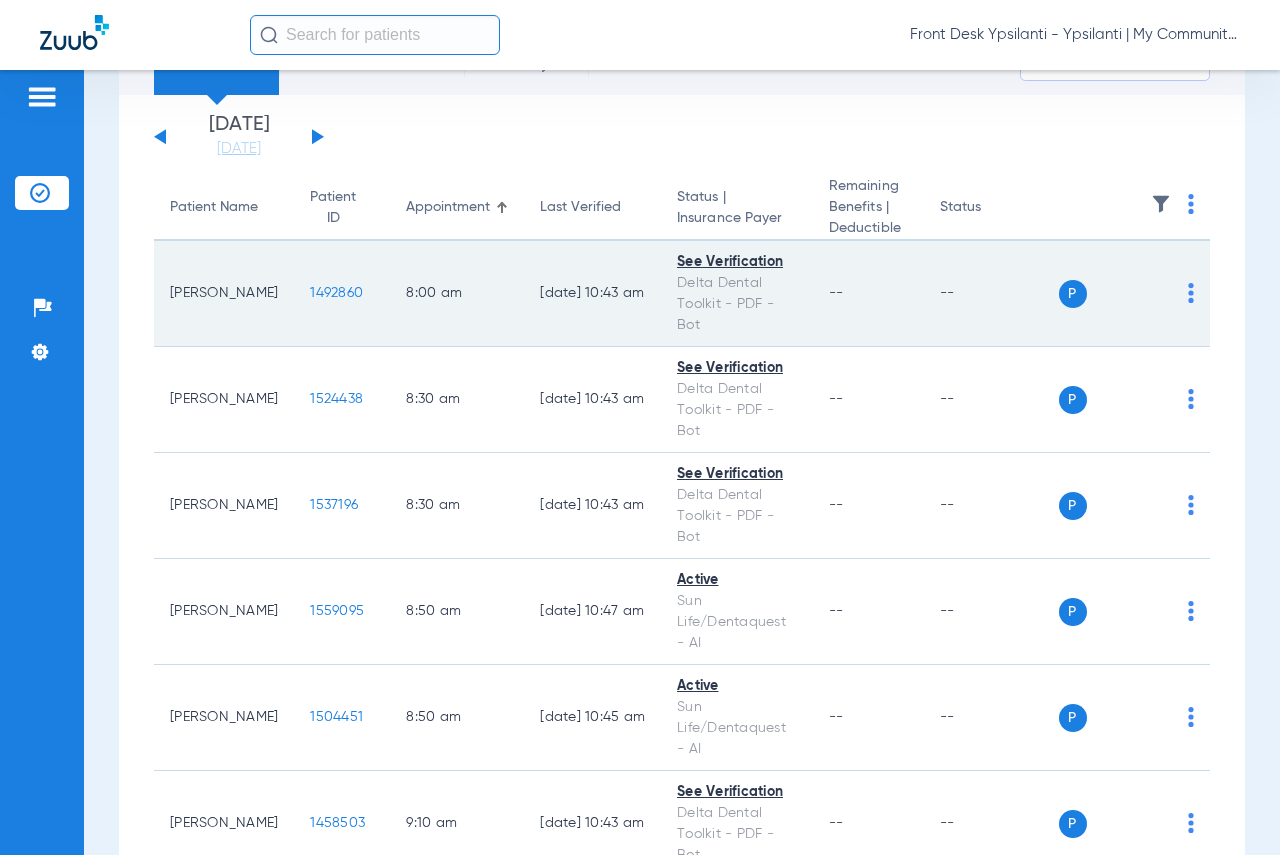 click on "1492860" 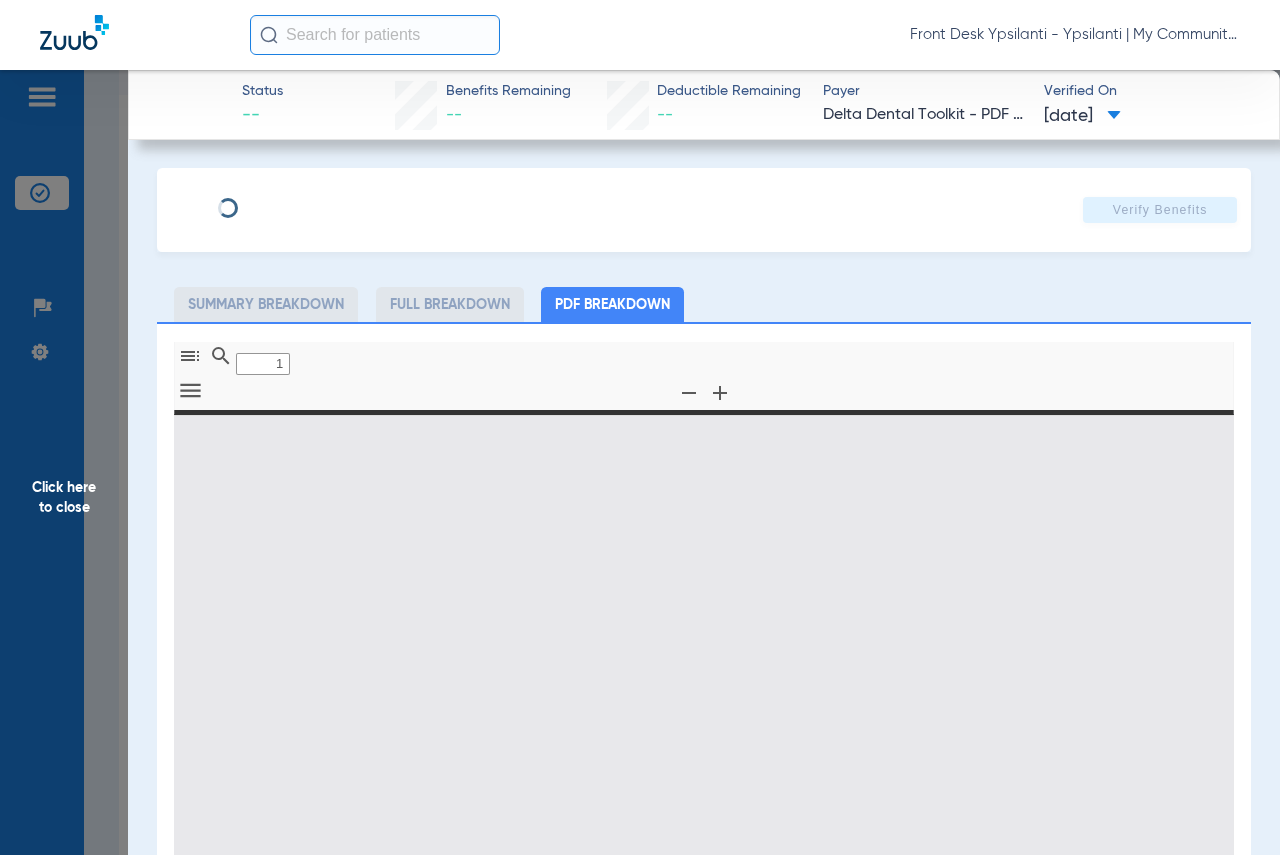 type on "0" 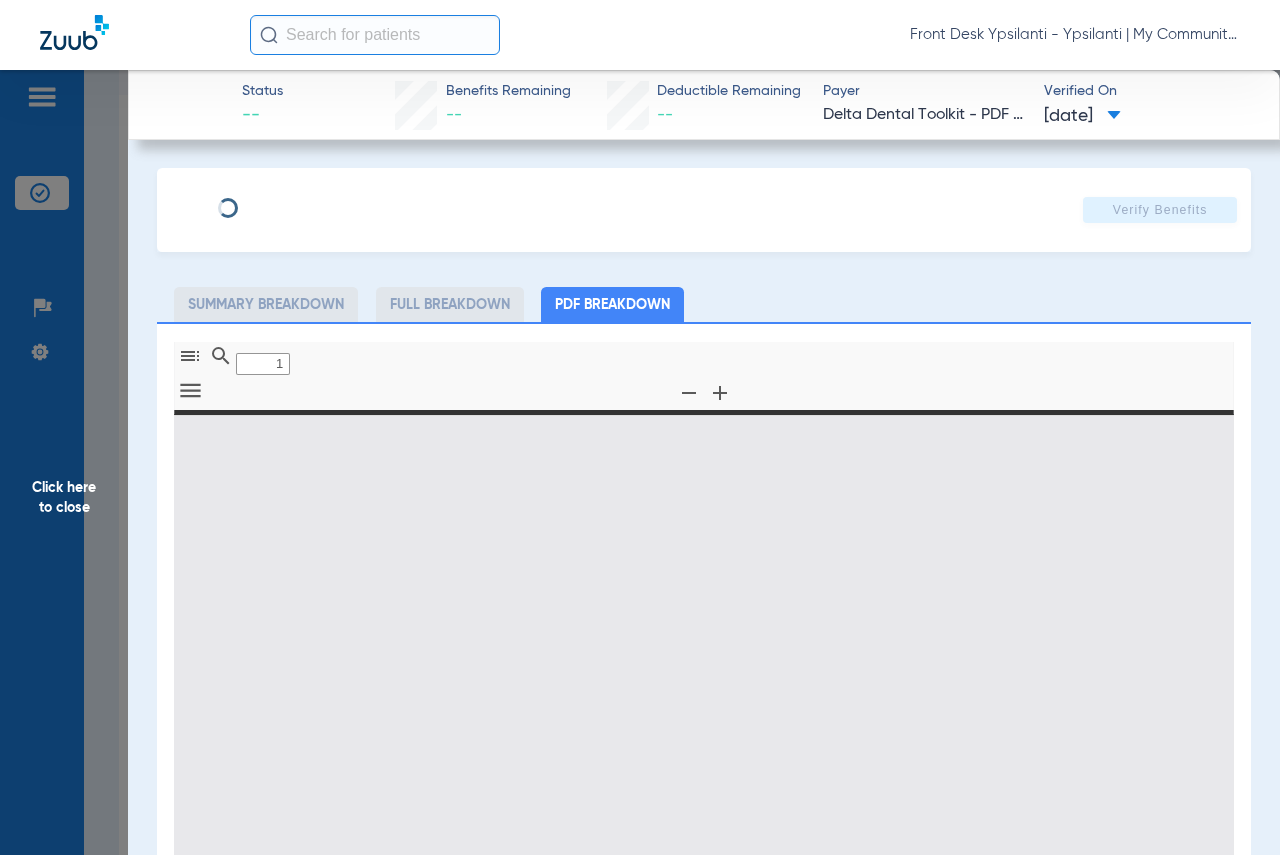 select on "page-width" 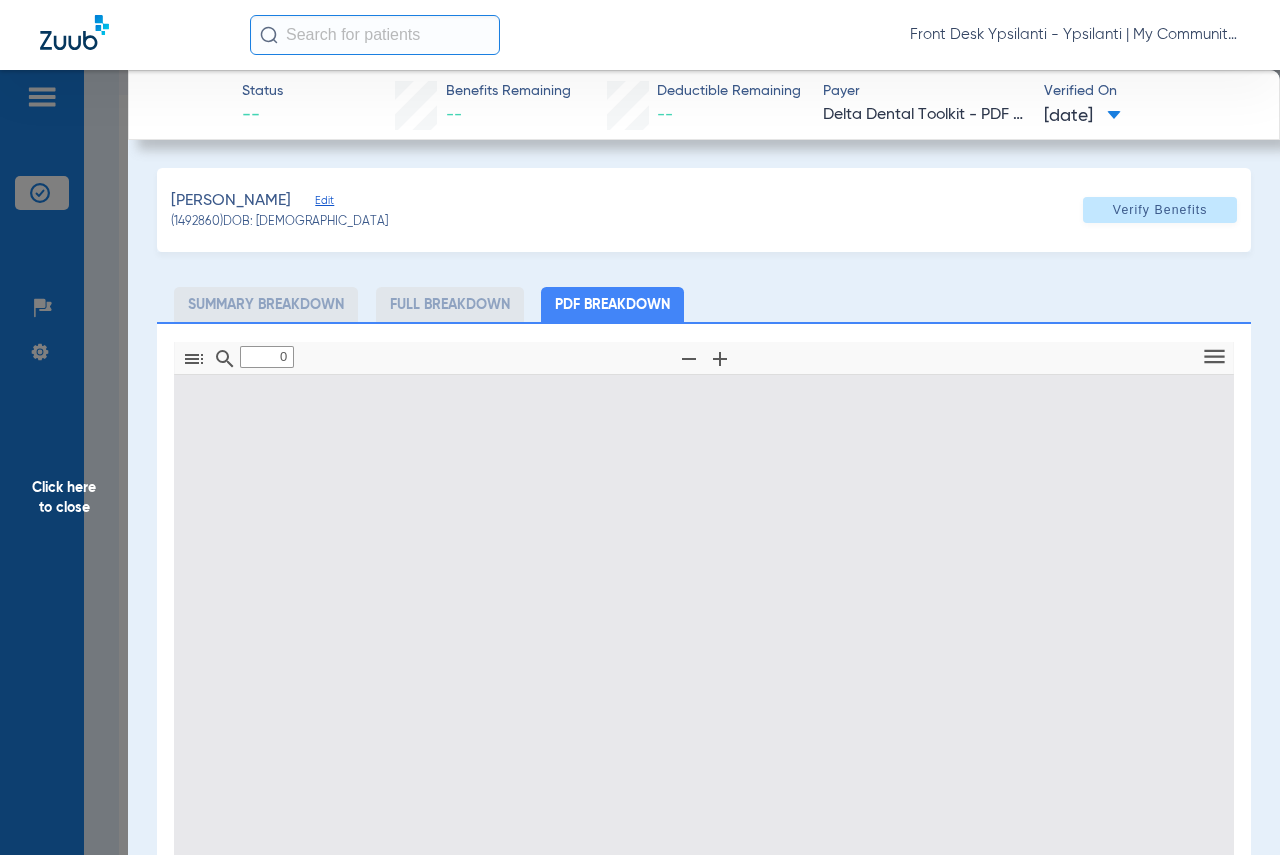 type on "1" 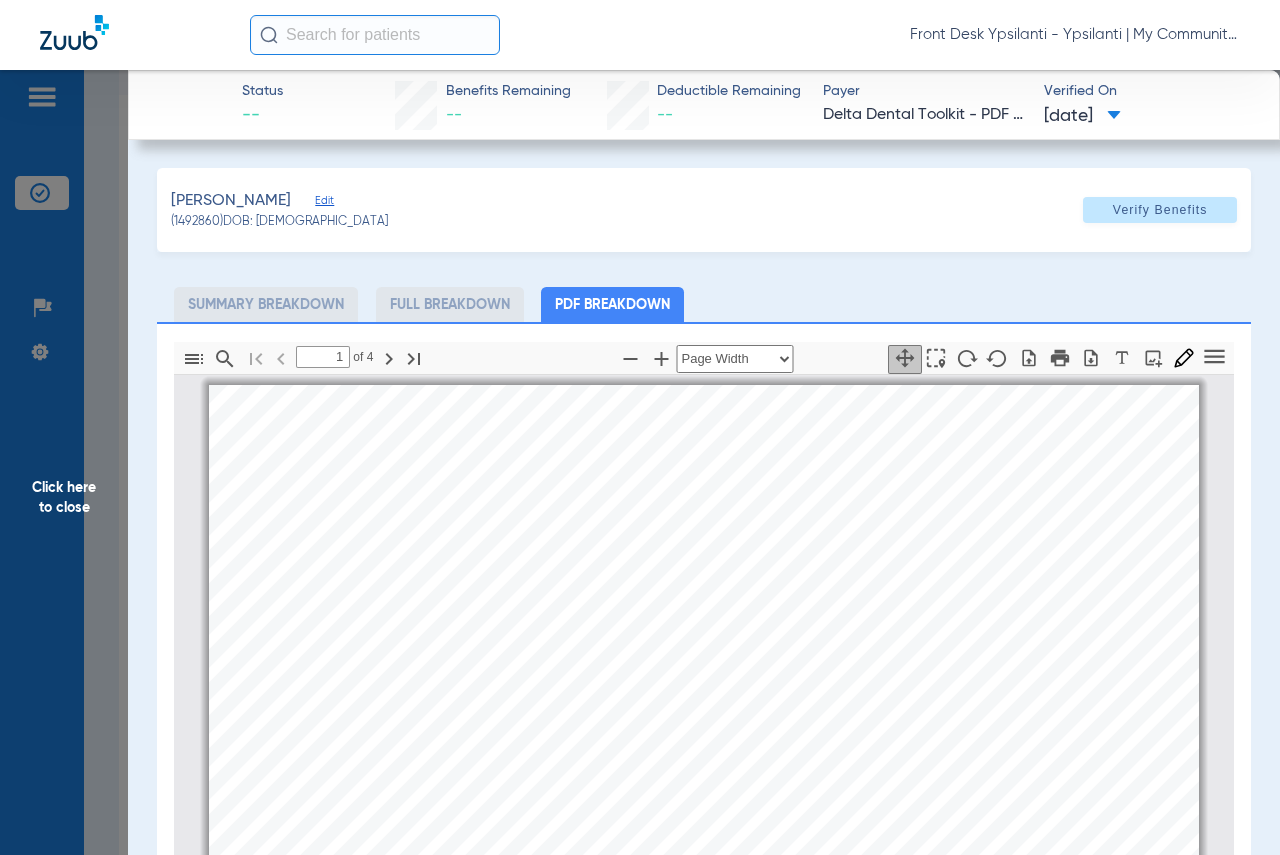 scroll, scrollTop: 10, scrollLeft: 0, axis: vertical 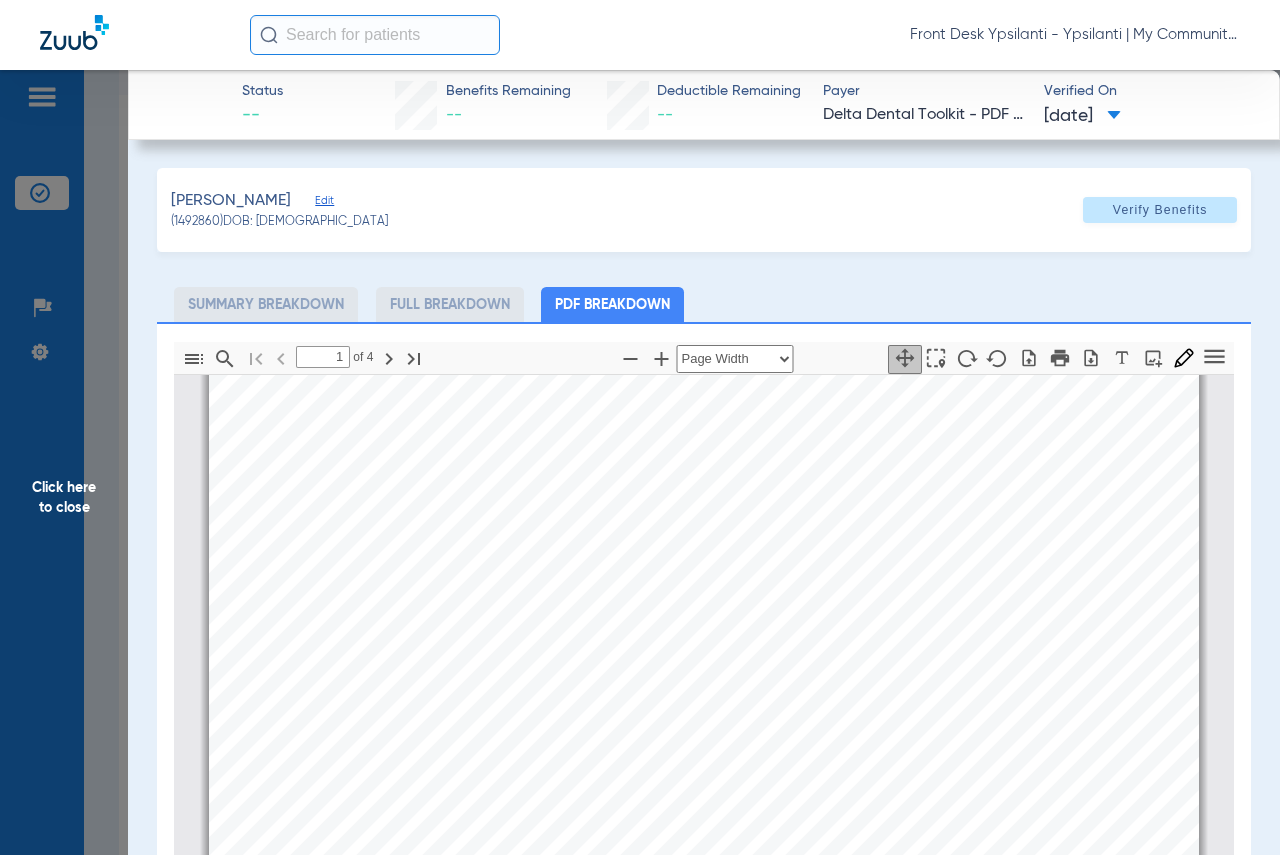 click on "Click here to close" 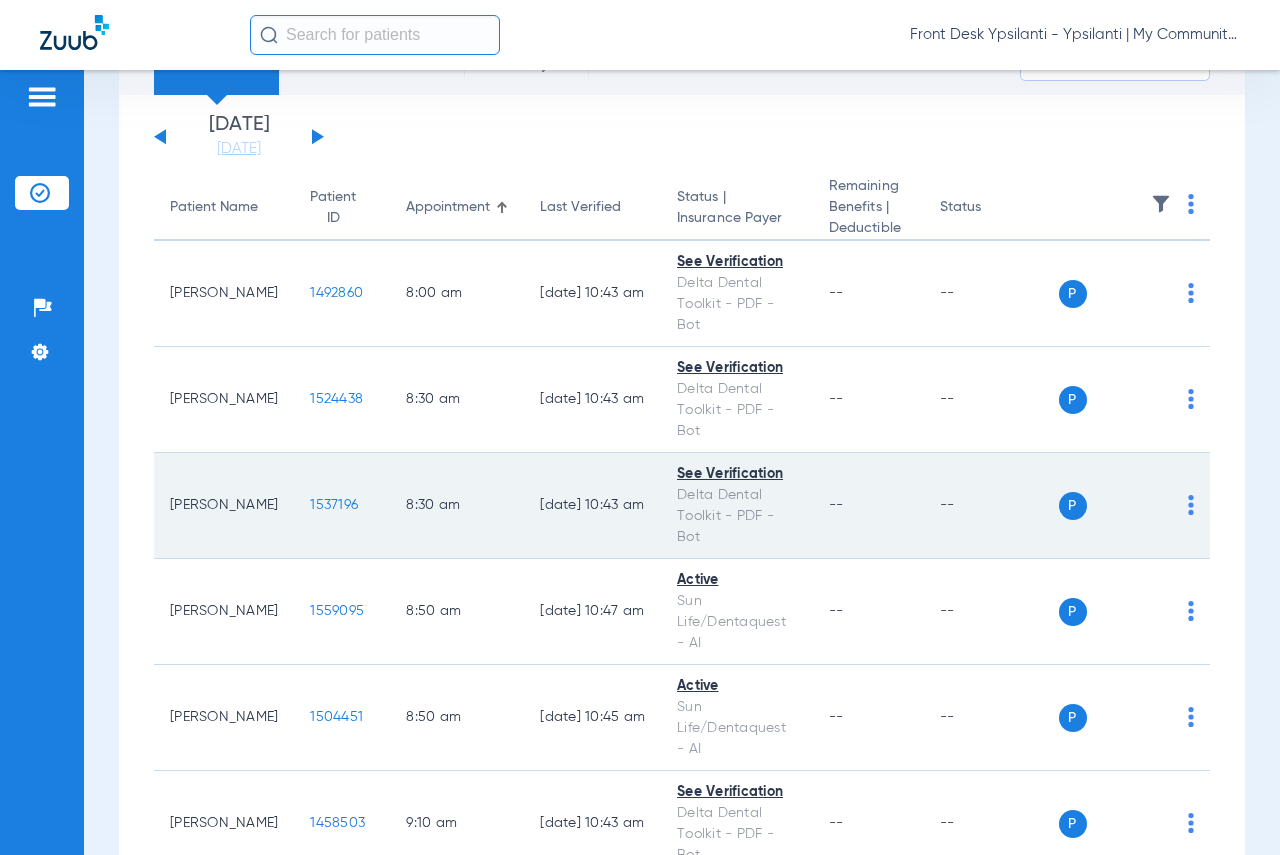 click on "1537196" 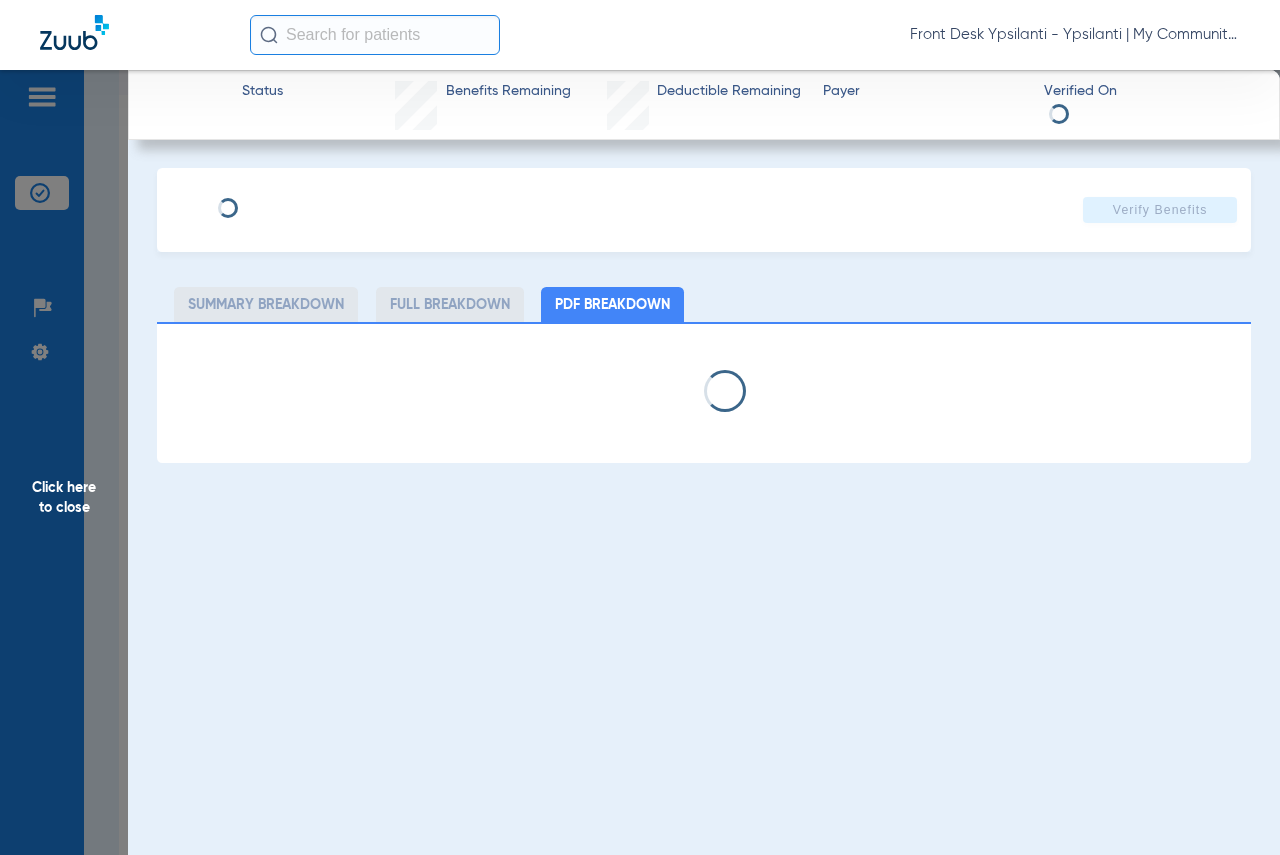 select on "page-width" 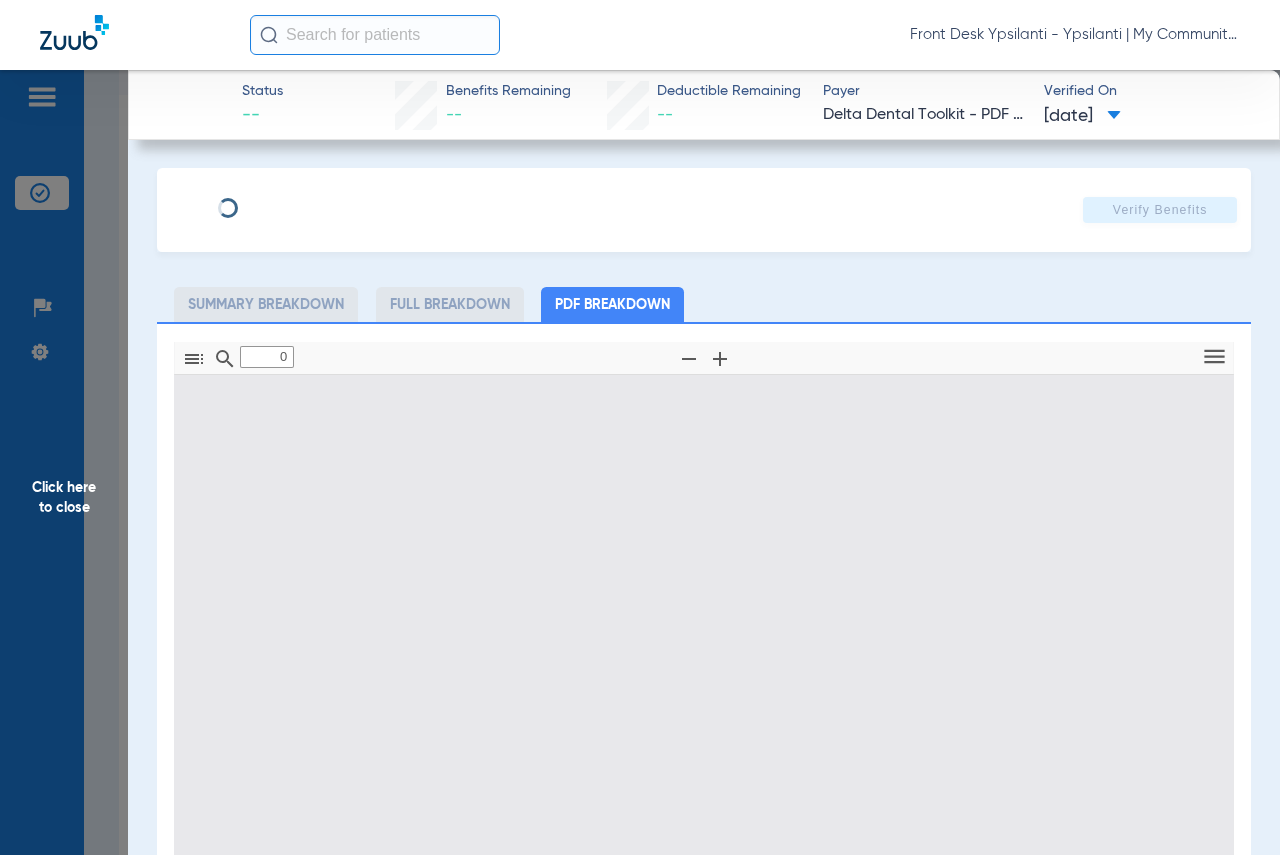 type on "1" 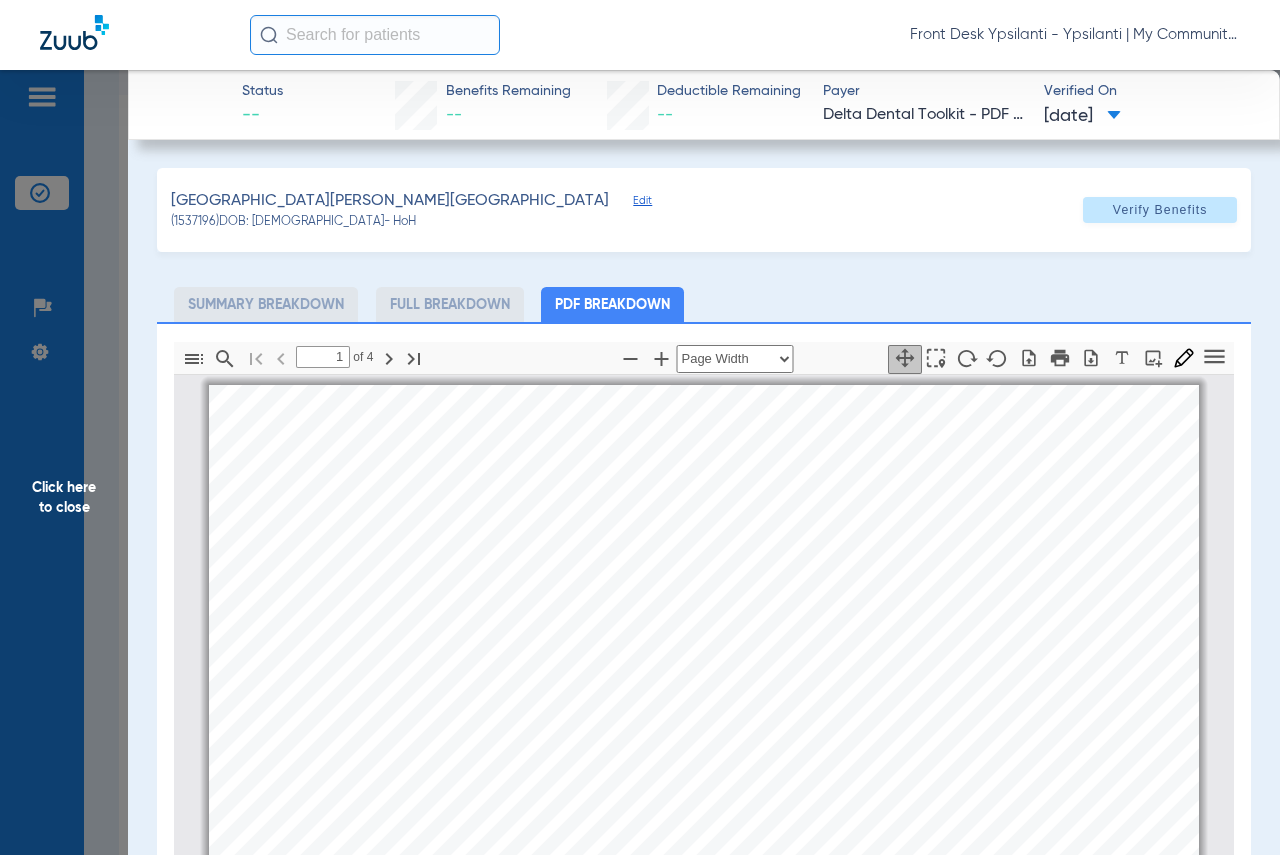 scroll, scrollTop: 10, scrollLeft: 0, axis: vertical 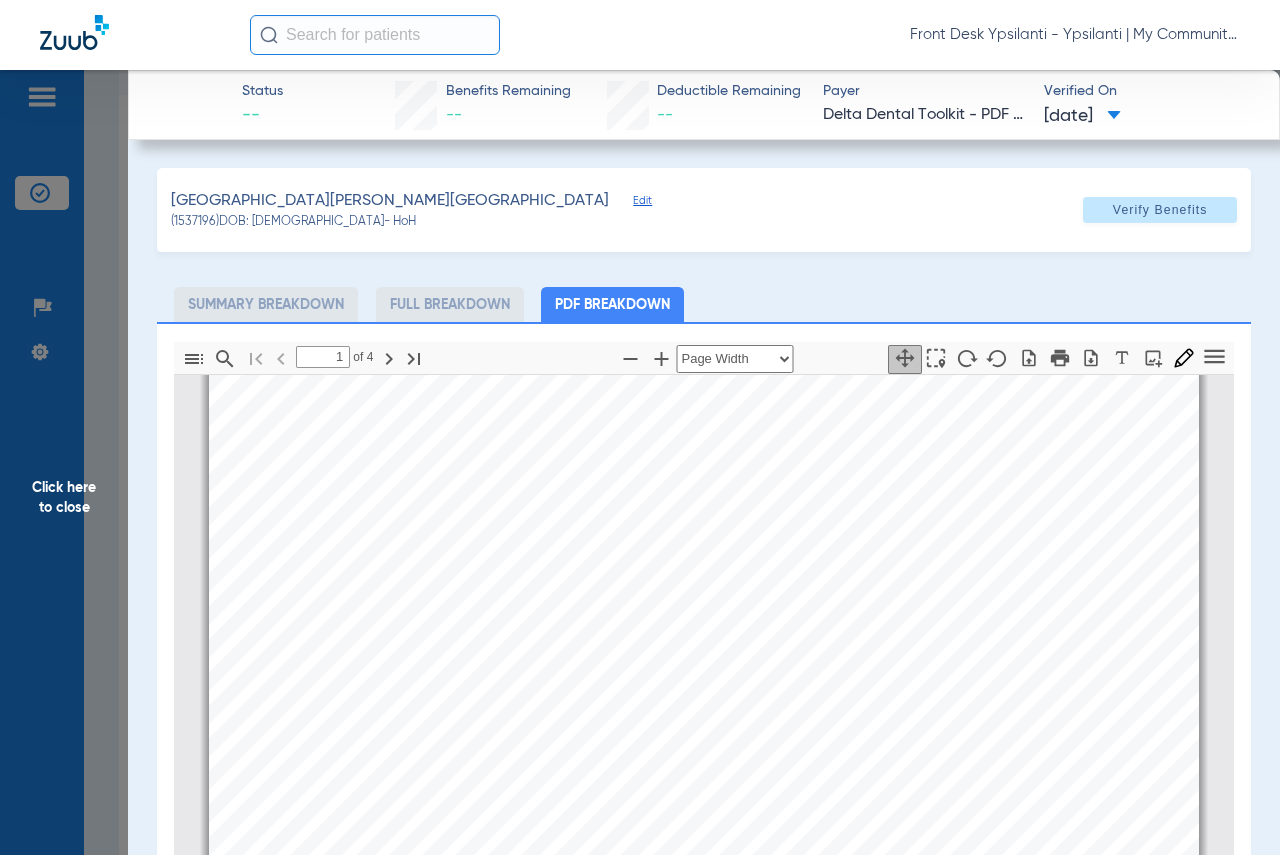 drag, startPoint x: 26, startPoint y: 494, endPoint x: 42, endPoint y: 495, distance: 16.03122 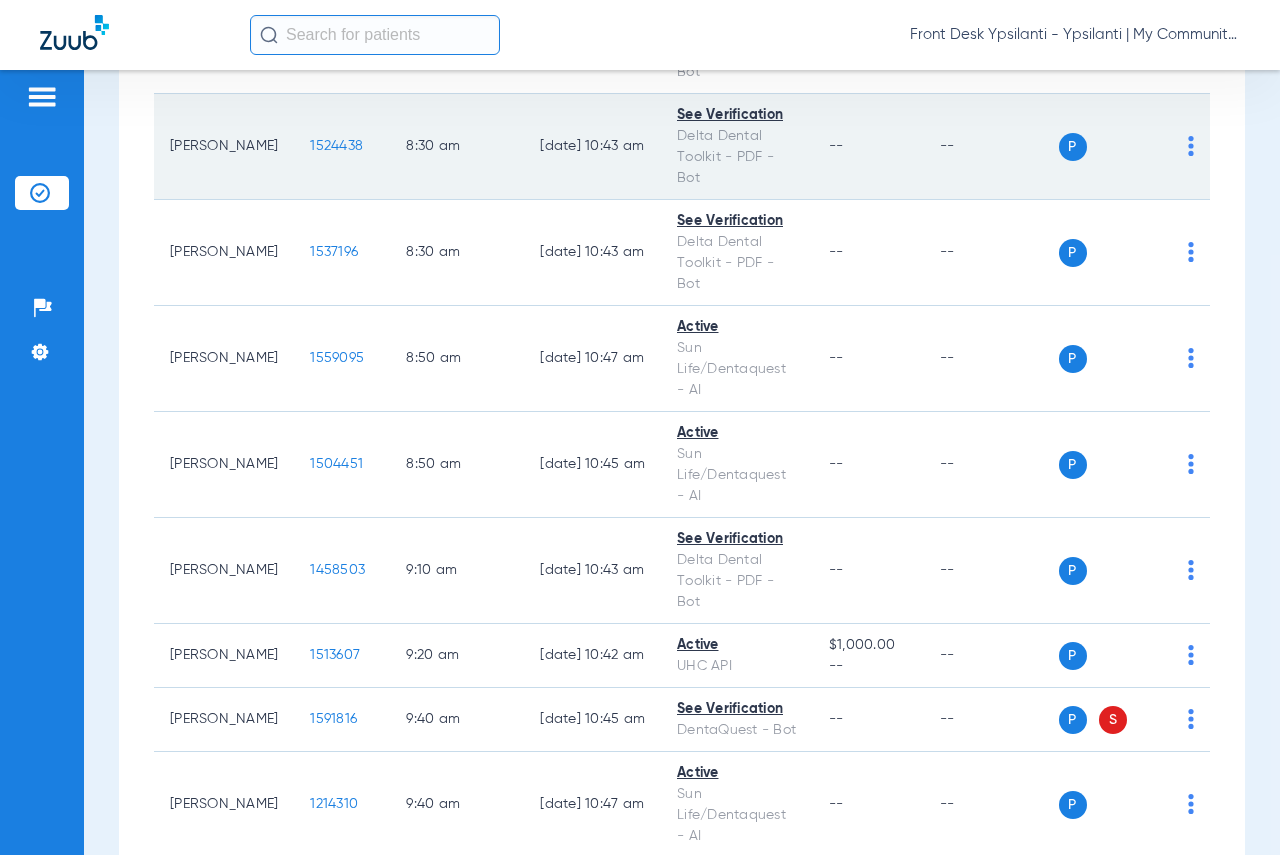 scroll, scrollTop: 400, scrollLeft: 0, axis: vertical 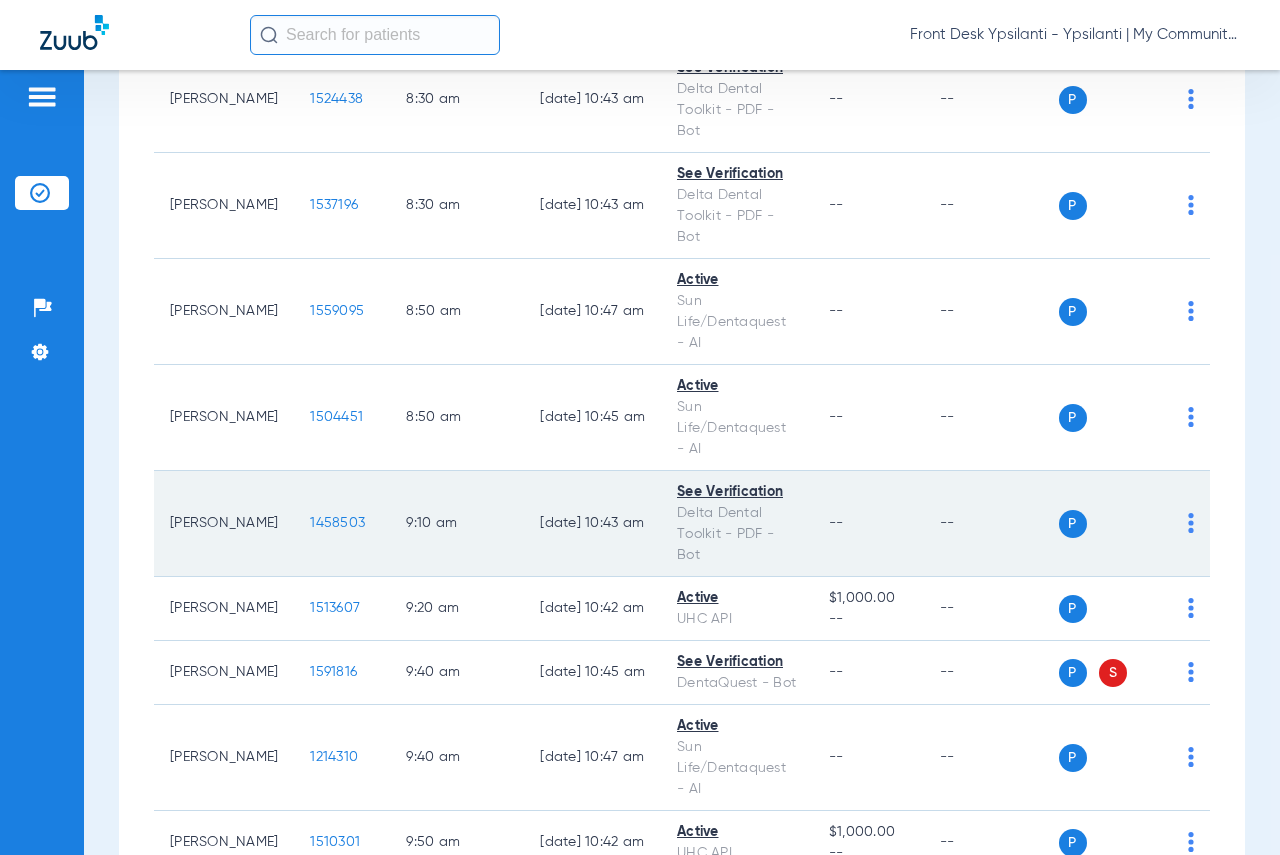 click on "1458503" 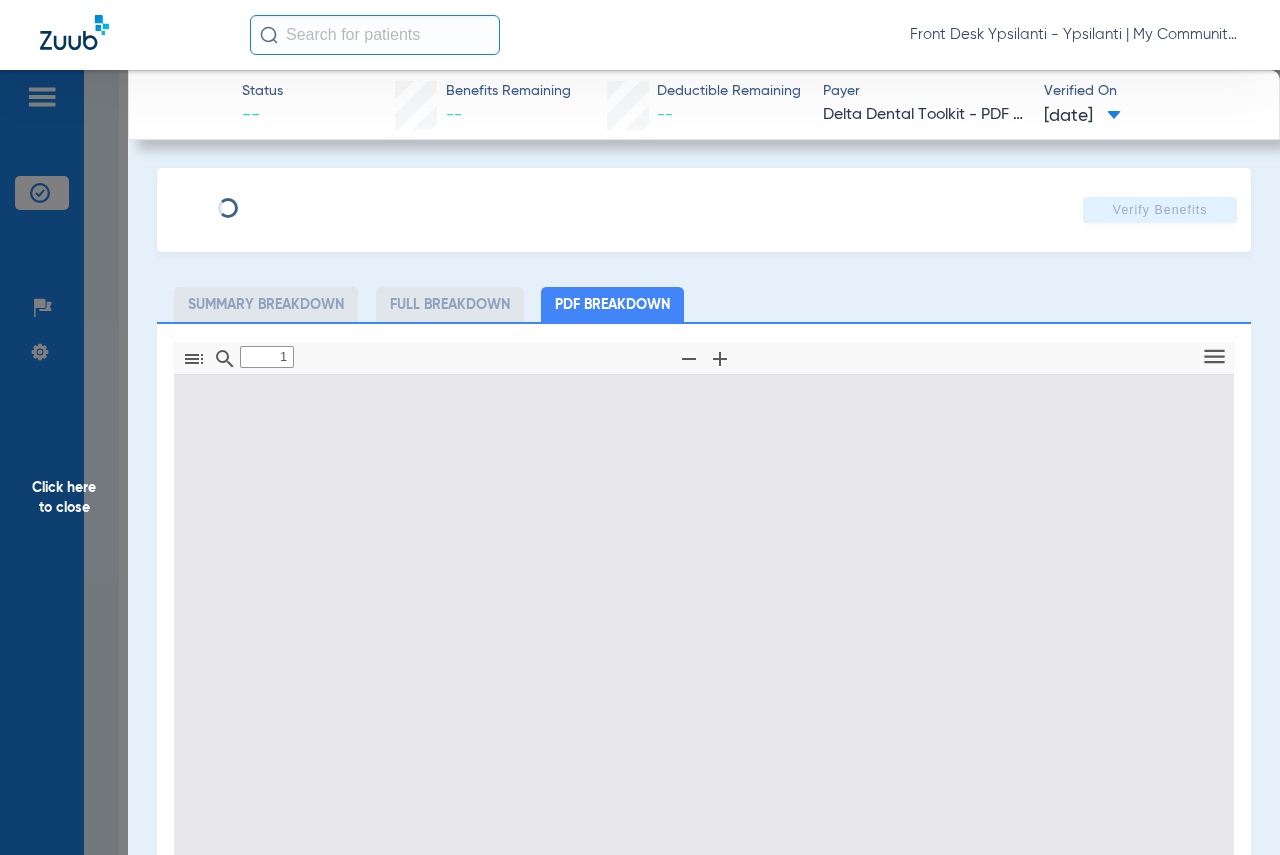 type on "0" 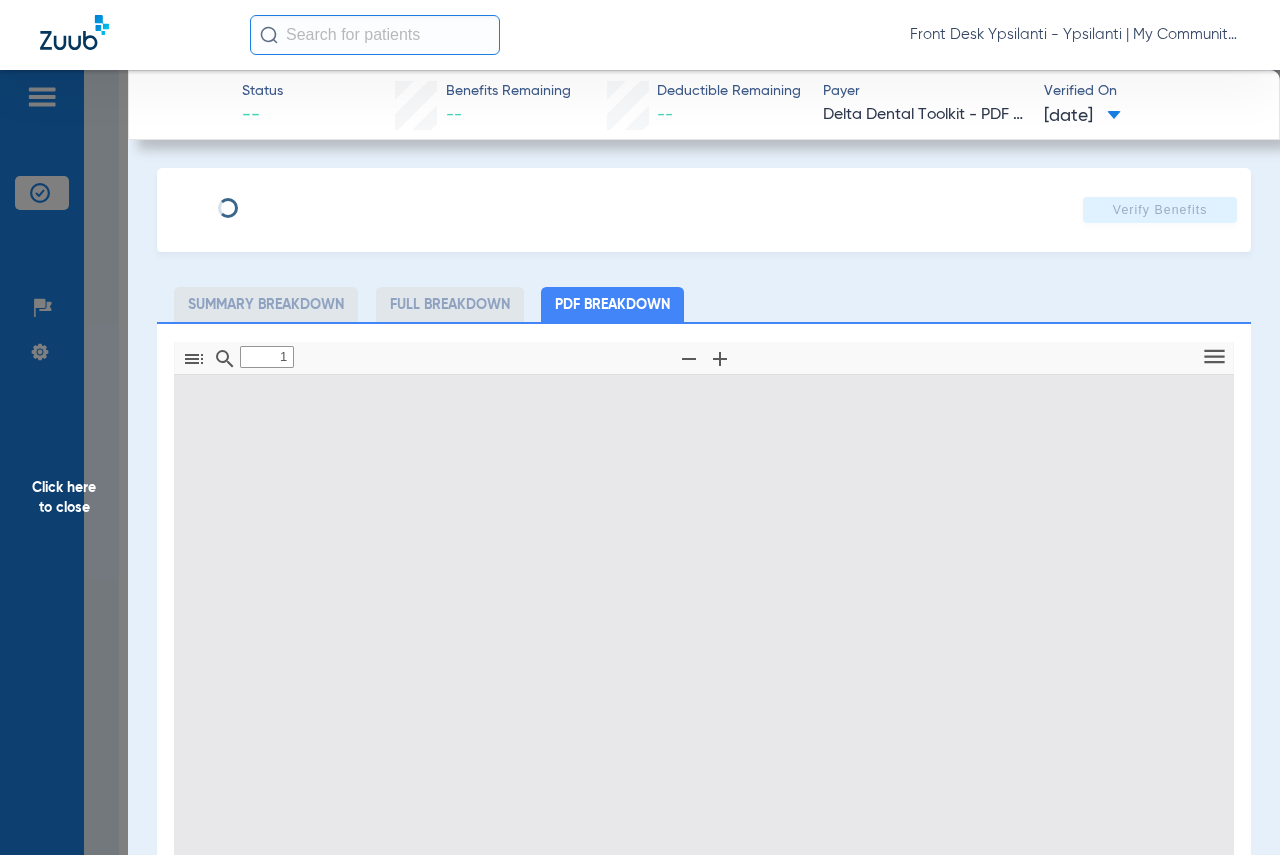 select on "page-width" 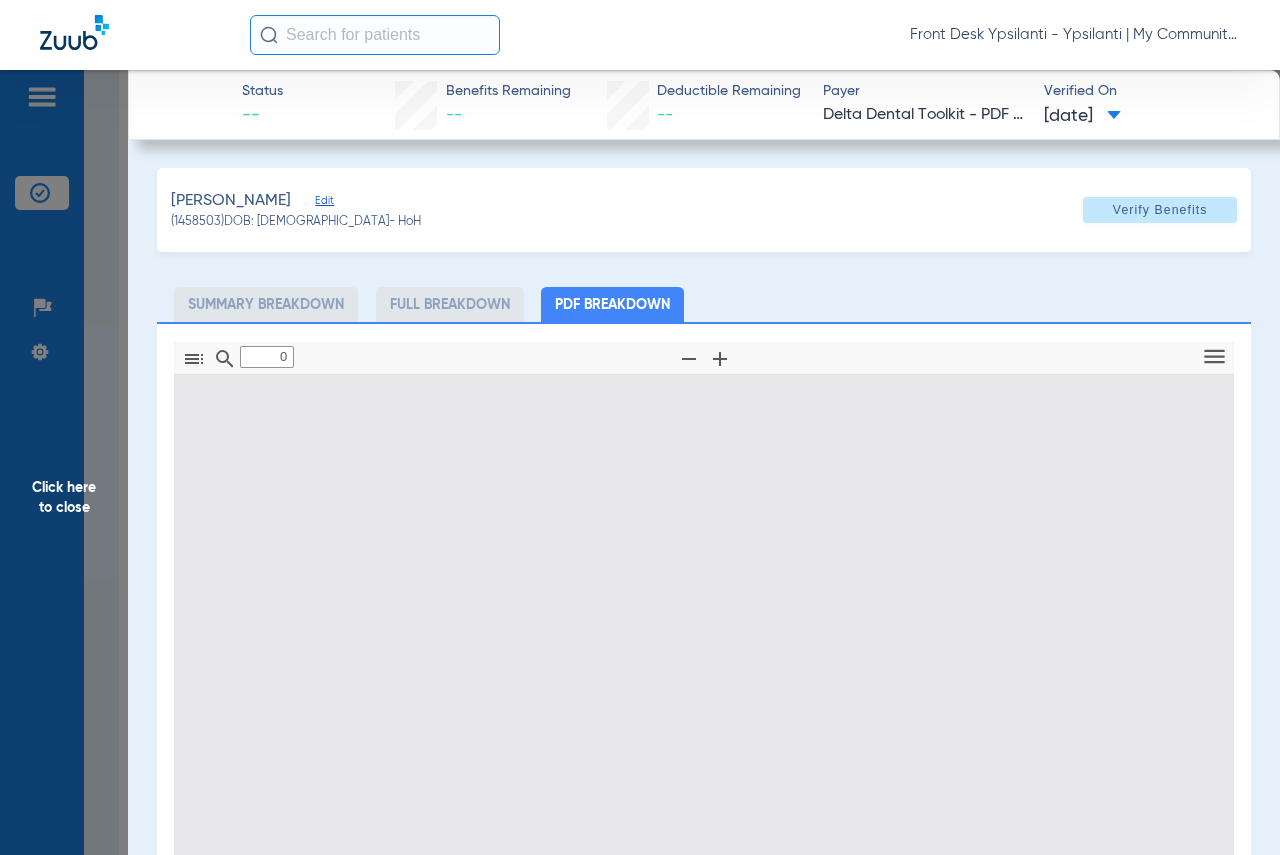 type on "1" 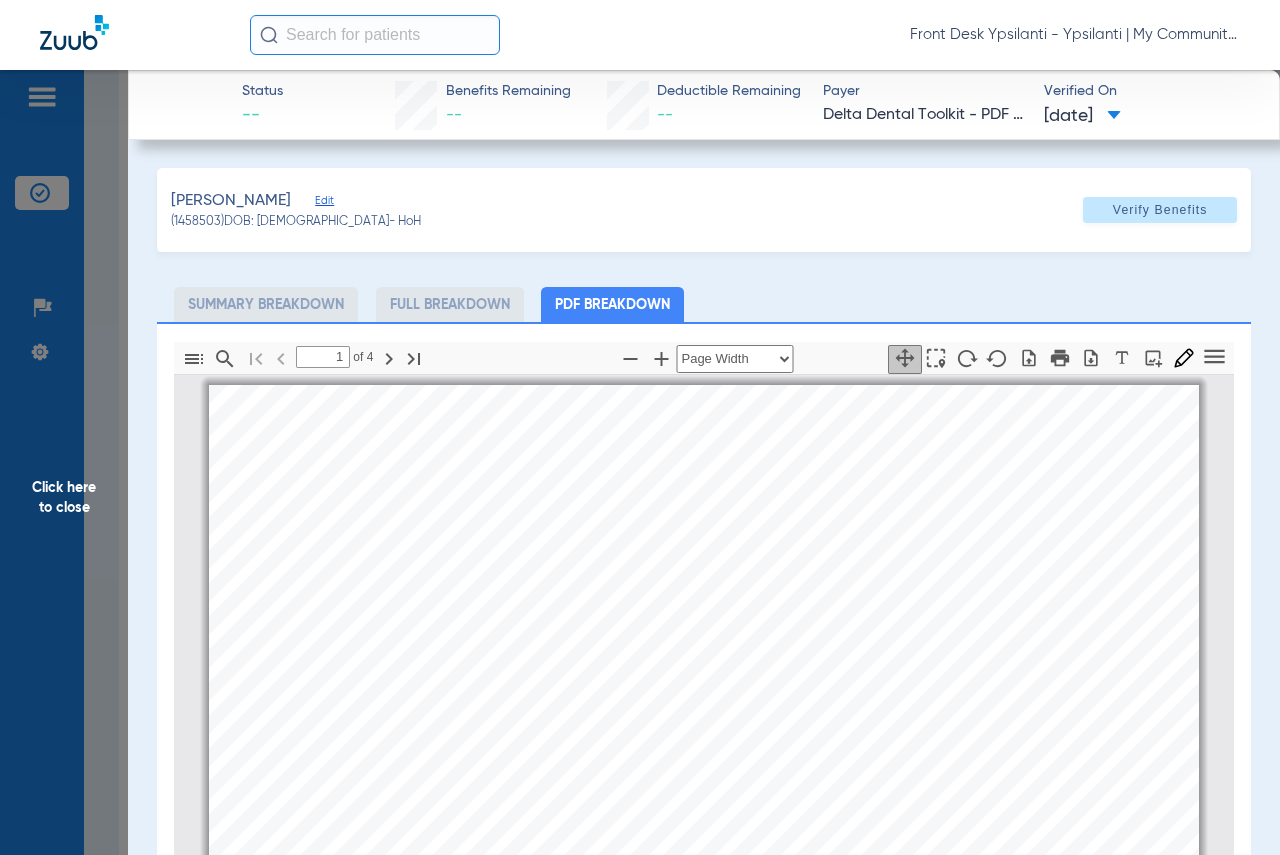 scroll, scrollTop: 10, scrollLeft: 0, axis: vertical 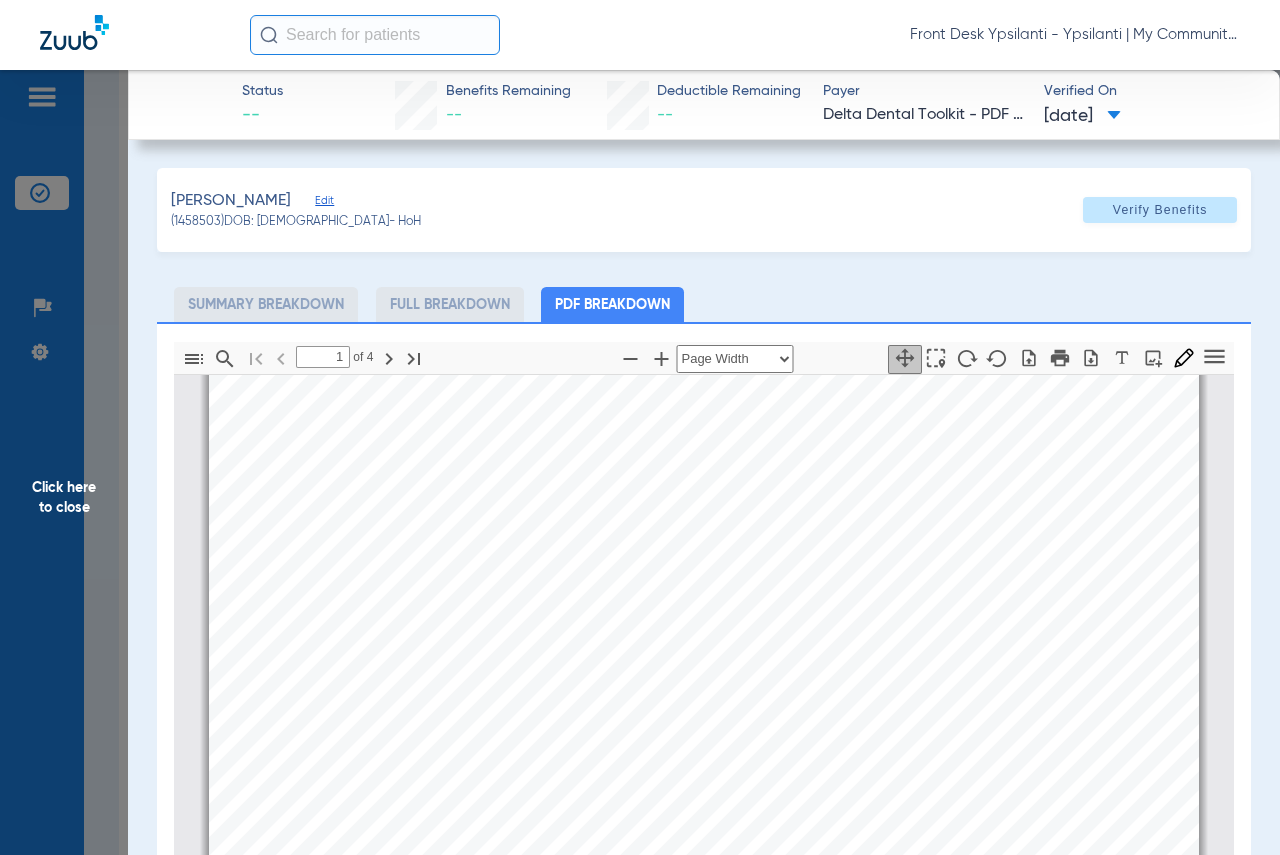 click on "Click here to close" 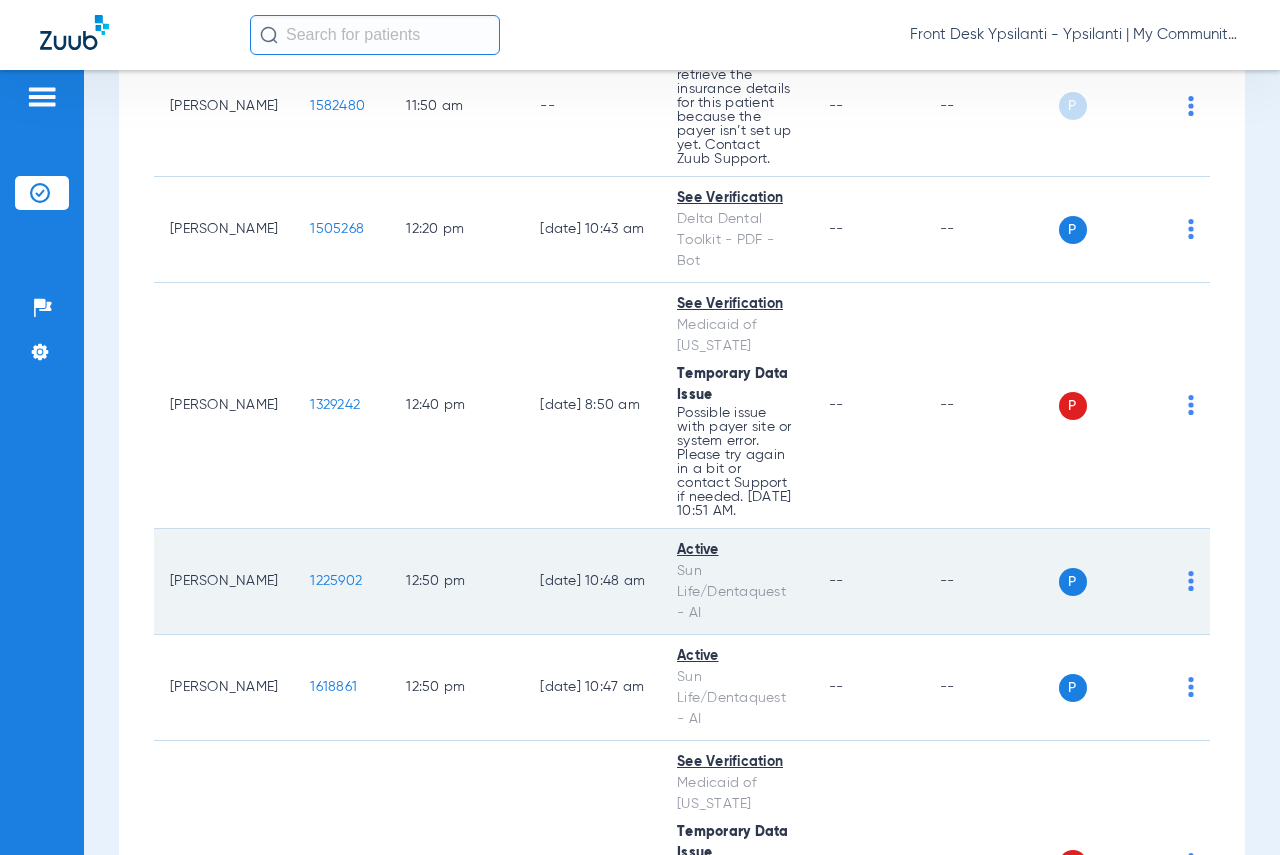 scroll, scrollTop: 2200, scrollLeft: 0, axis: vertical 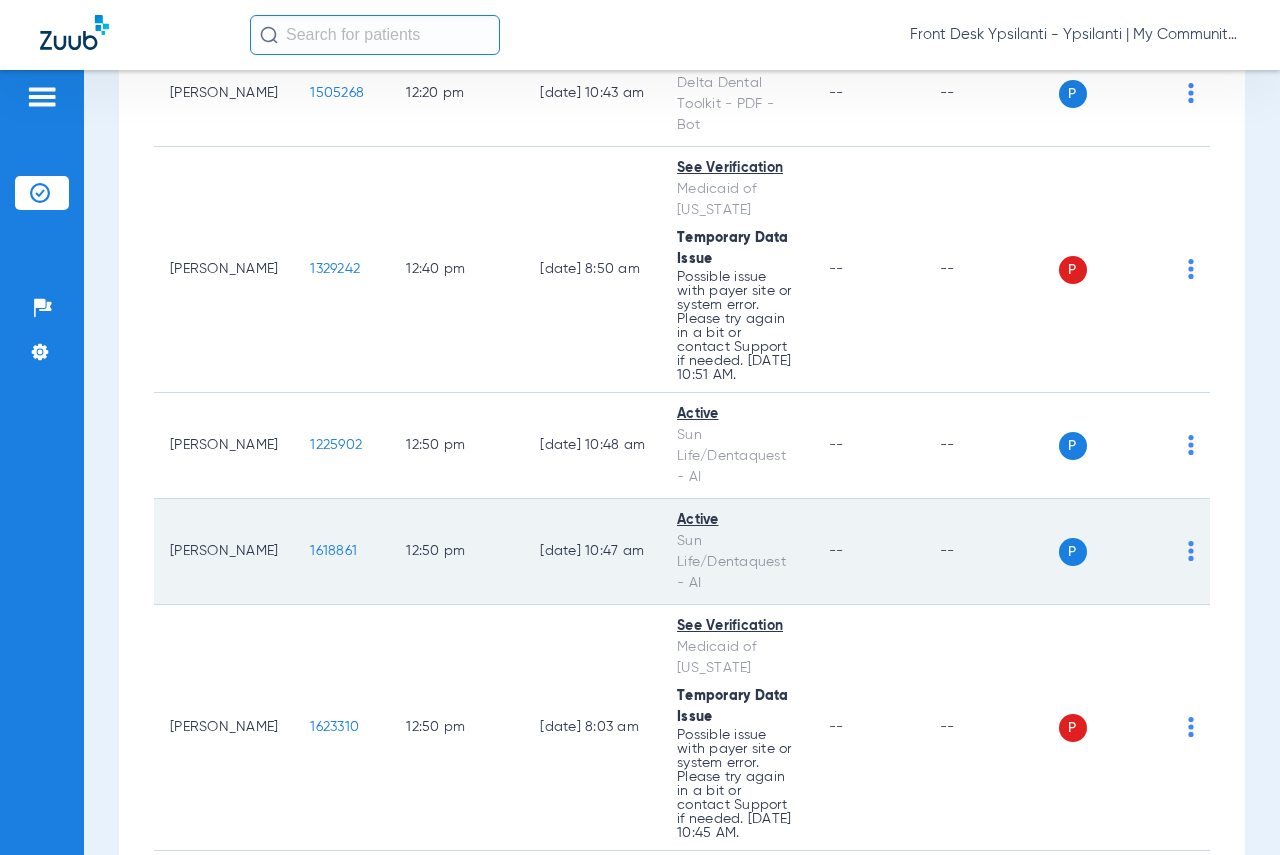 click on "1618861" 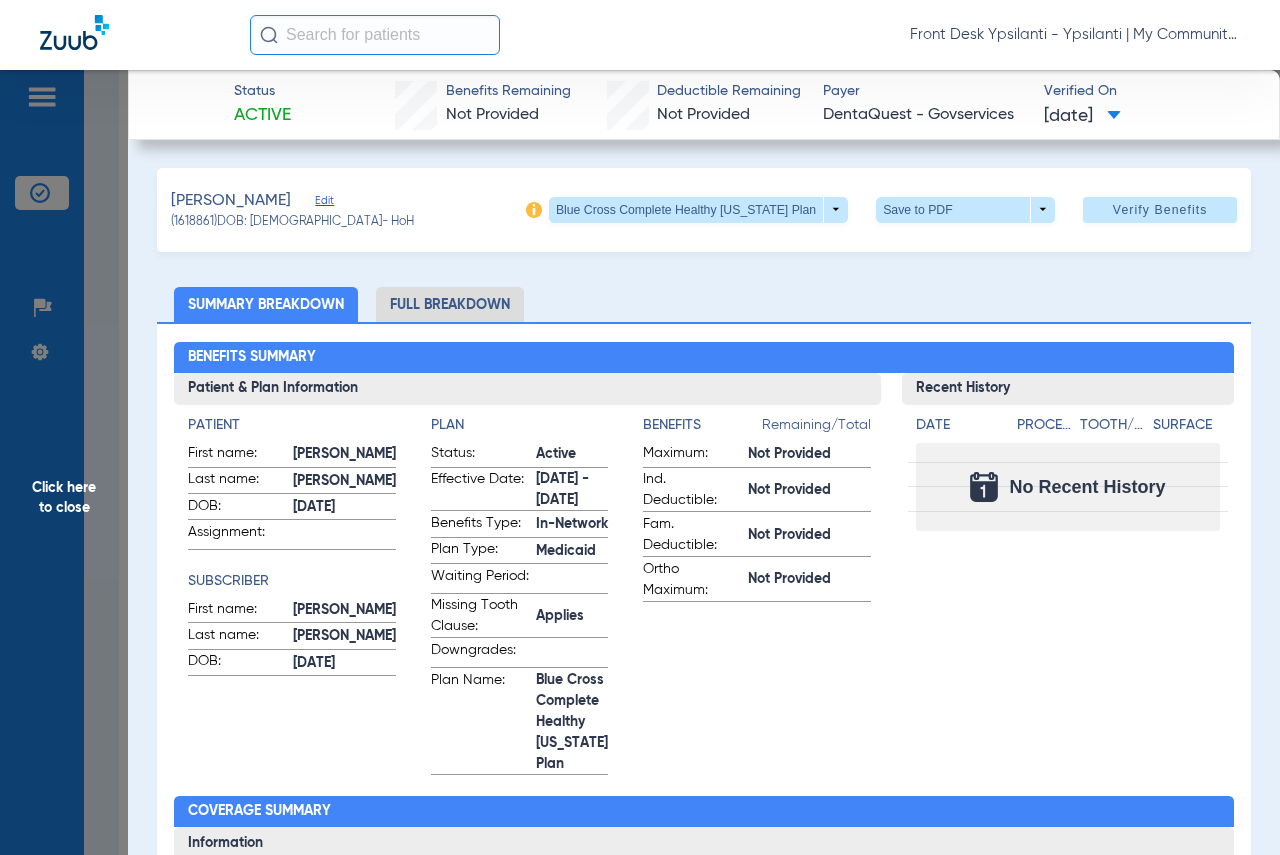 click on "Click here to close" 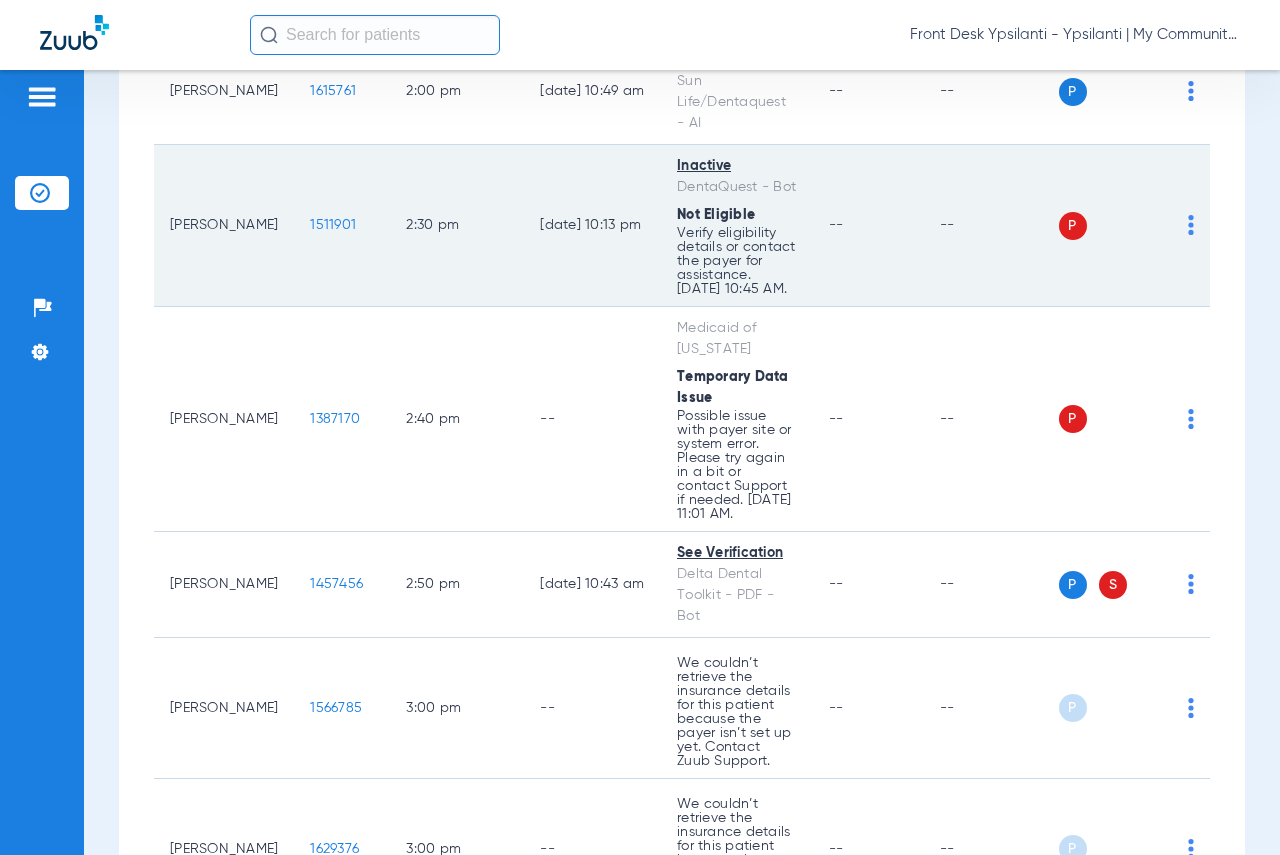 scroll, scrollTop: 3500, scrollLeft: 0, axis: vertical 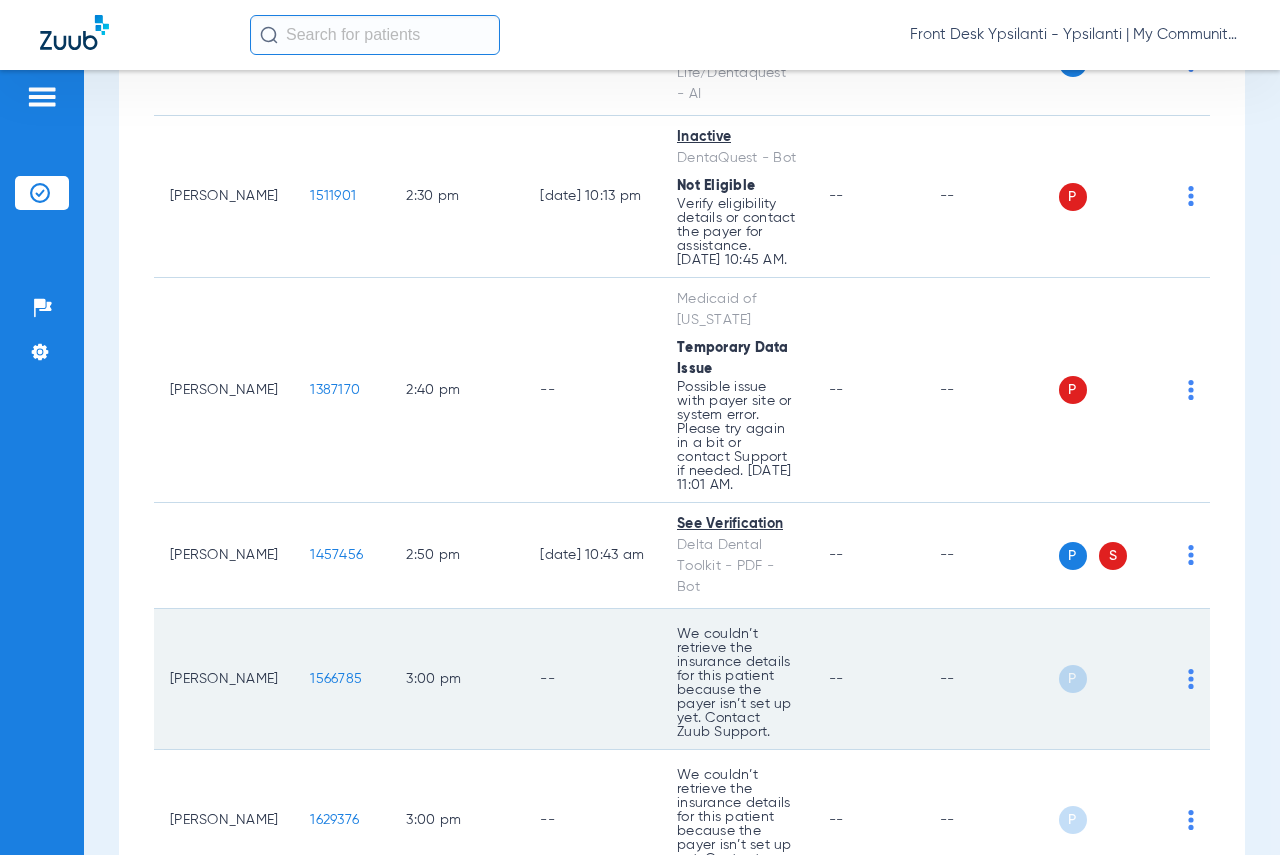 click on "1566785" 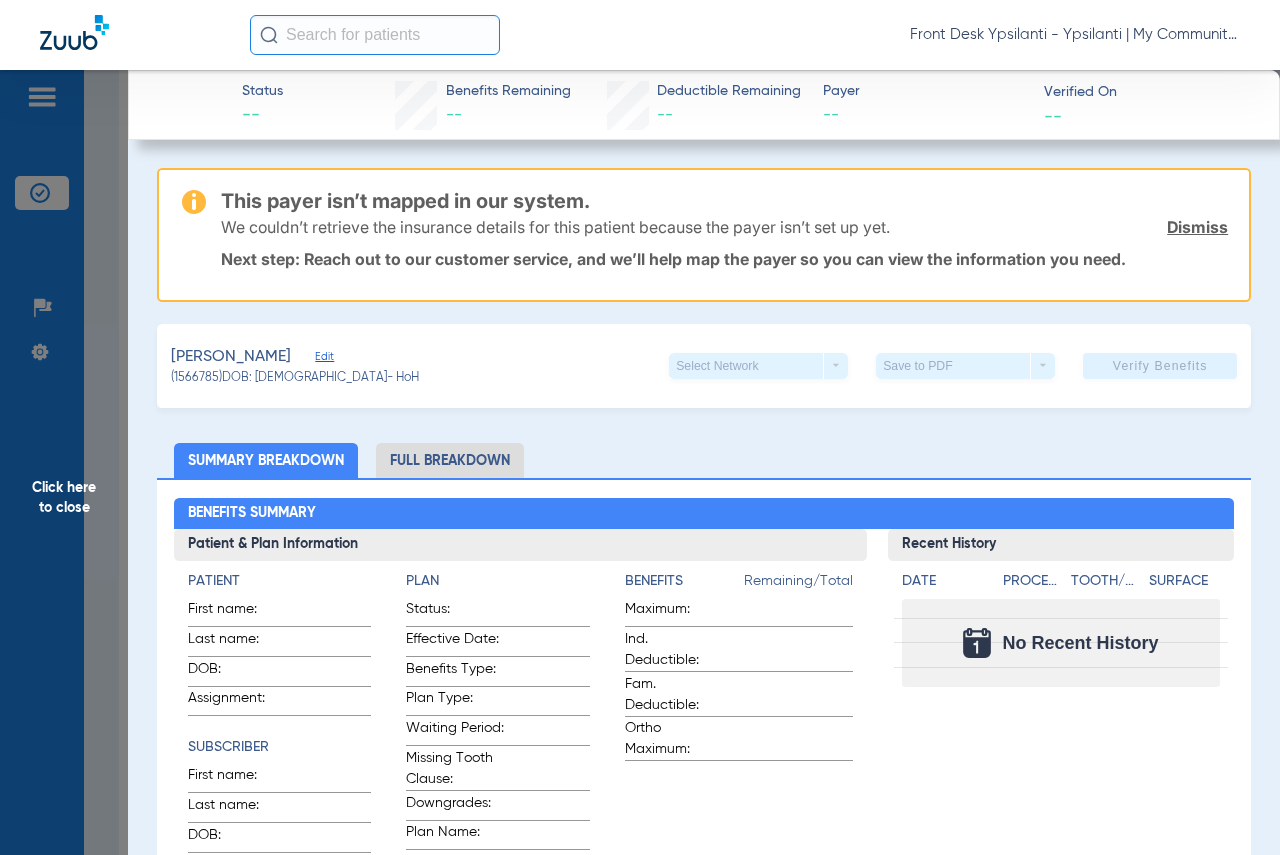 click on "Click here to close" 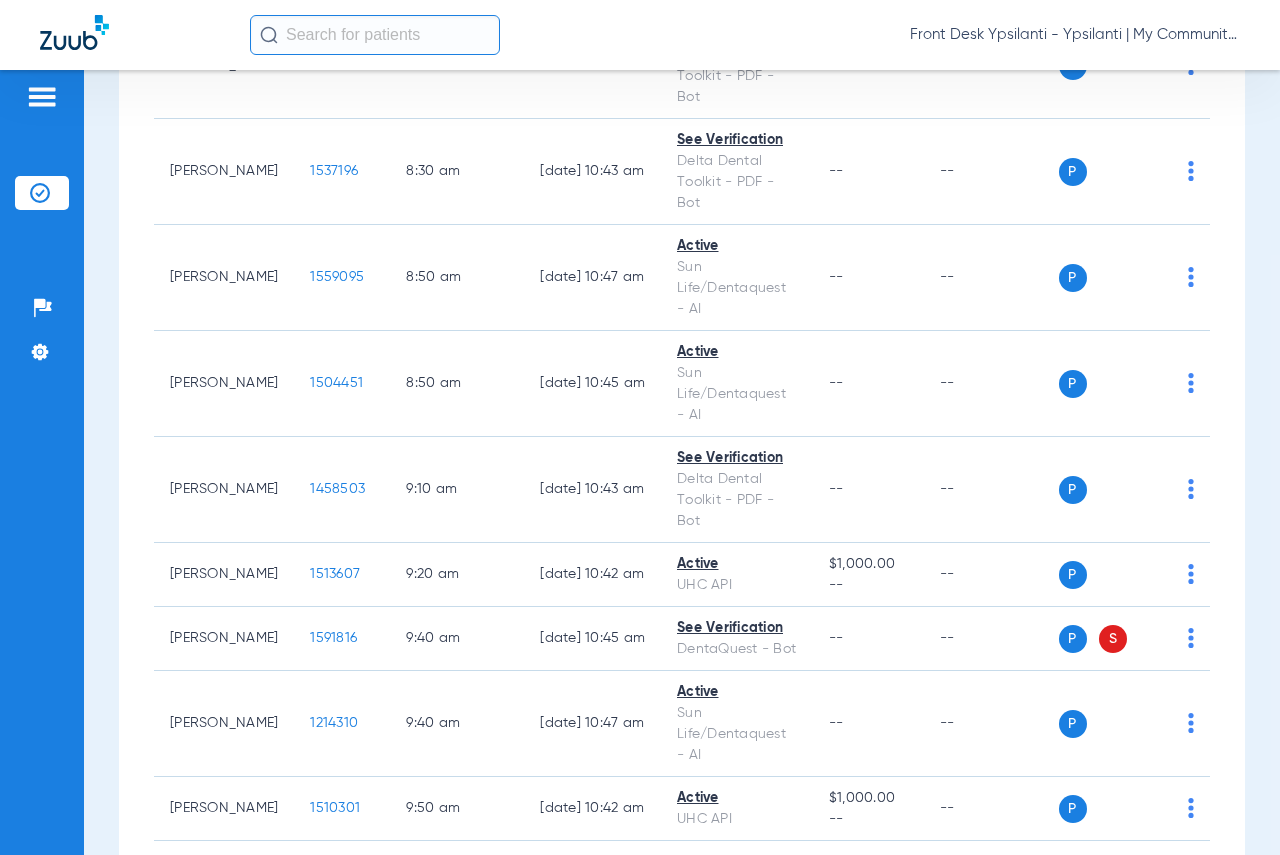 scroll, scrollTop: 1000, scrollLeft: 0, axis: vertical 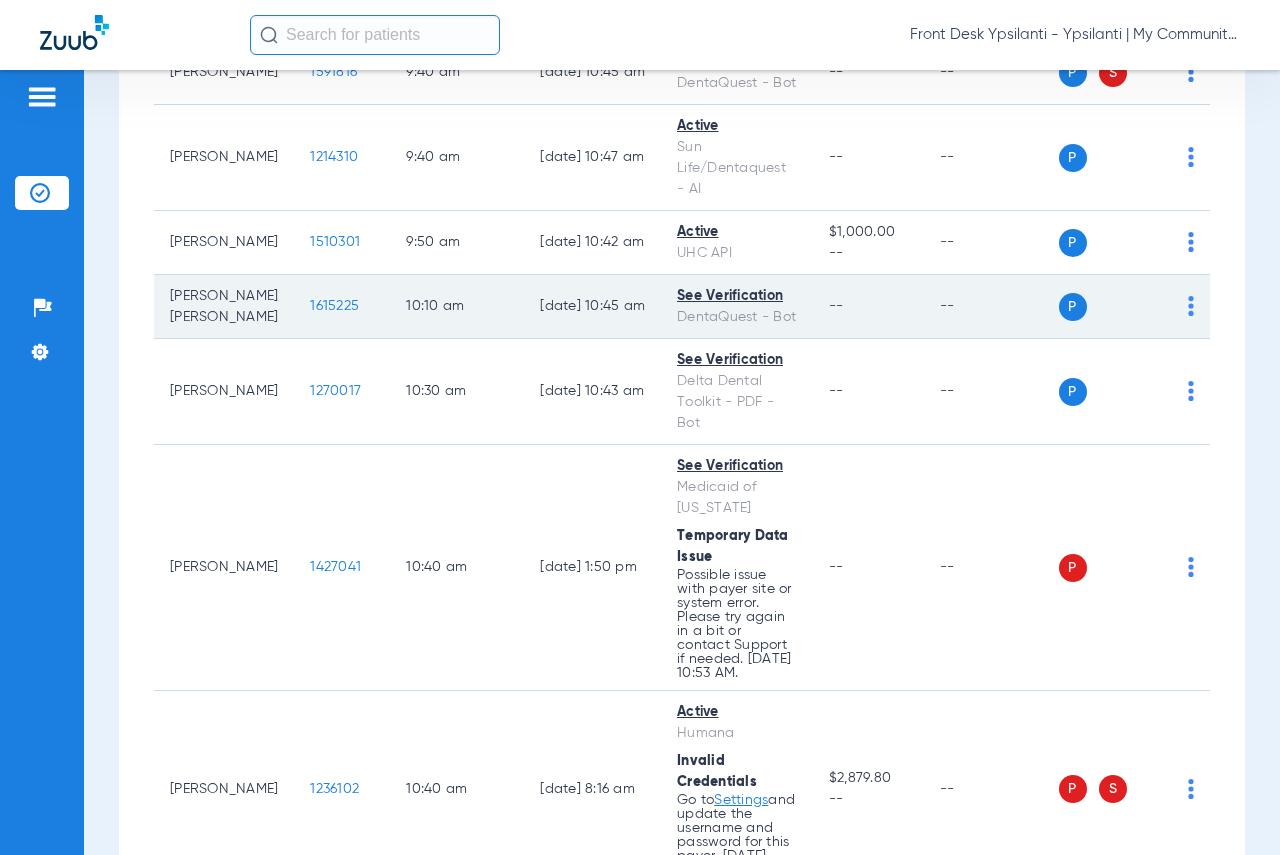 click on "1615225" 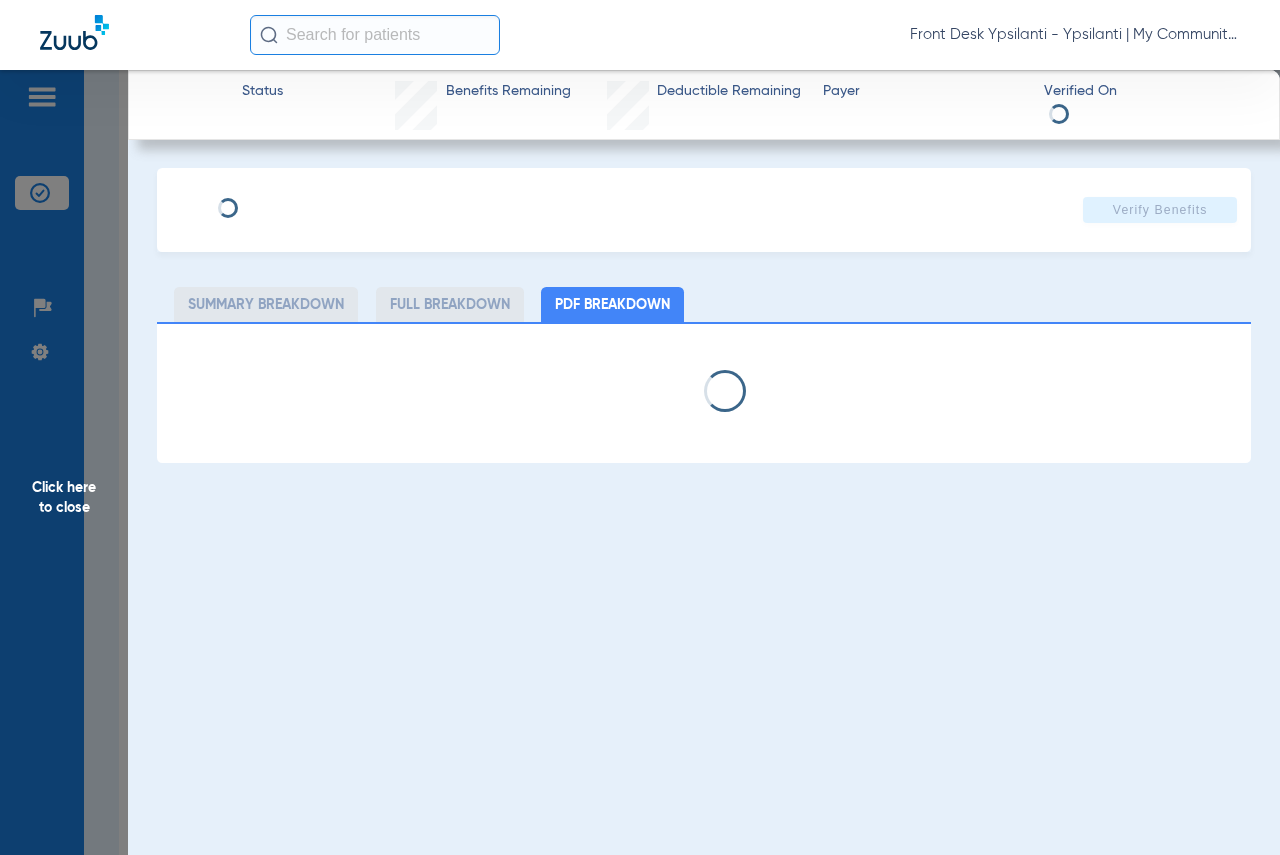 select on "page-width" 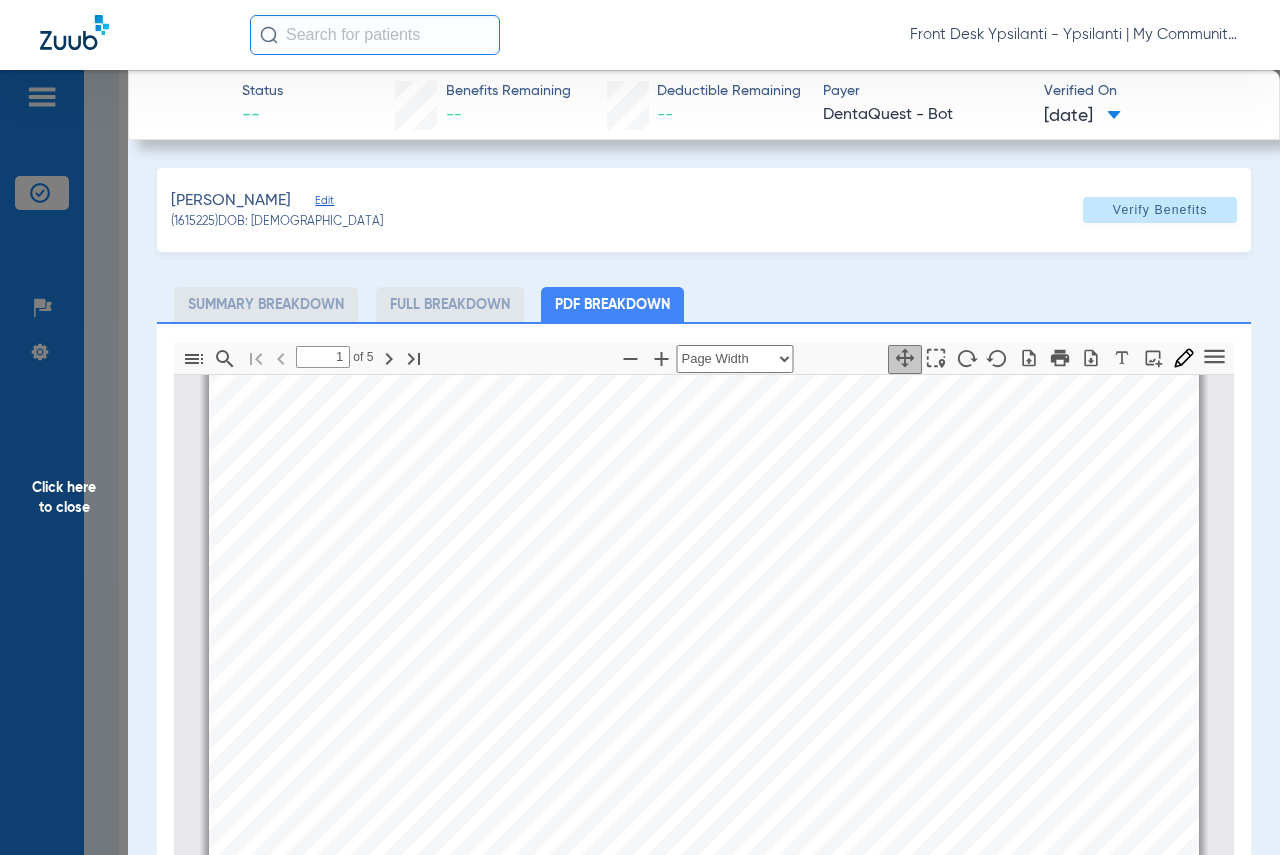 scroll, scrollTop: 210, scrollLeft: 0, axis: vertical 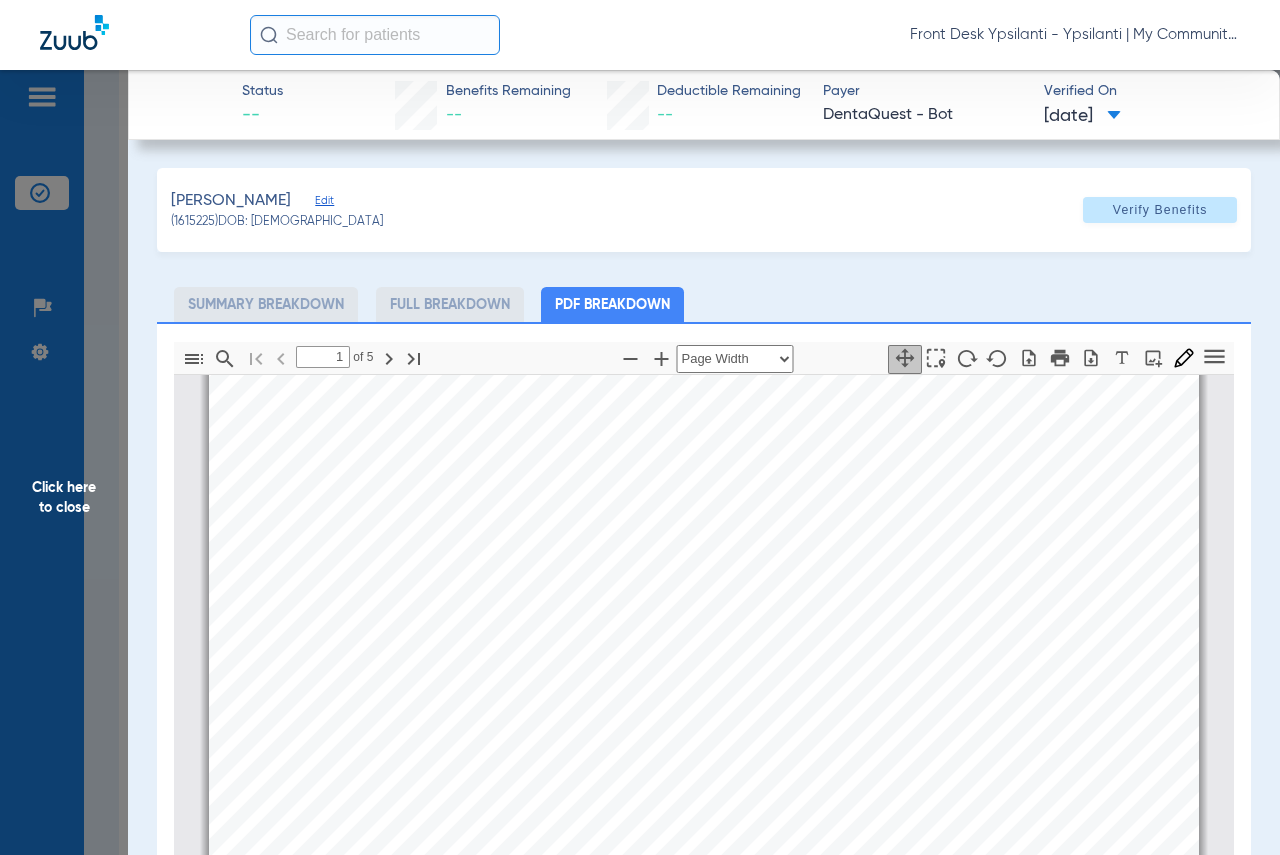 type on "2" 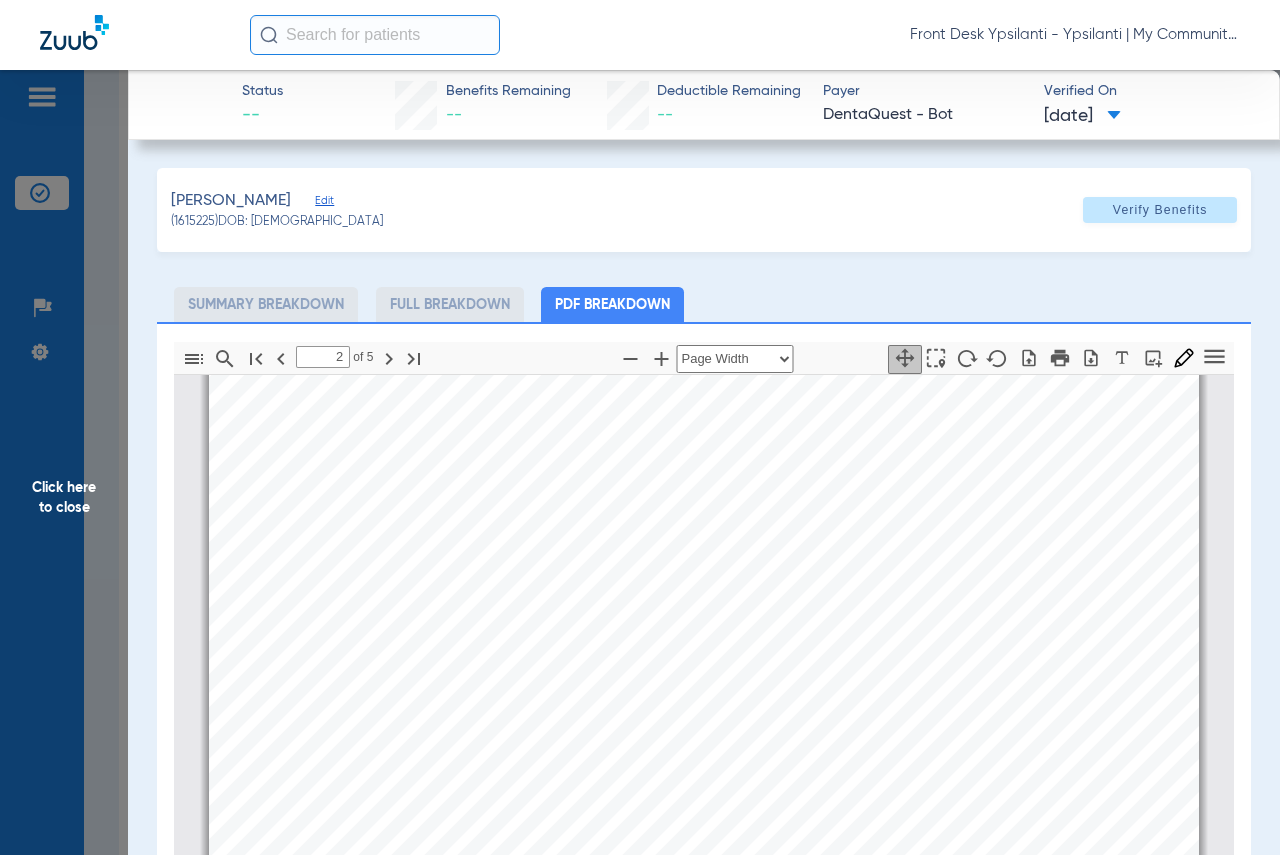 scroll, scrollTop: 610, scrollLeft: 0, axis: vertical 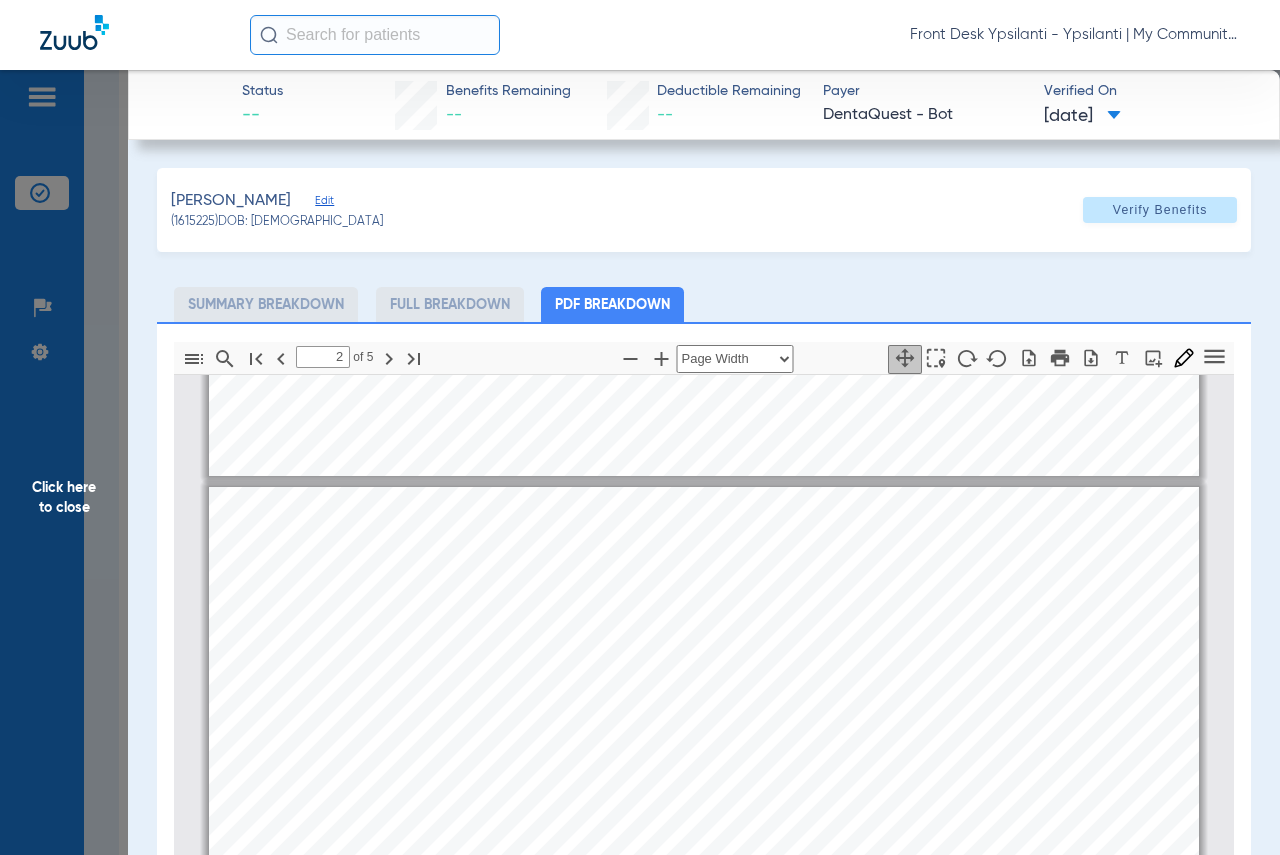 click on "Click here to close" 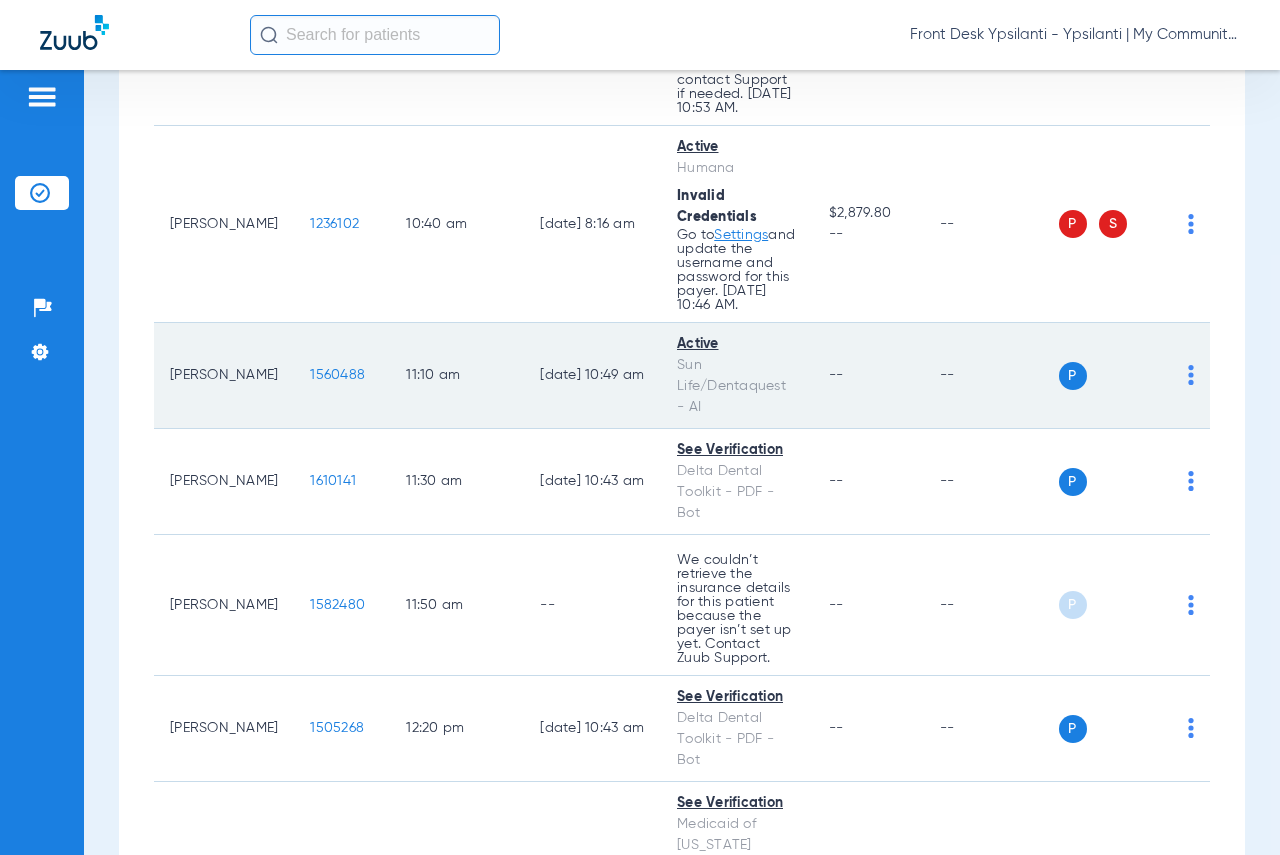 scroll, scrollTop: 1600, scrollLeft: 0, axis: vertical 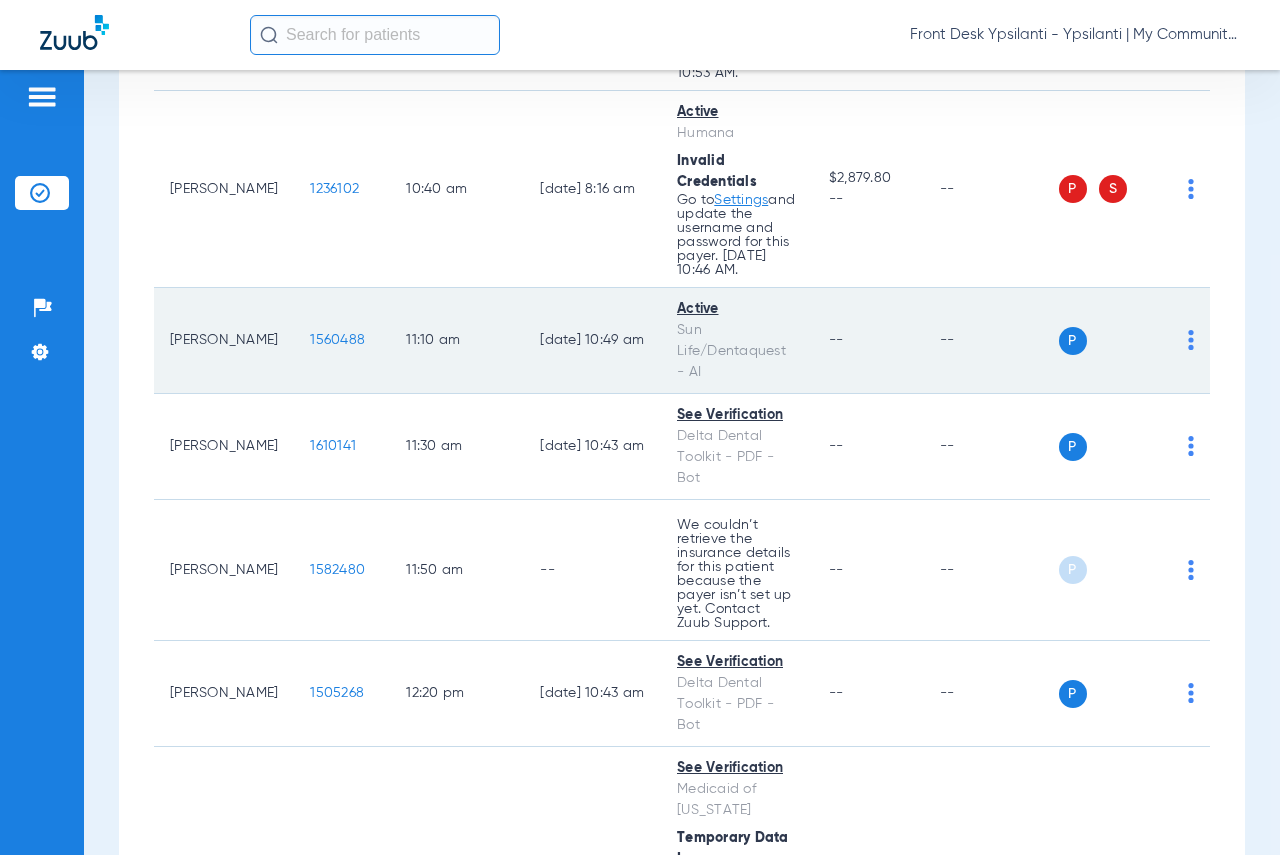 click on "1560488" 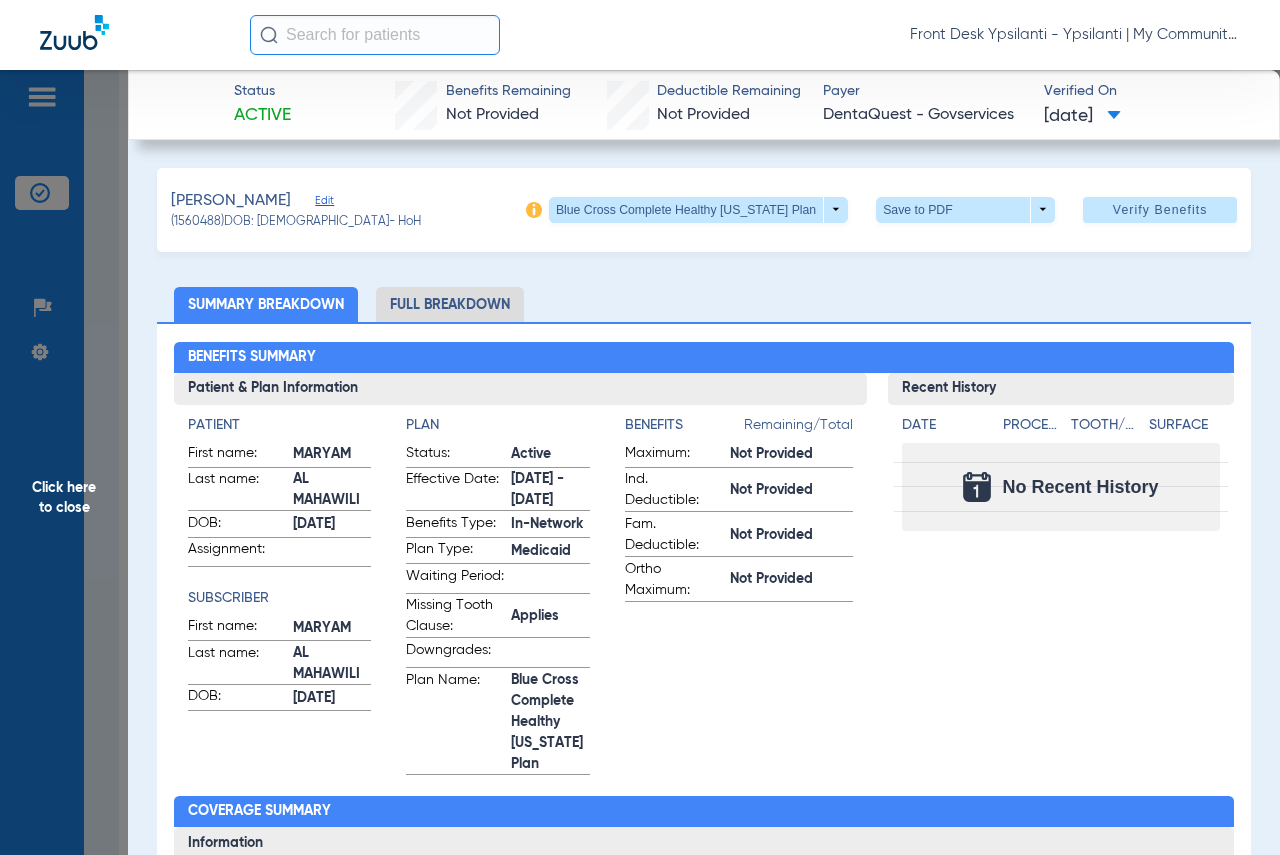 click on "Click here to close" 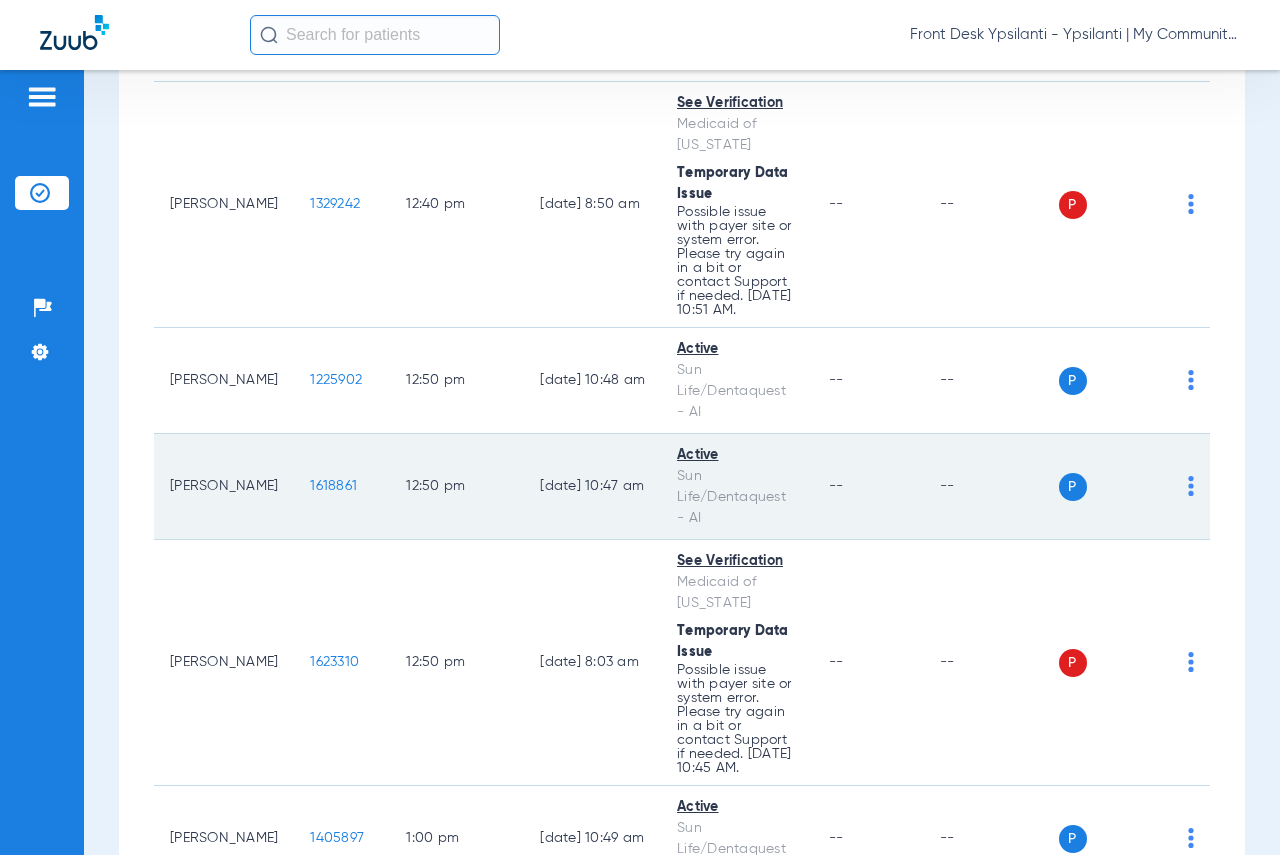 scroll, scrollTop: 2300, scrollLeft: 0, axis: vertical 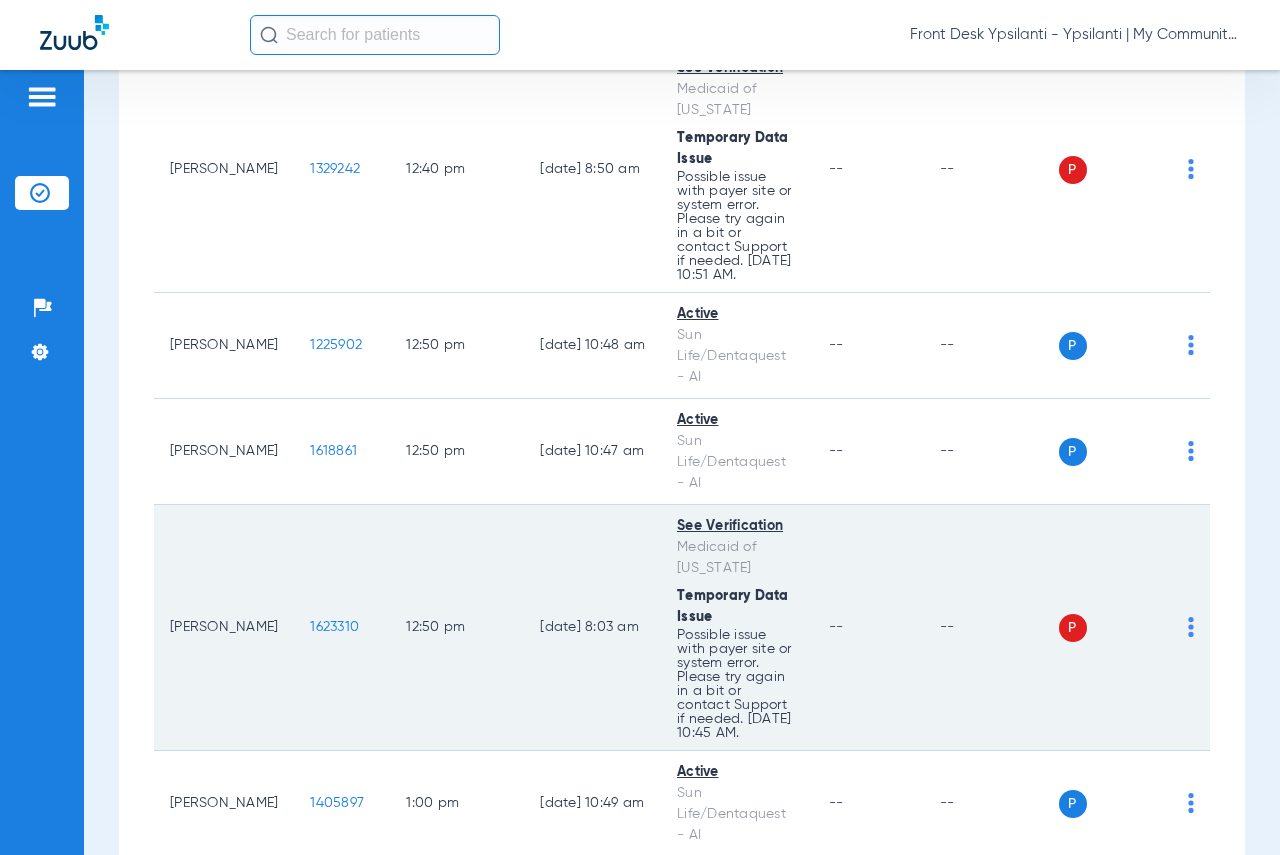 click on "1623310" 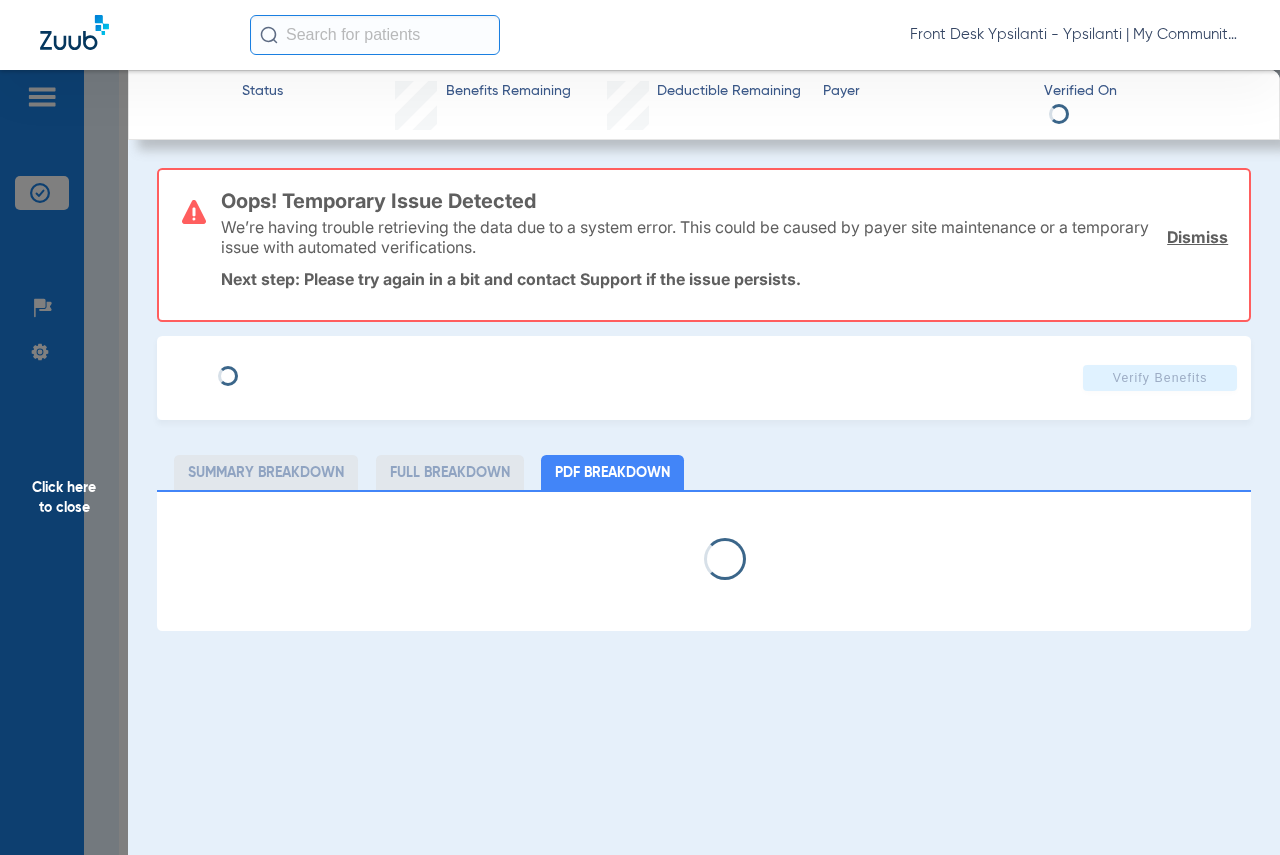 select on "page-width" 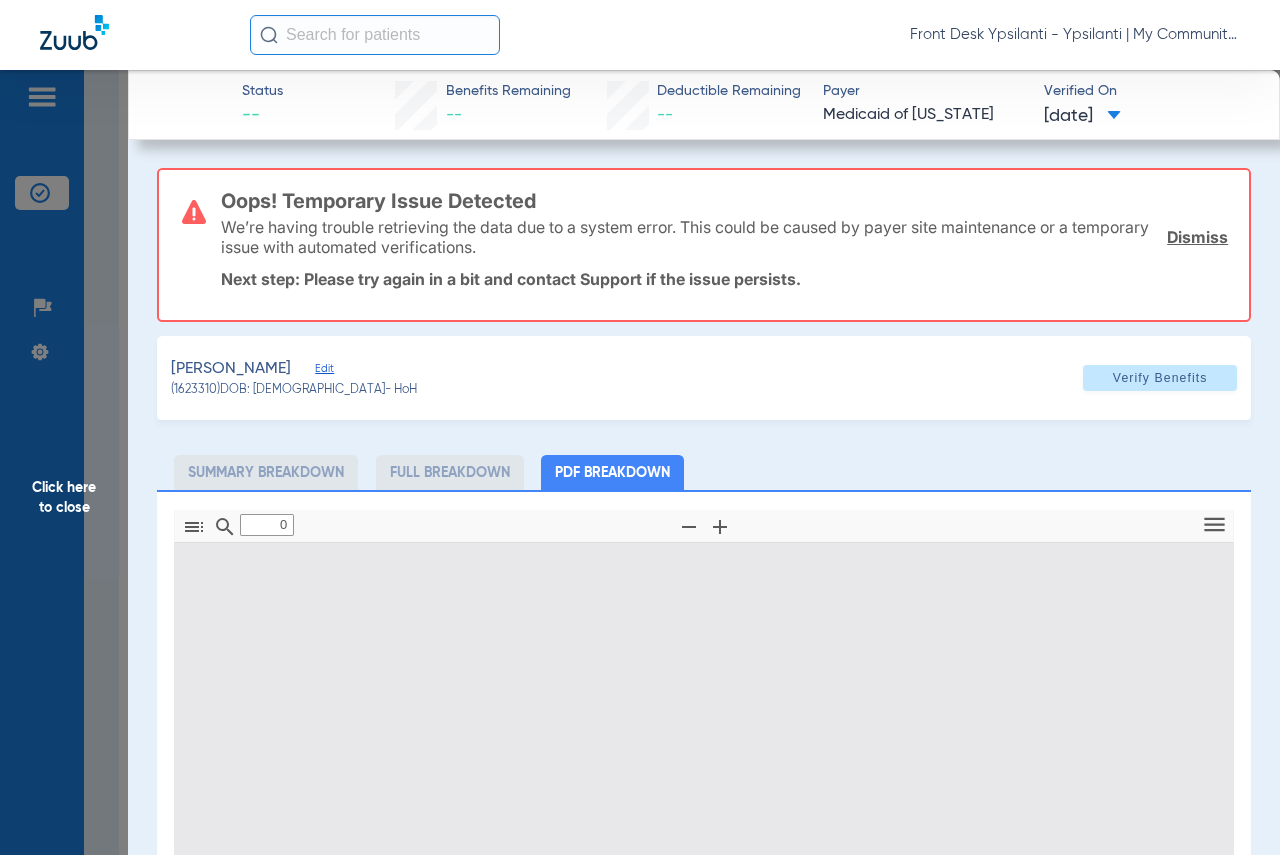 type on "1" 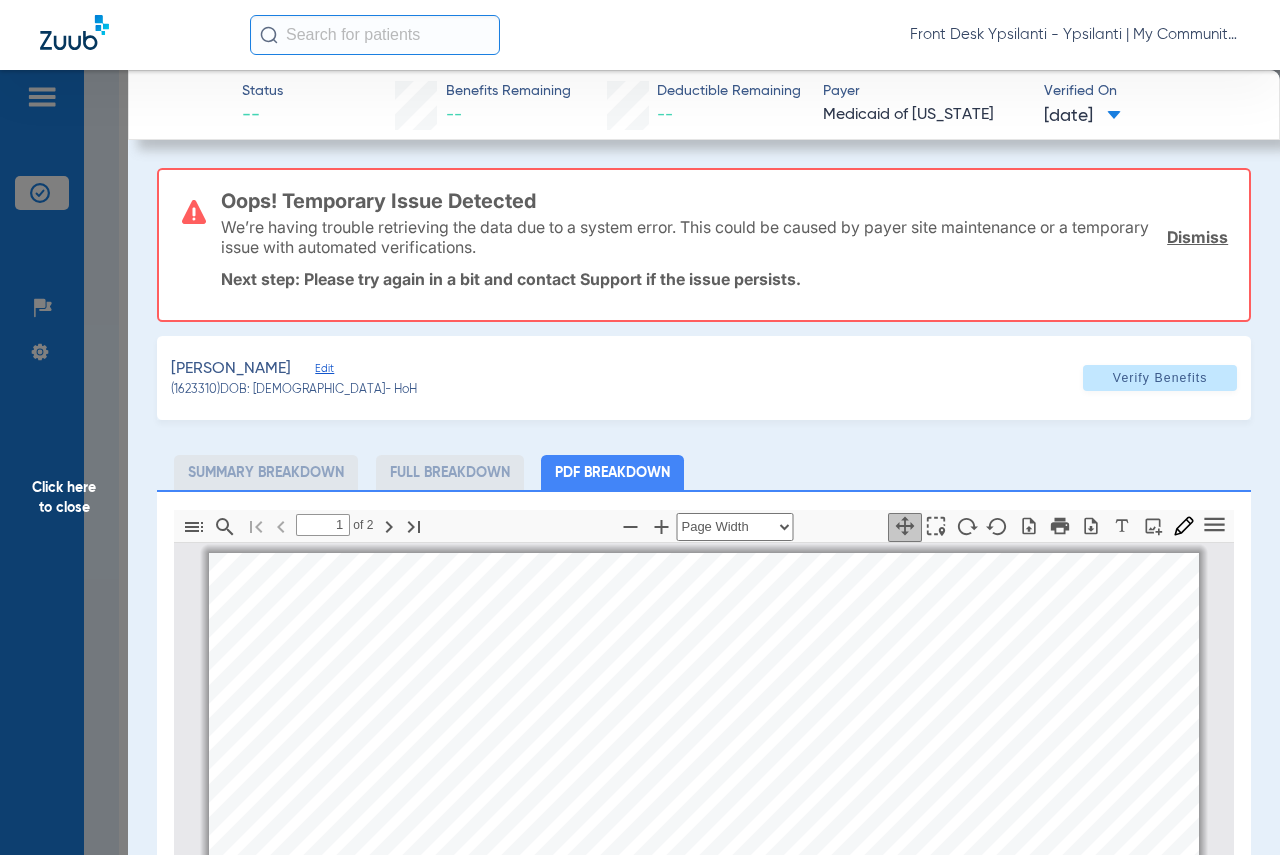 scroll, scrollTop: 10, scrollLeft: 0, axis: vertical 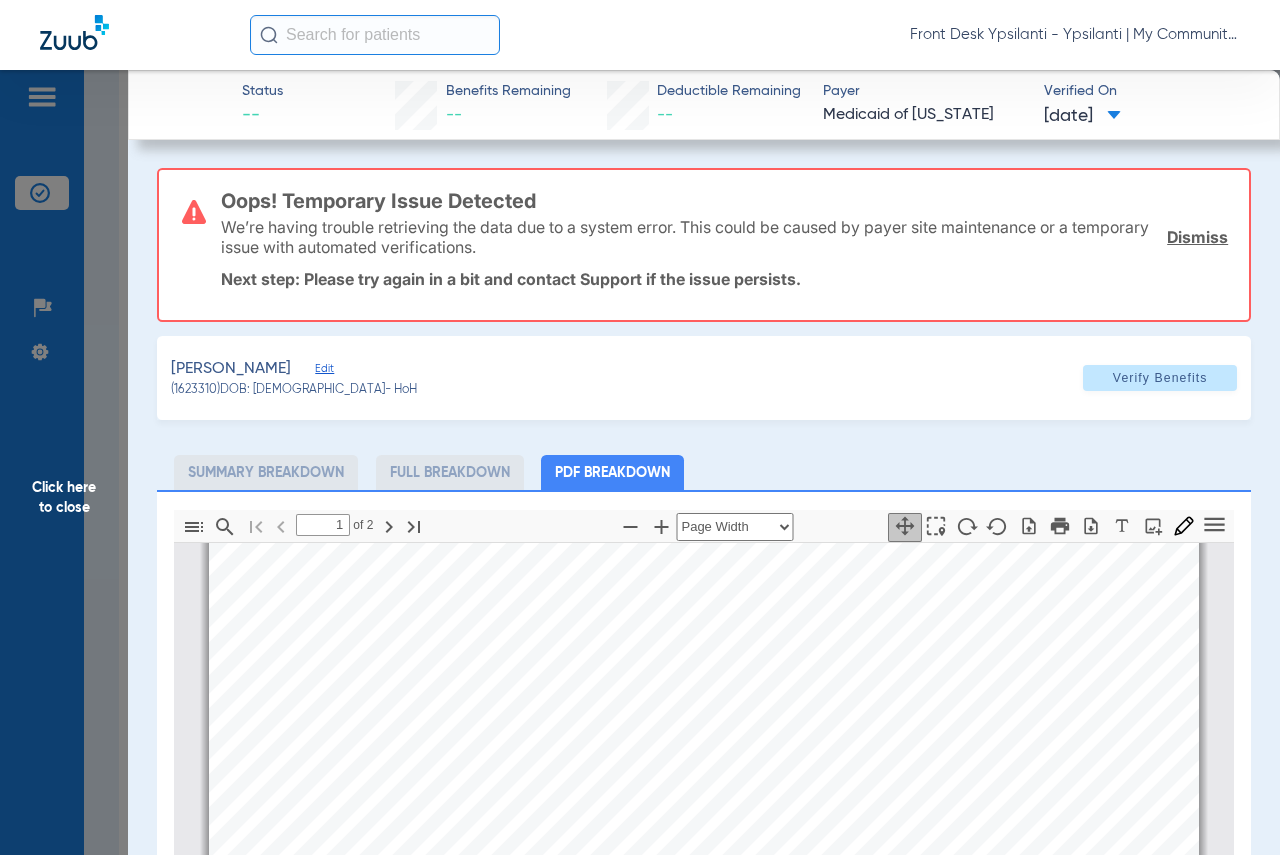 click on "Click here to close" 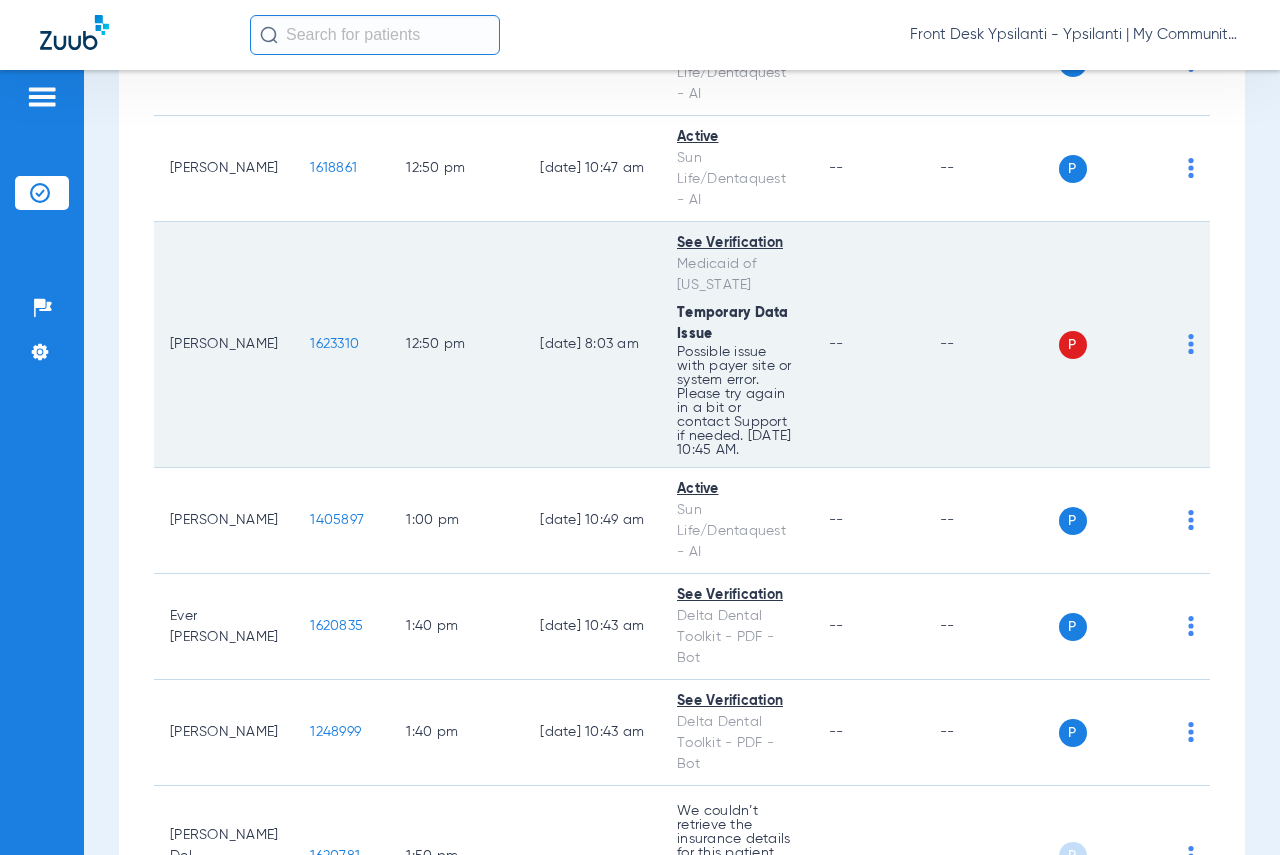scroll, scrollTop: 2600, scrollLeft: 0, axis: vertical 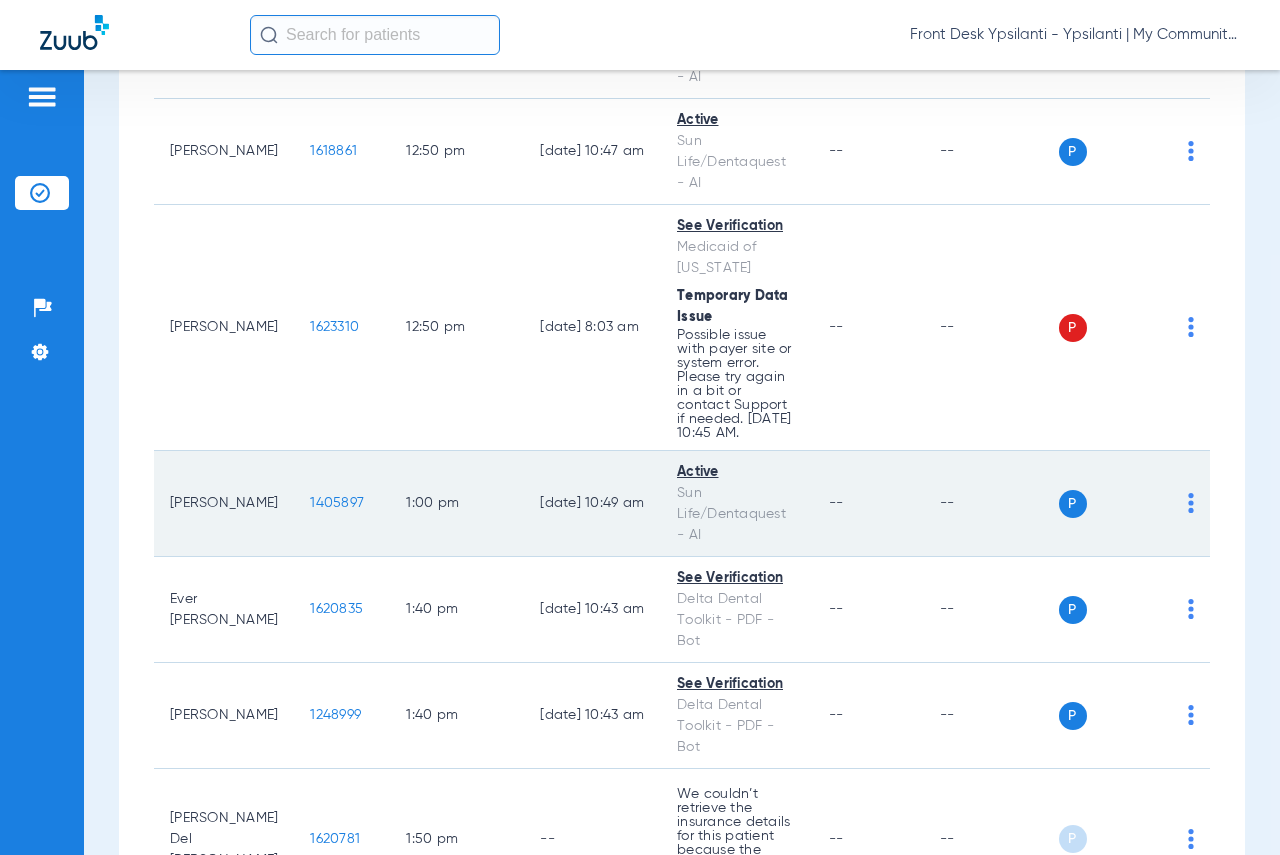 click on "1405897" 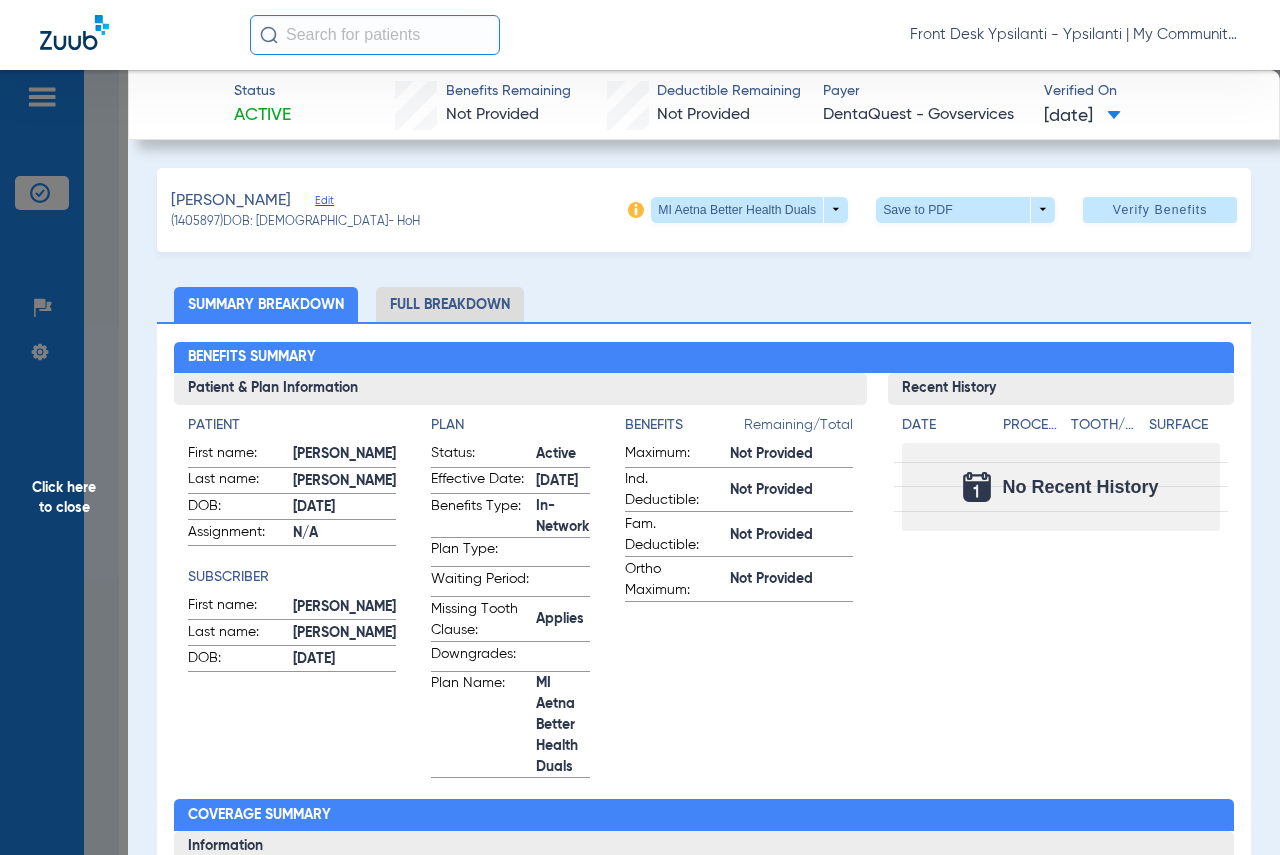 click on "Click here to close" 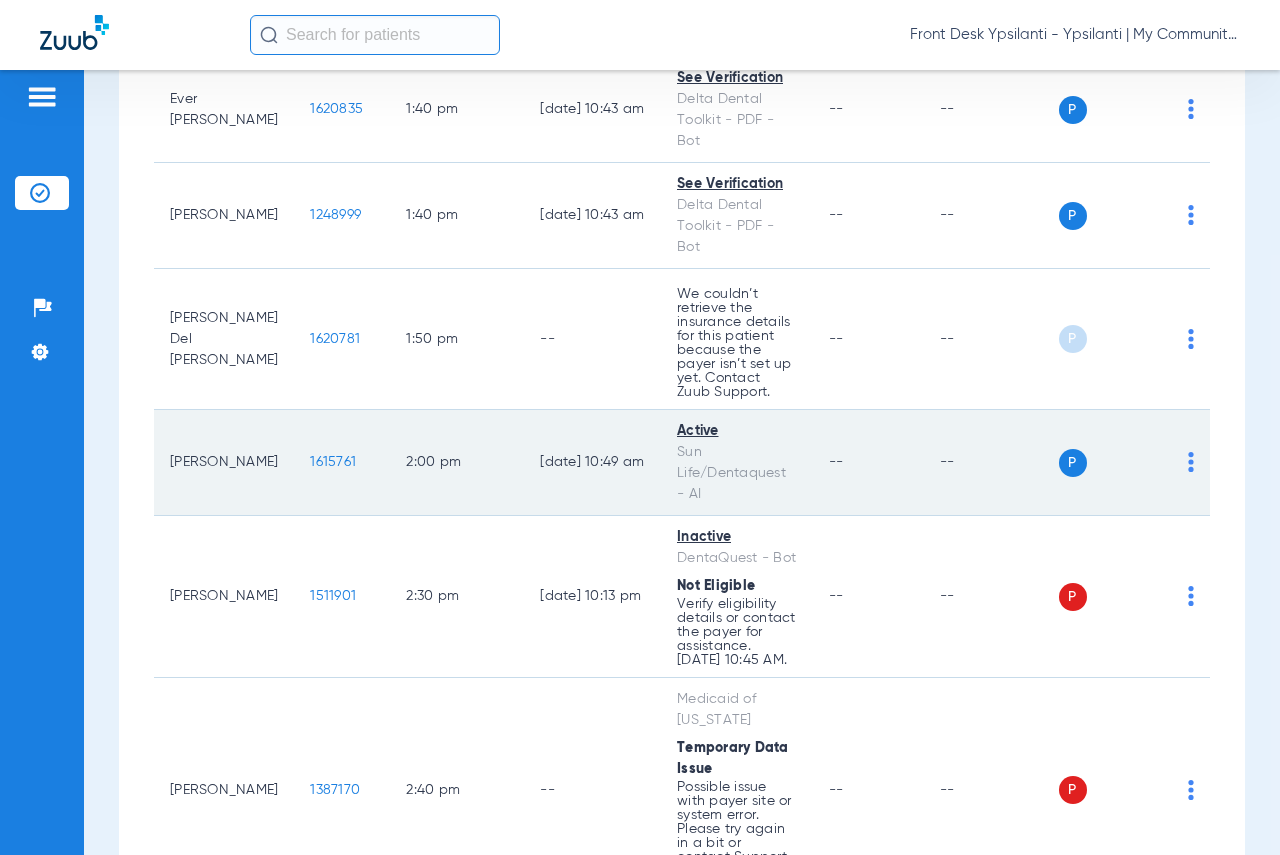 scroll, scrollTop: 3000, scrollLeft: 0, axis: vertical 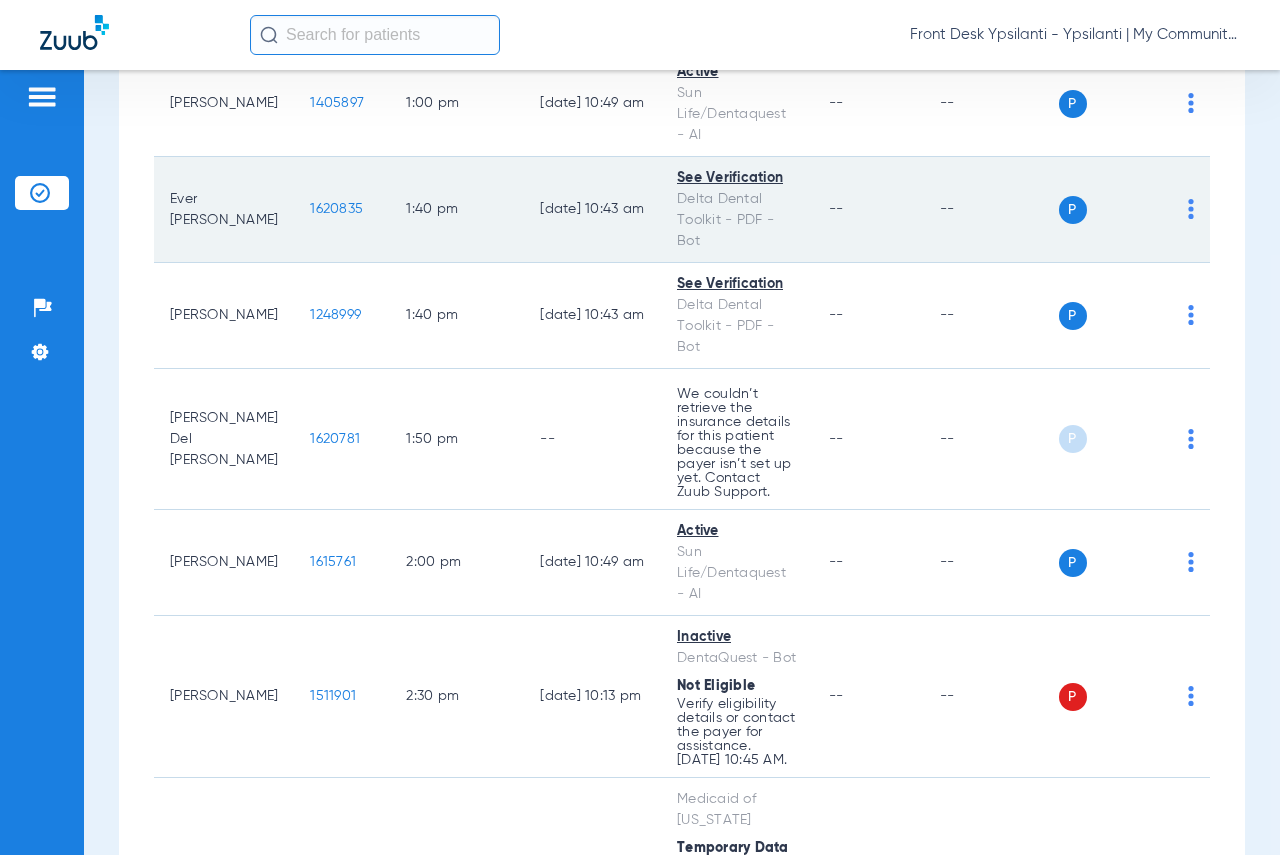 click on "1620835" 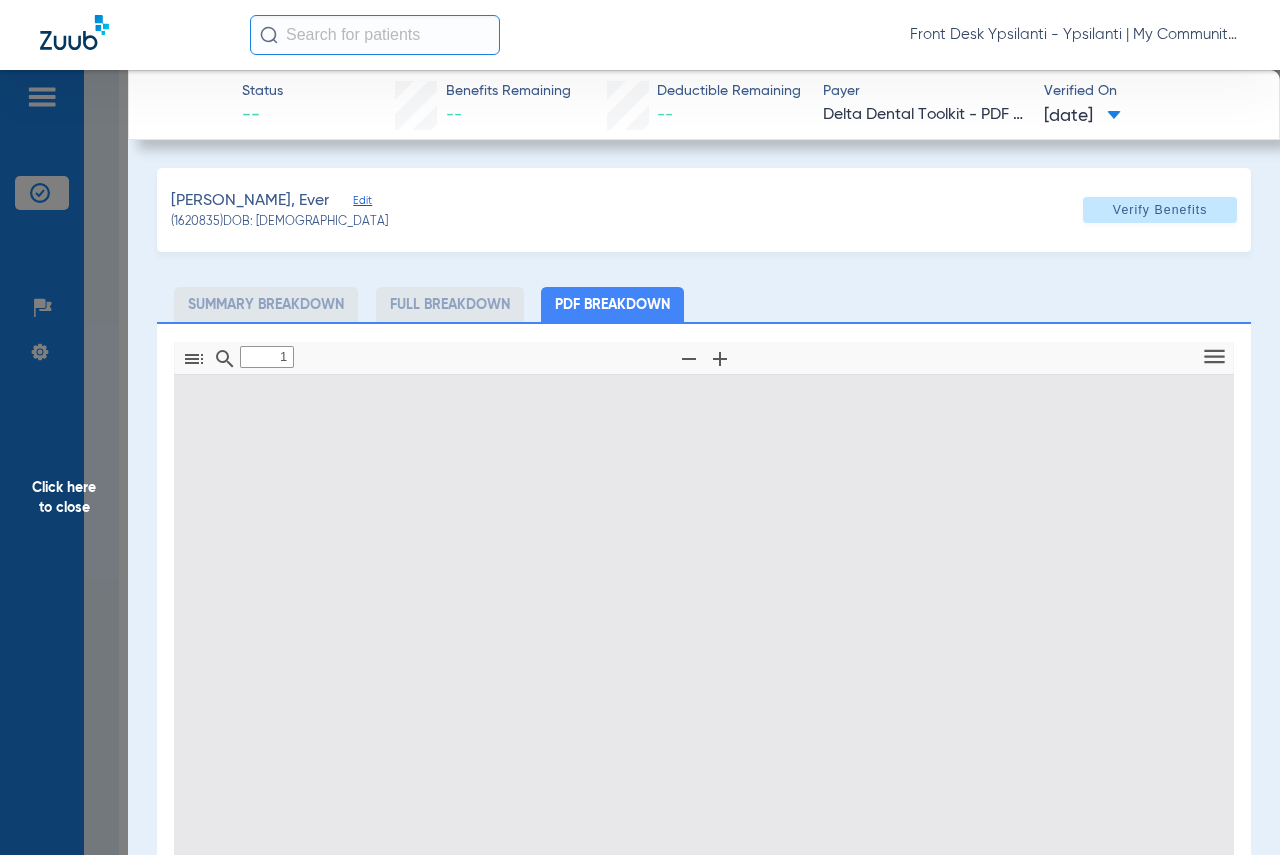 type on "0" 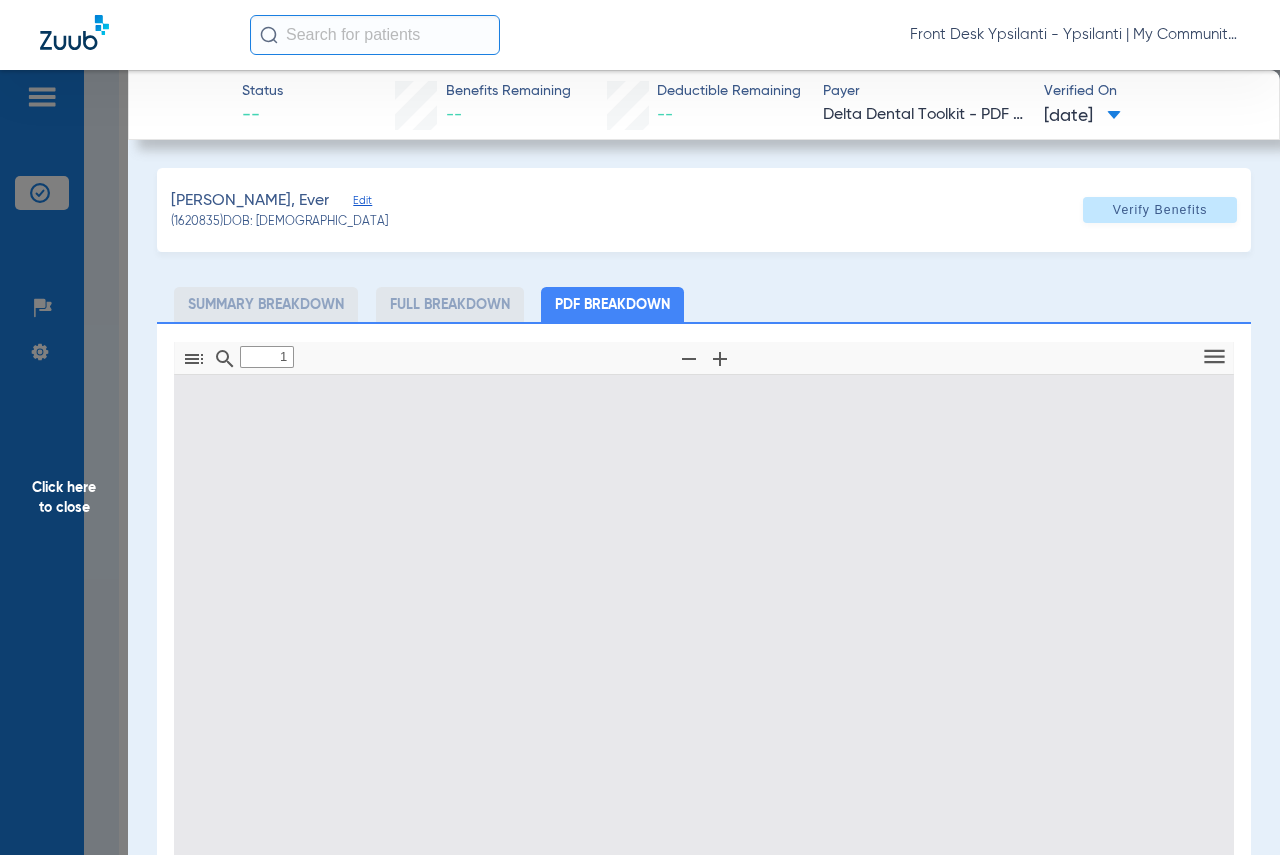 select on "page-width" 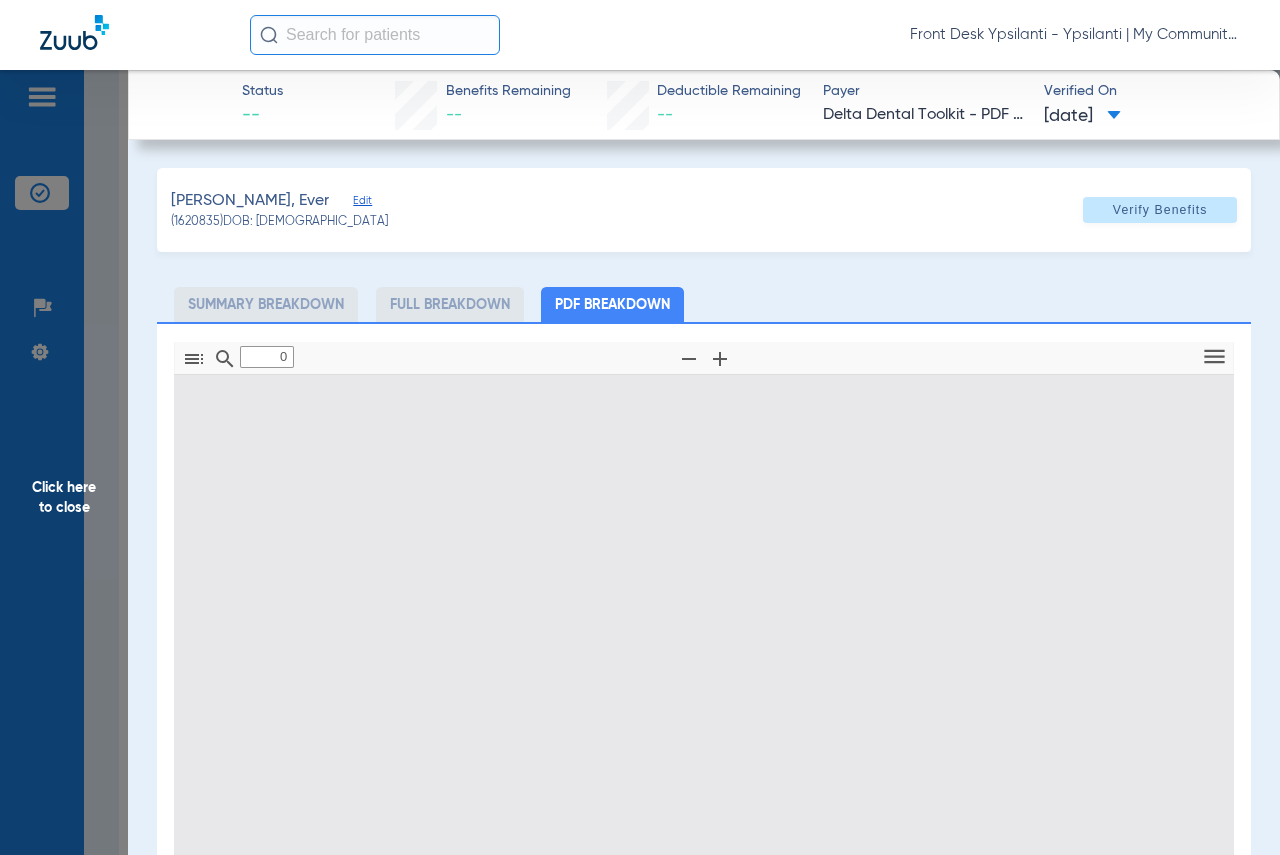 type on "1" 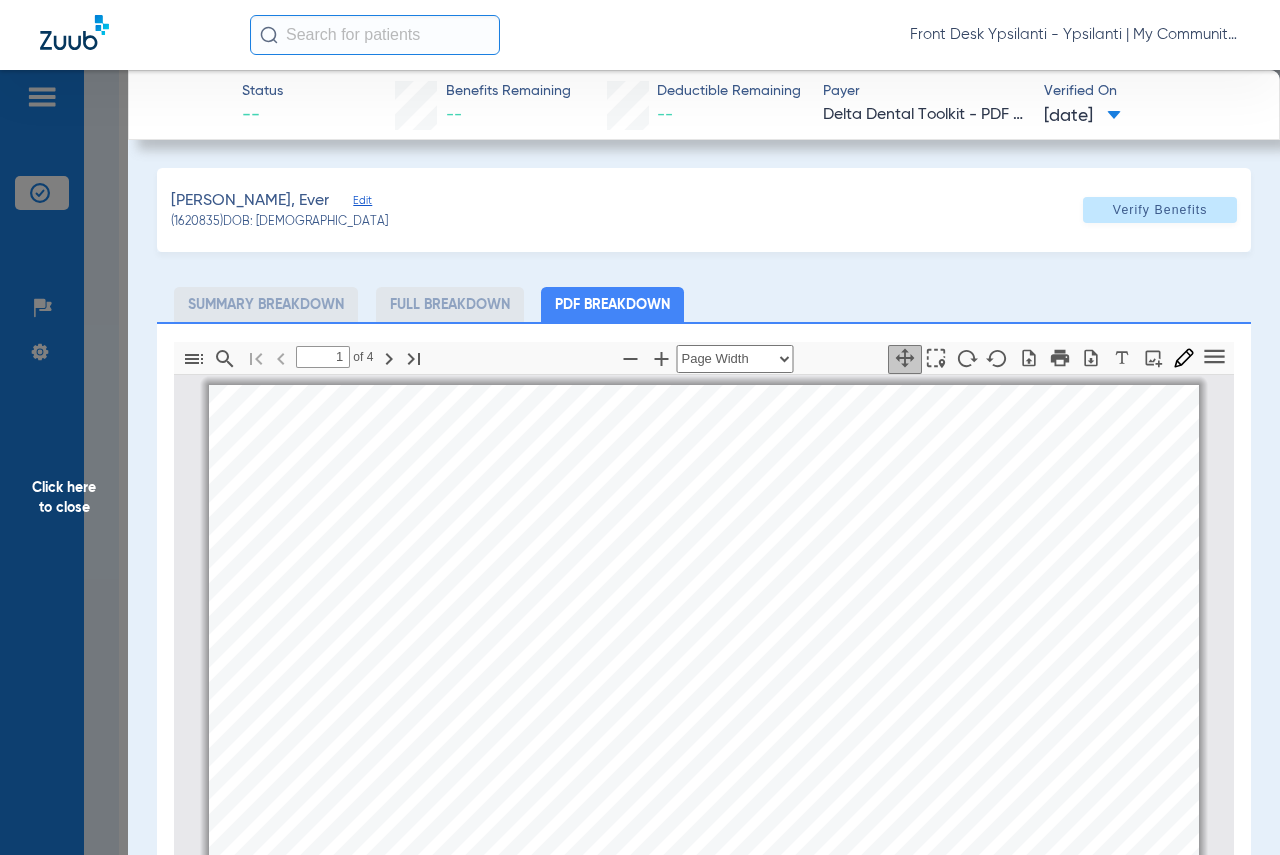 scroll, scrollTop: 10, scrollLeft: 0, axis: vertical 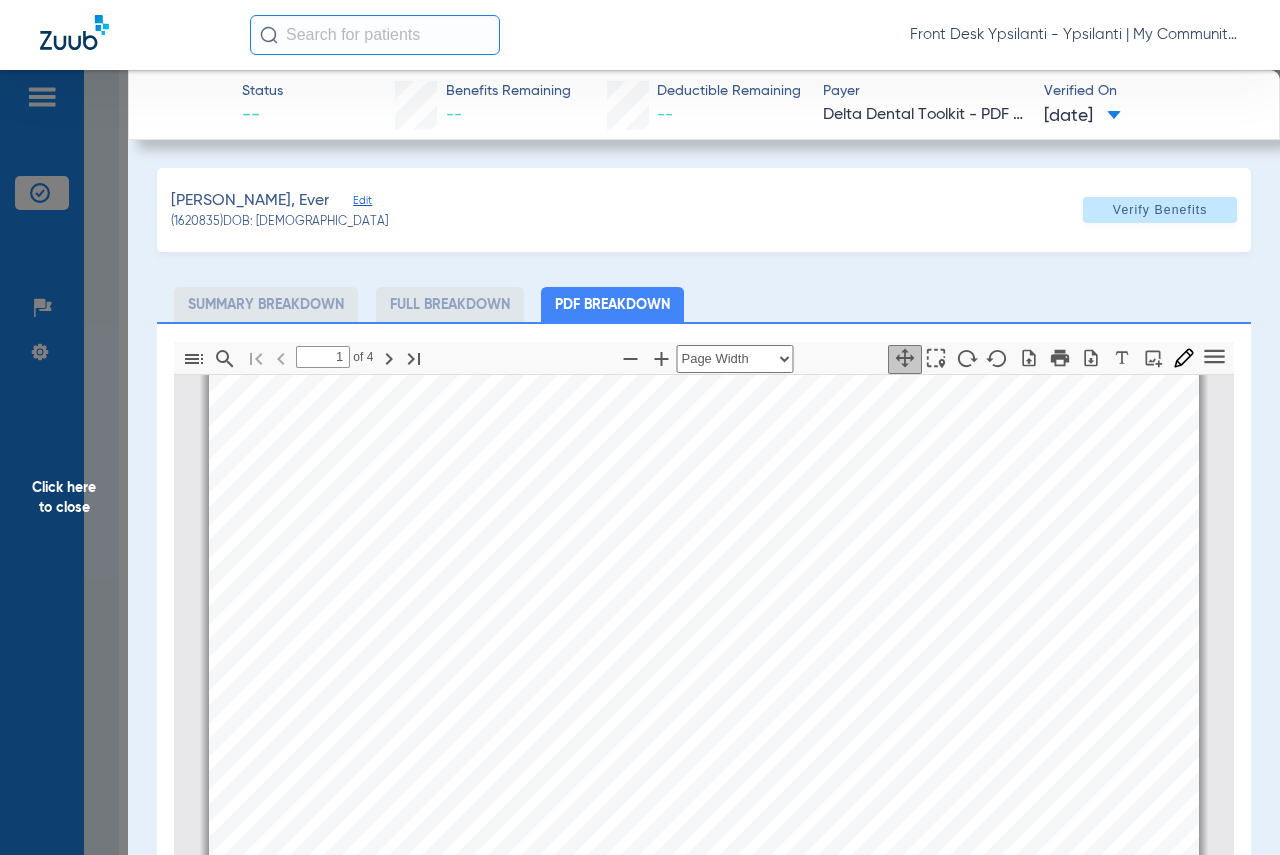 click on "Click here to close" 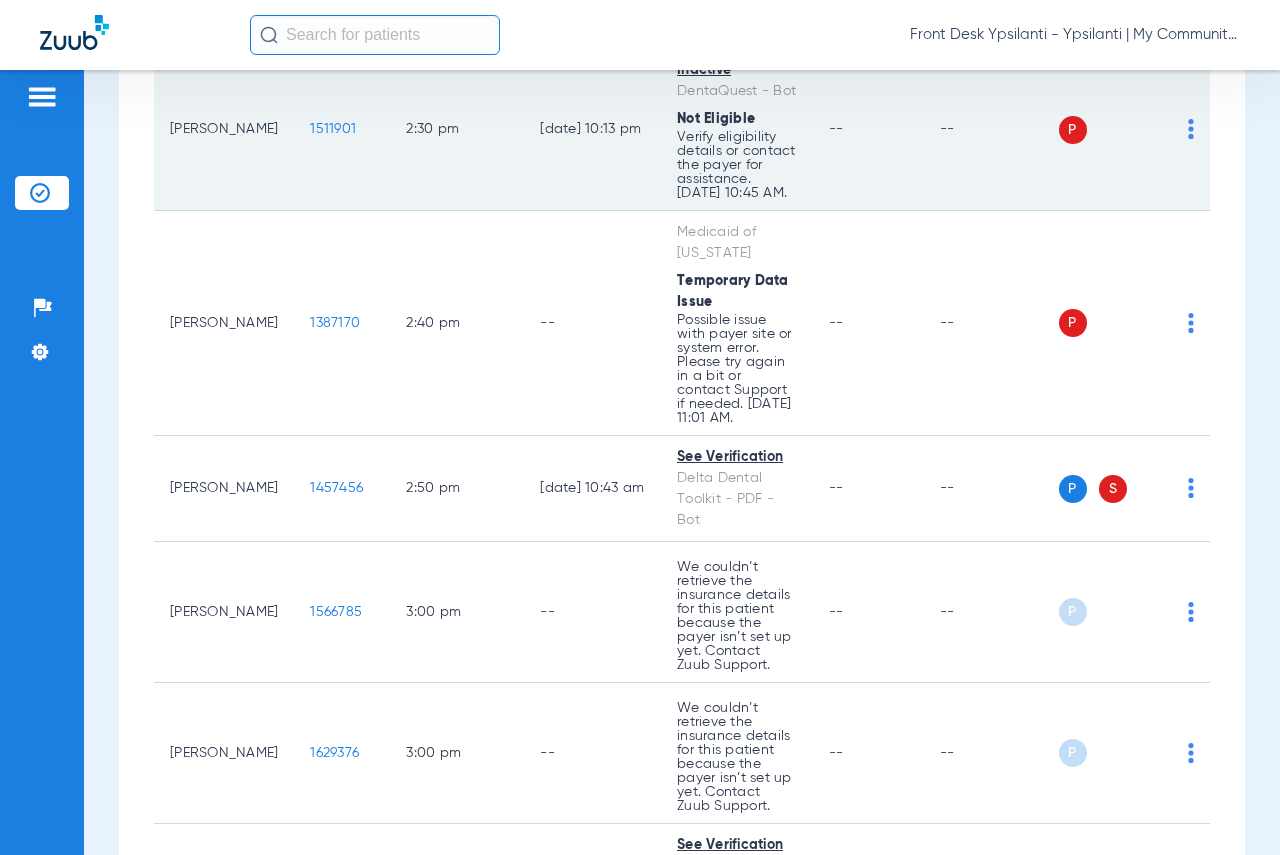 scroll, scrollTop: 3600, scrollLeft: 0, axis: vertical 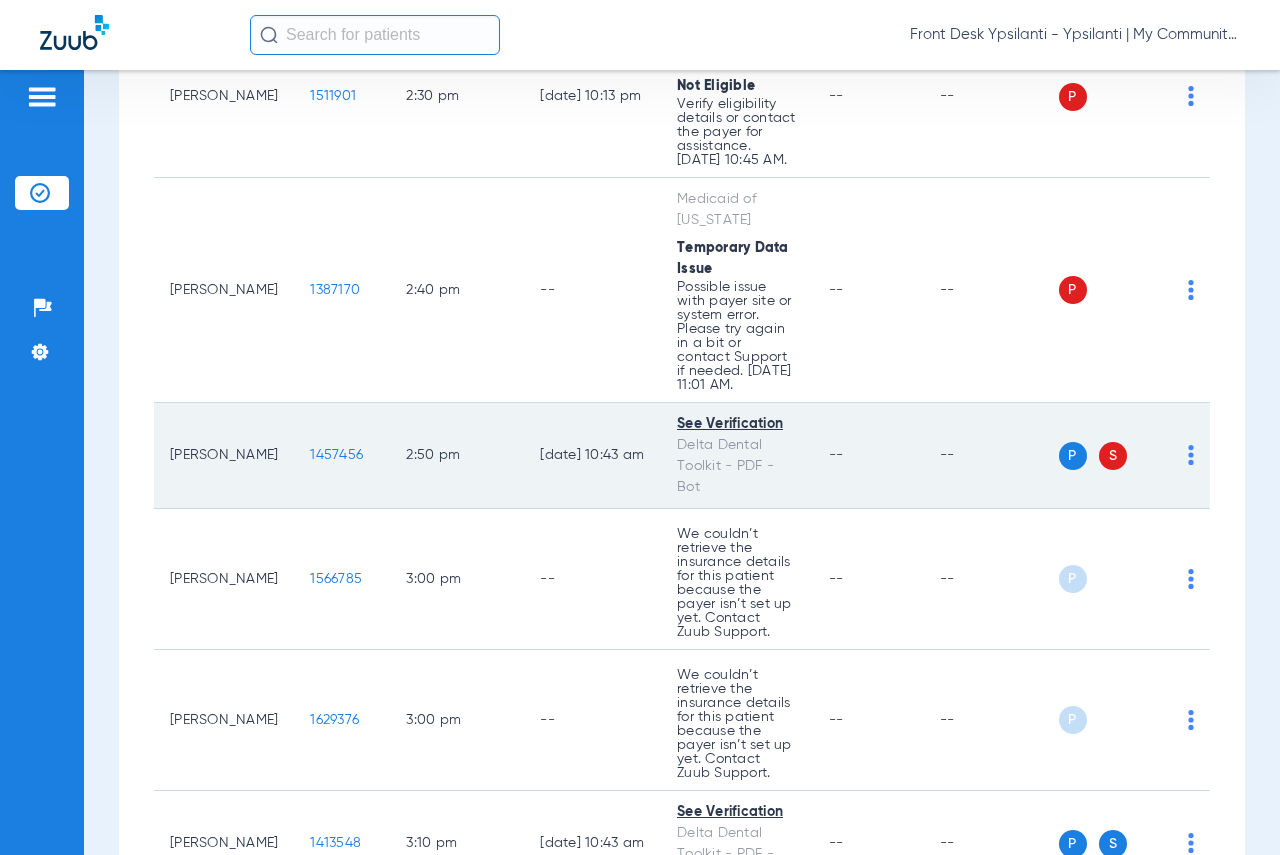 click on "1457456" 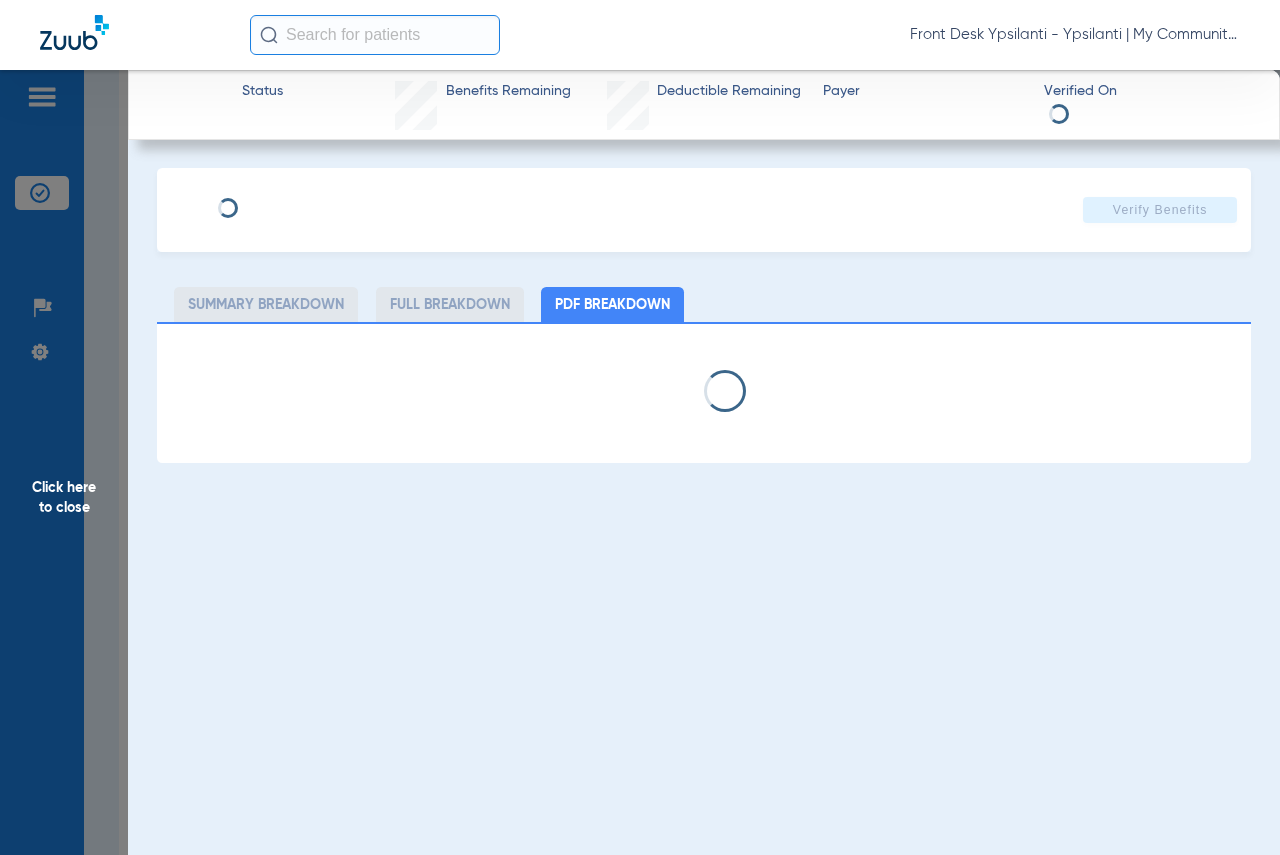 select on "page-width" 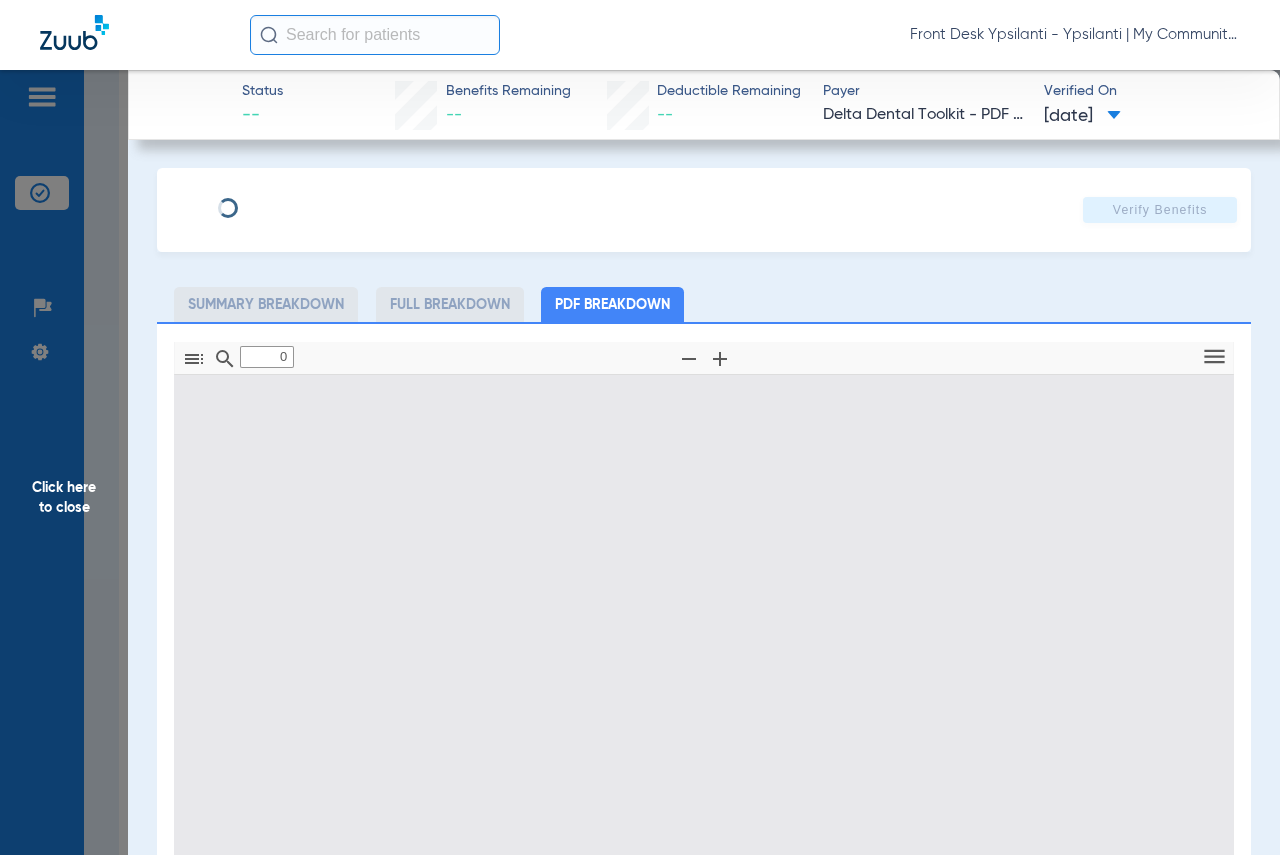 type on "1" 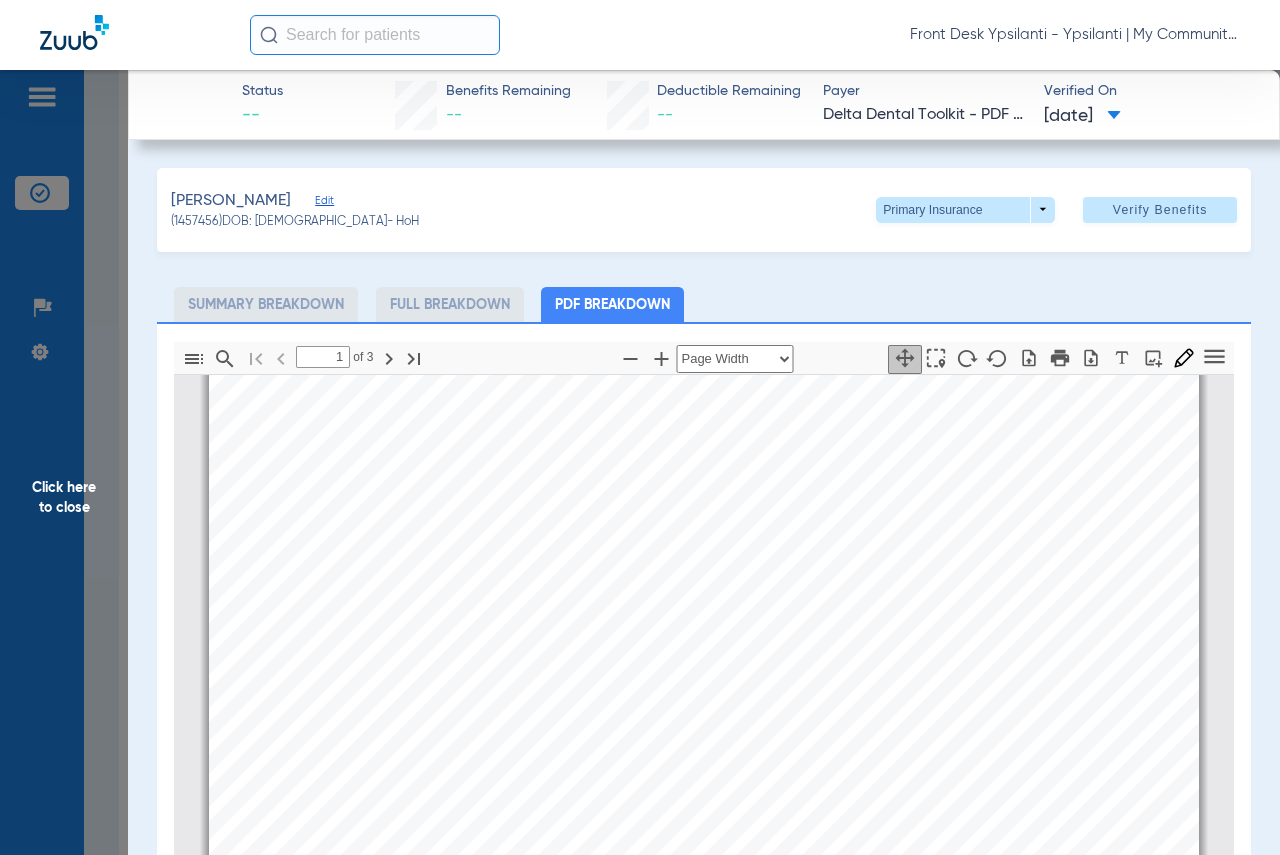 scroll, scrollTop: 10, scrollLeft: 0, axis: vertical 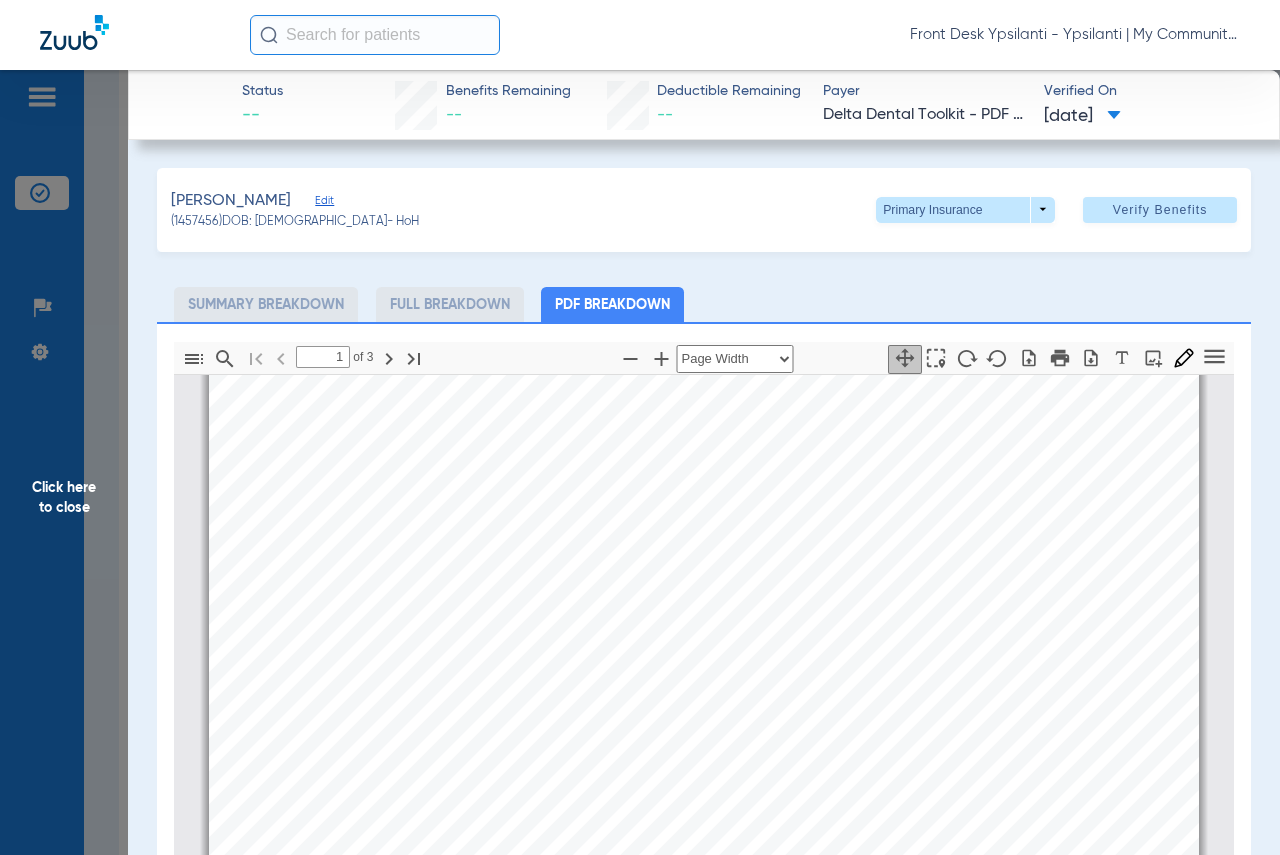 click on "Click here to close" 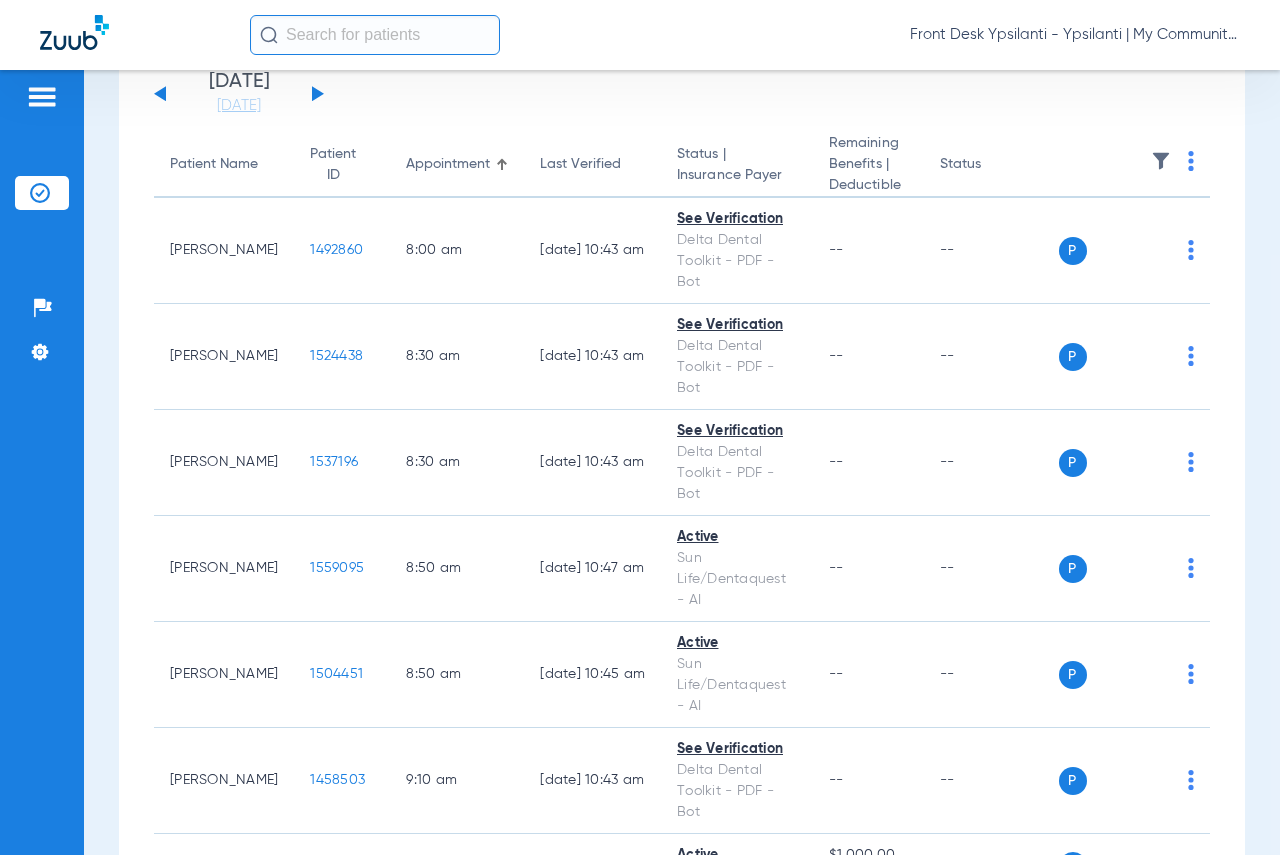 scroll, scrollTop: 0, scrollLeft: 0, axis: both 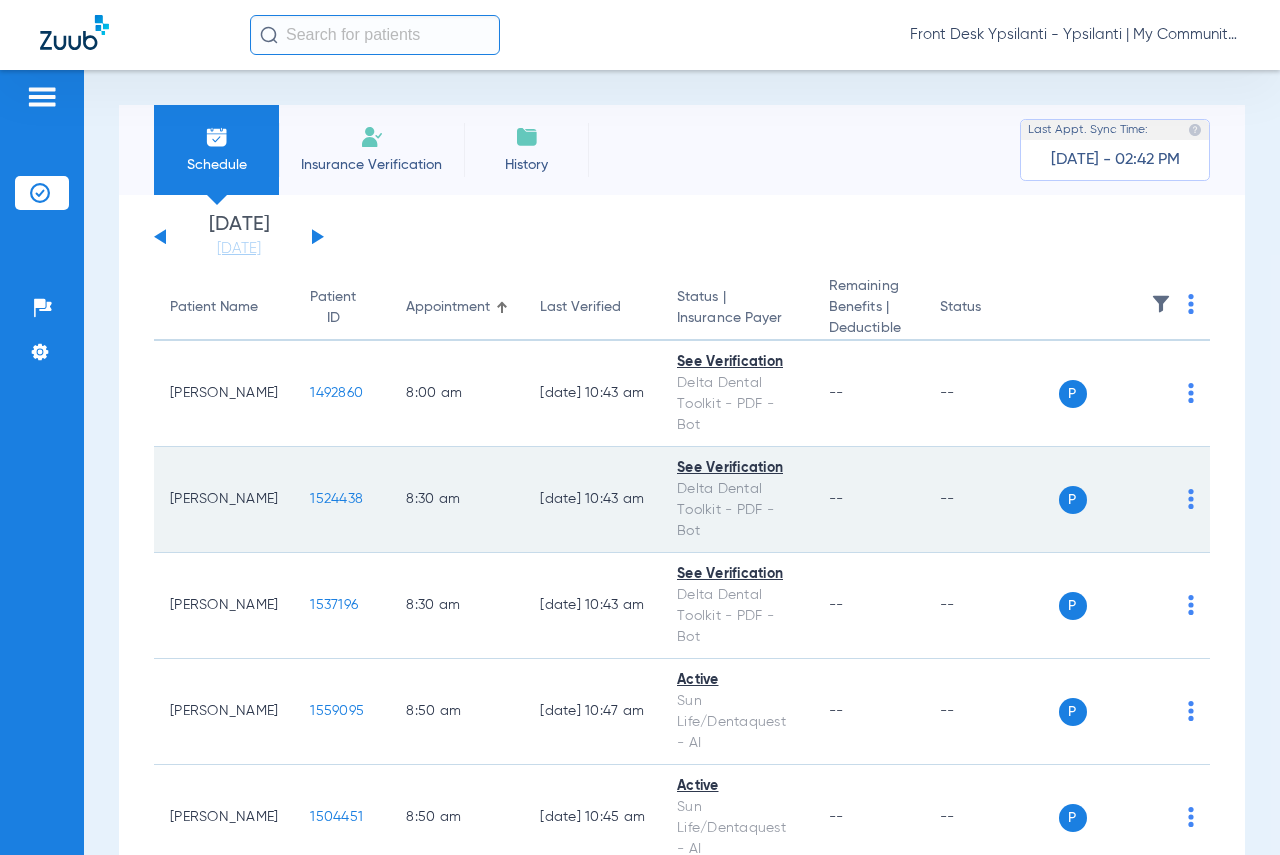 click on "1524438" 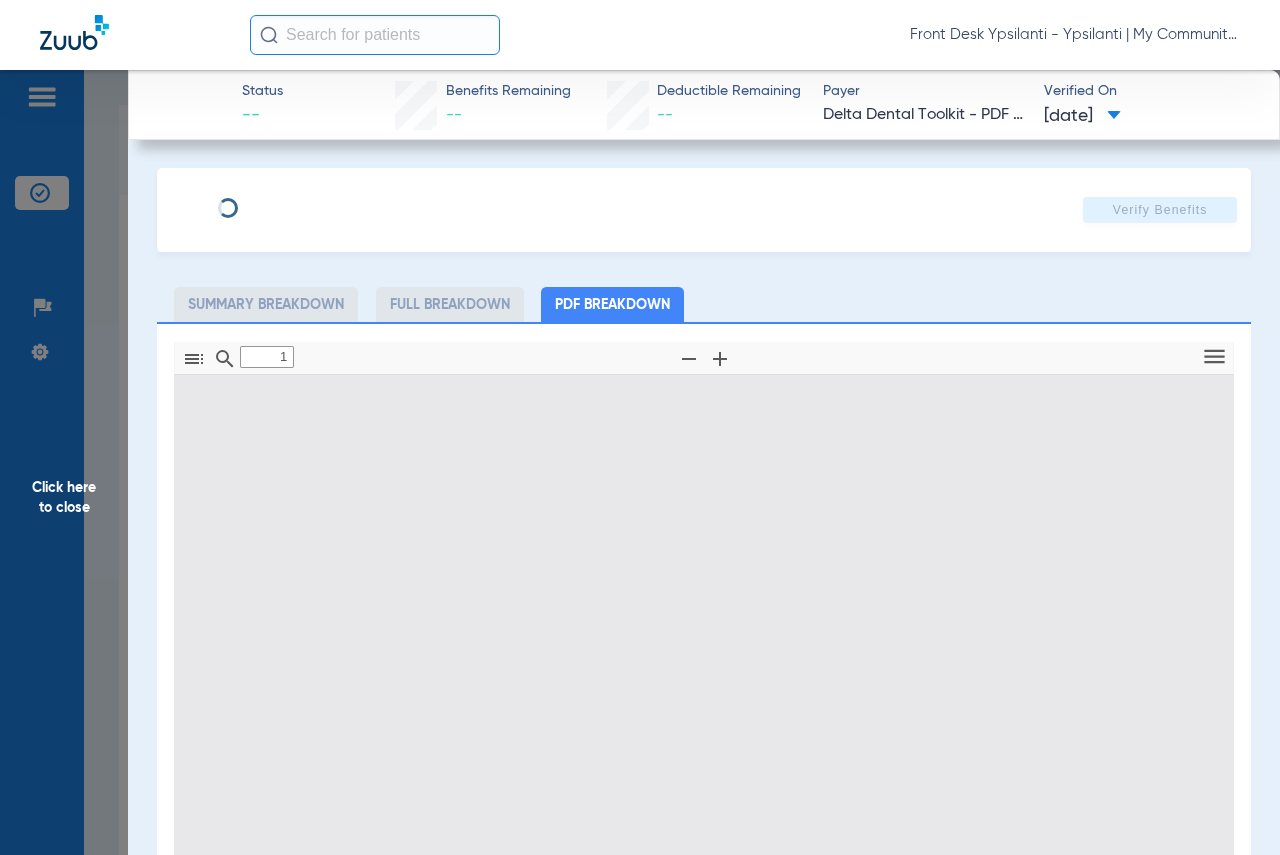 type on "0" 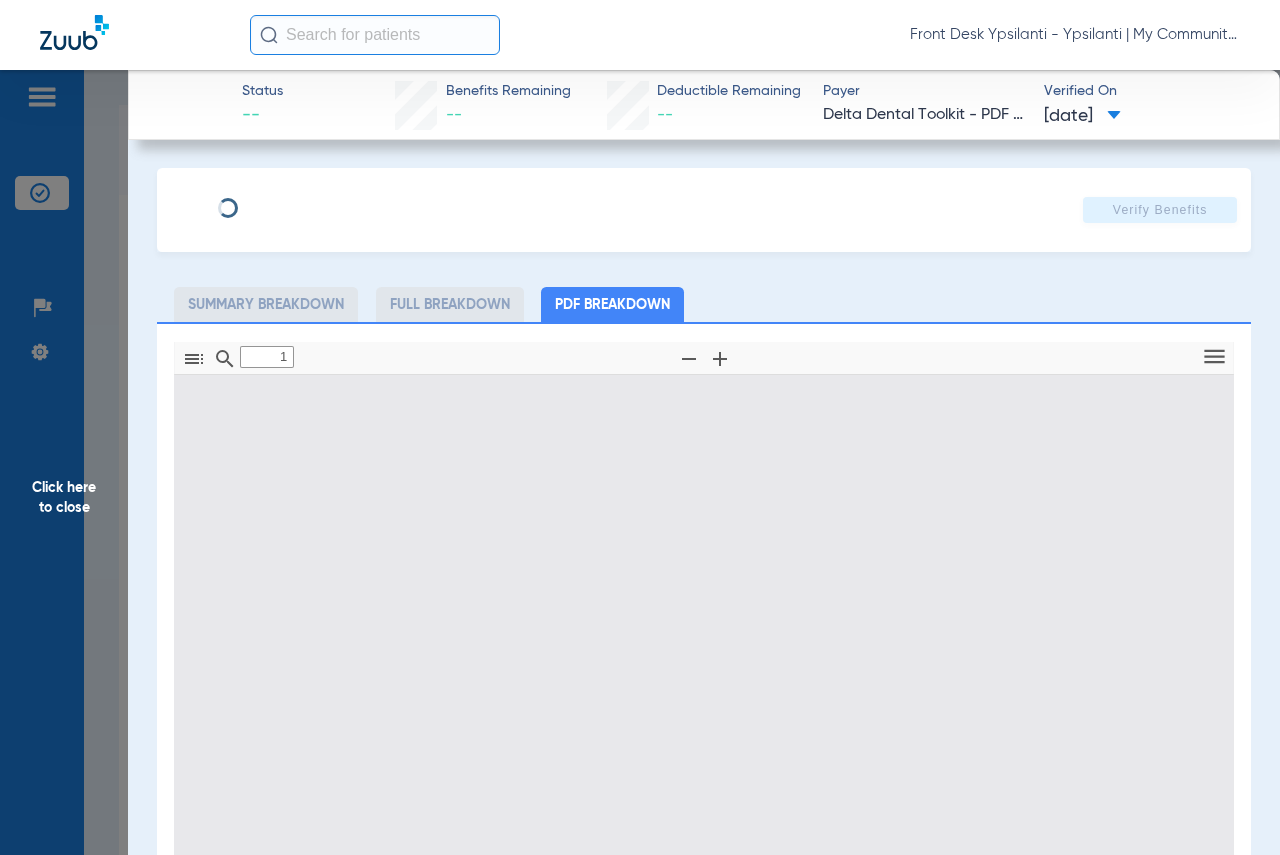 select on "page-width" 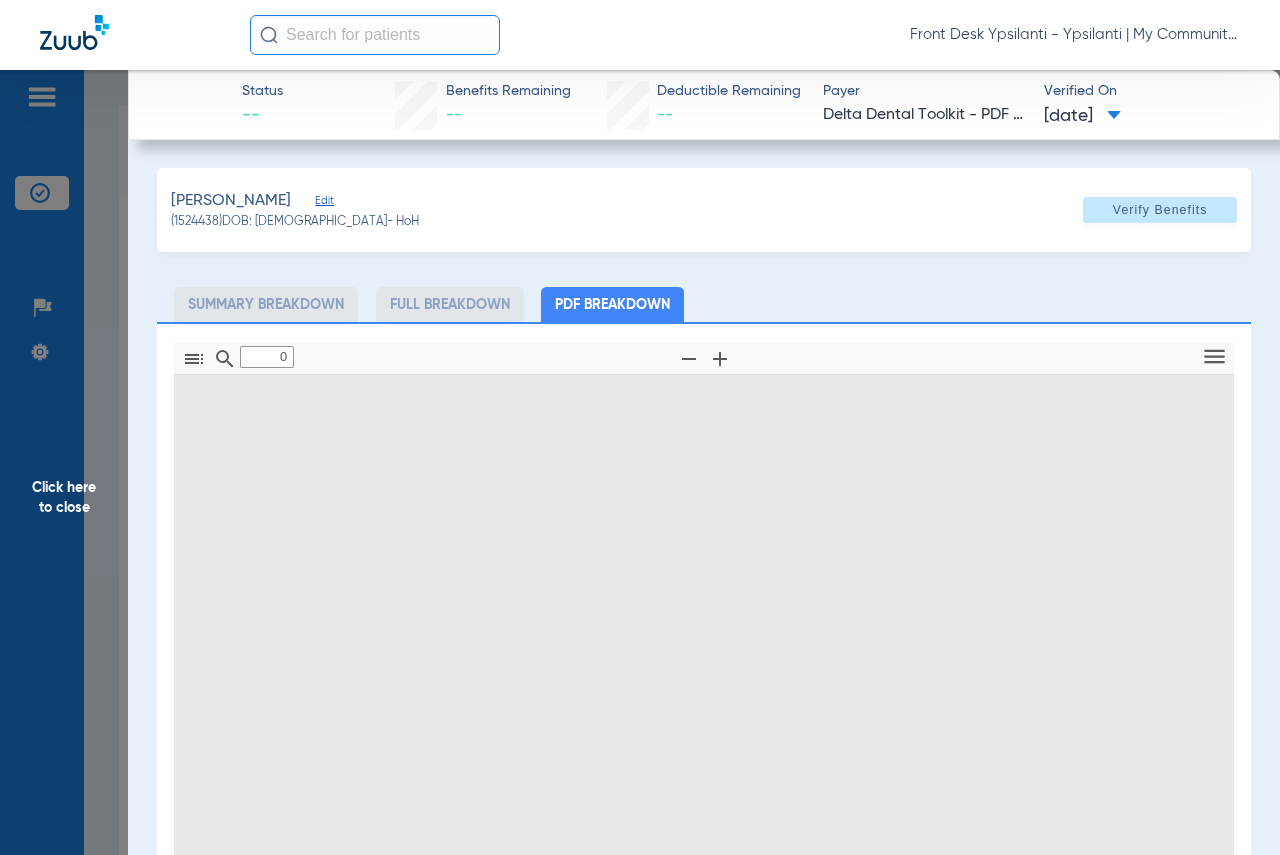 type on "1" 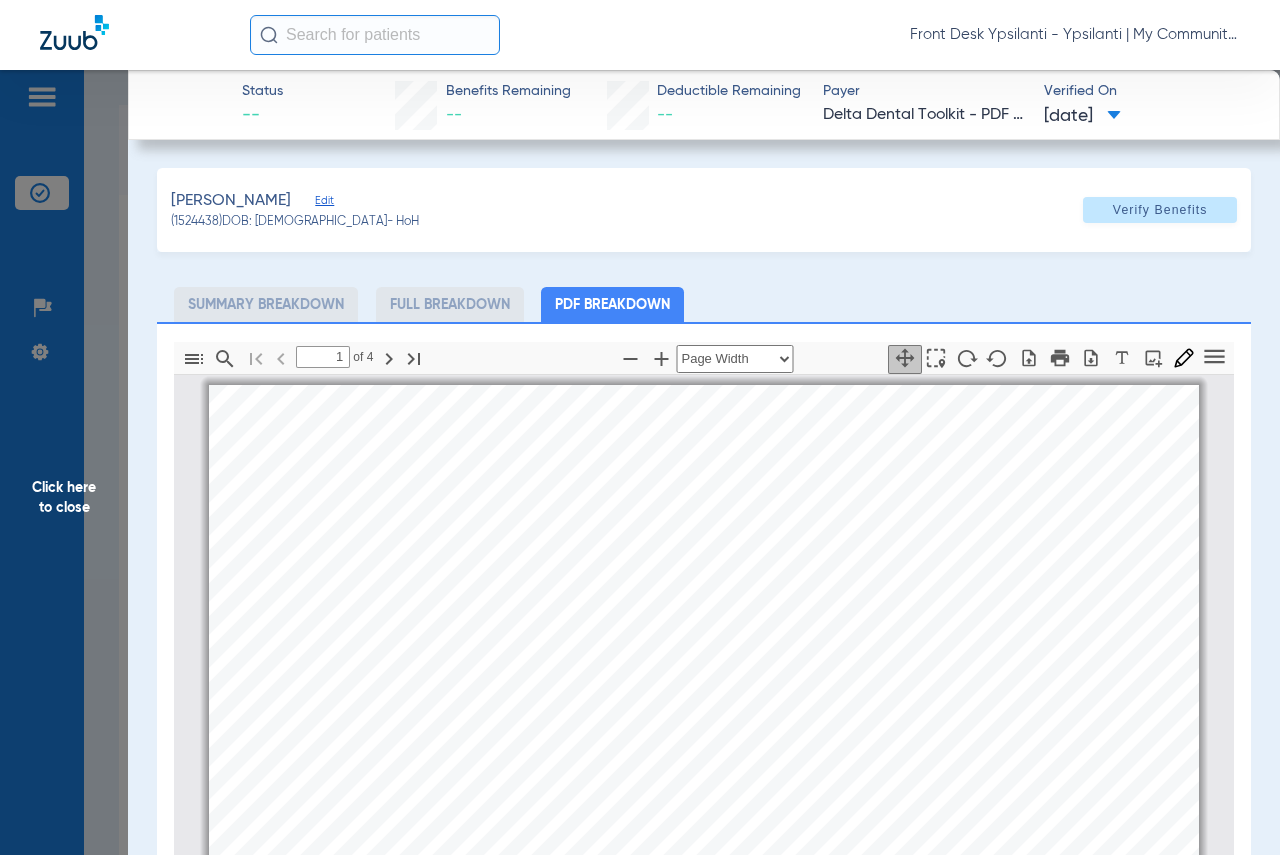 scroll, scrollTop: 10, scrollLeft: 0, axis: vertical 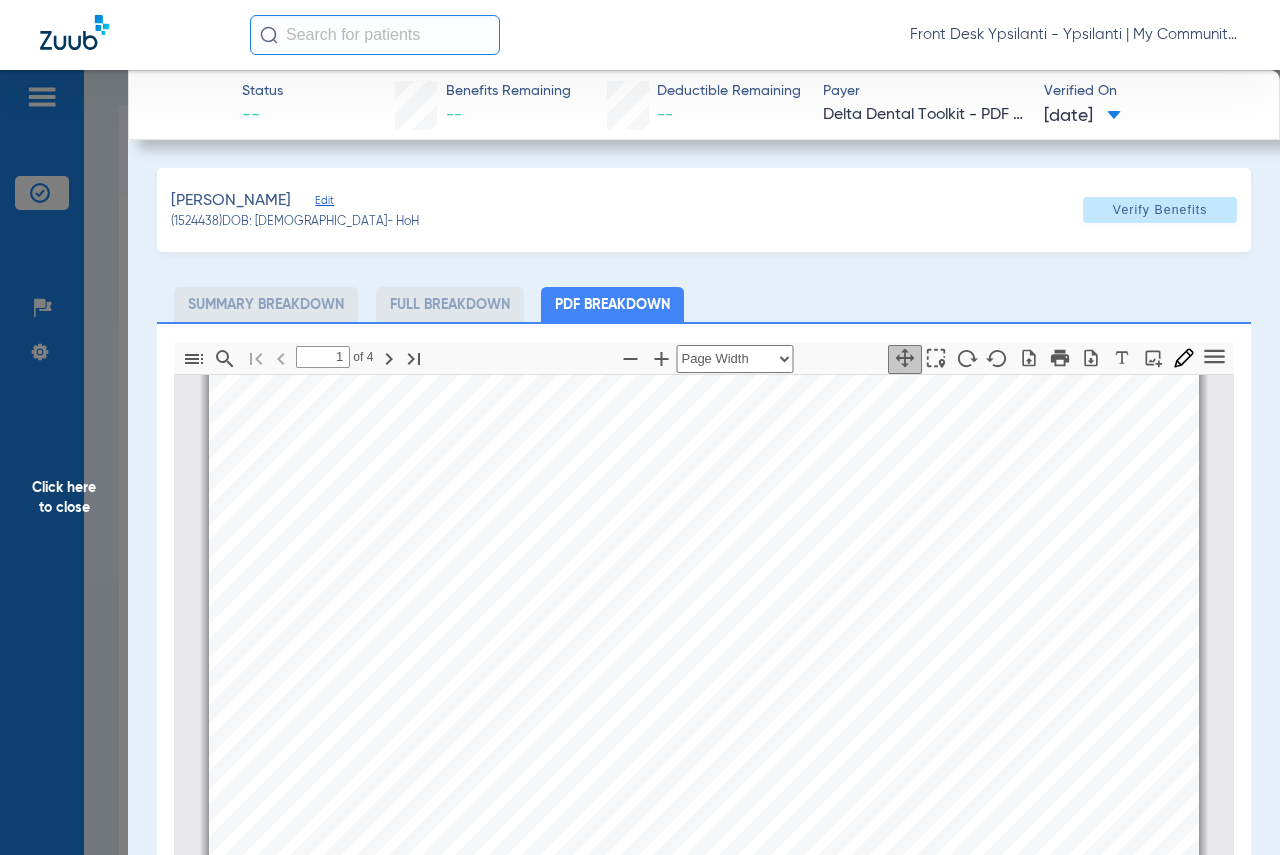 click on "Click here to close" 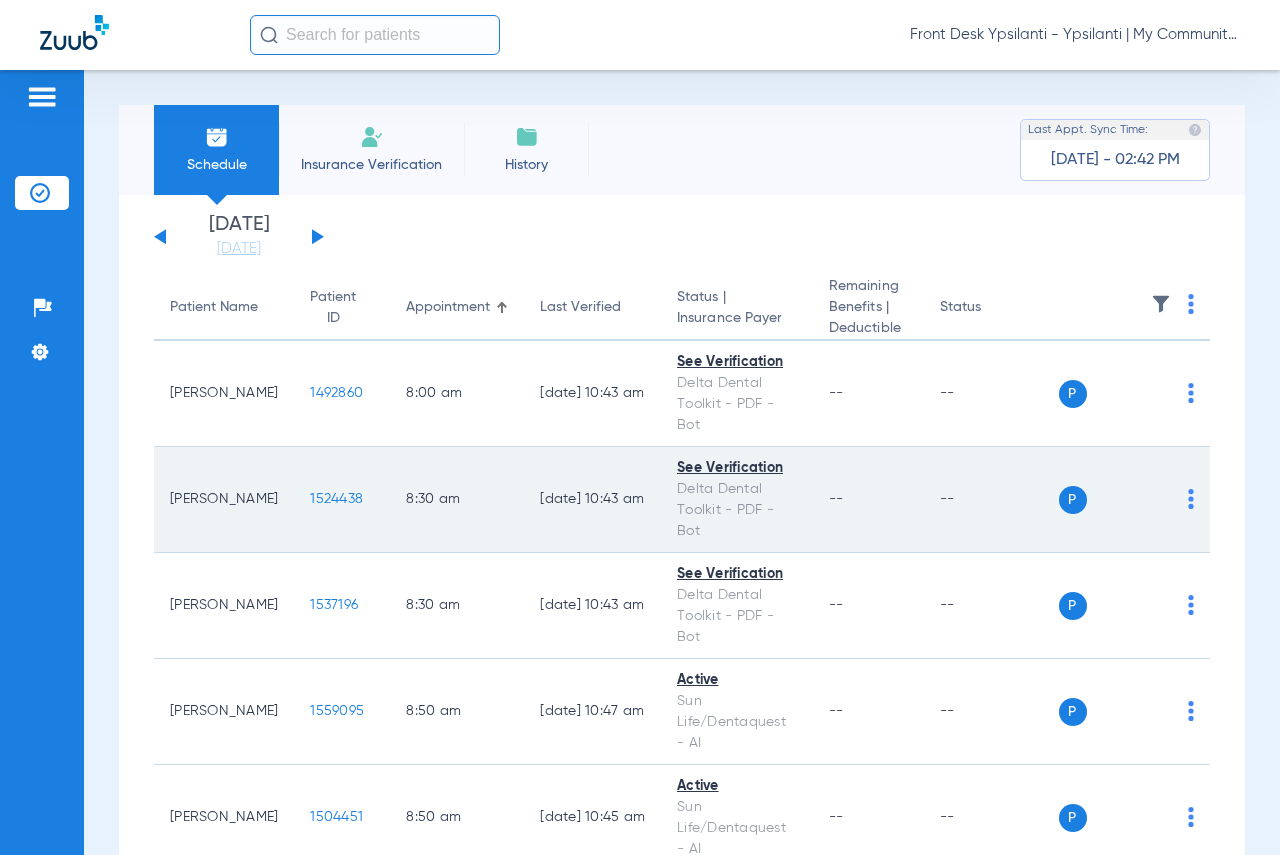 click on "1524438" 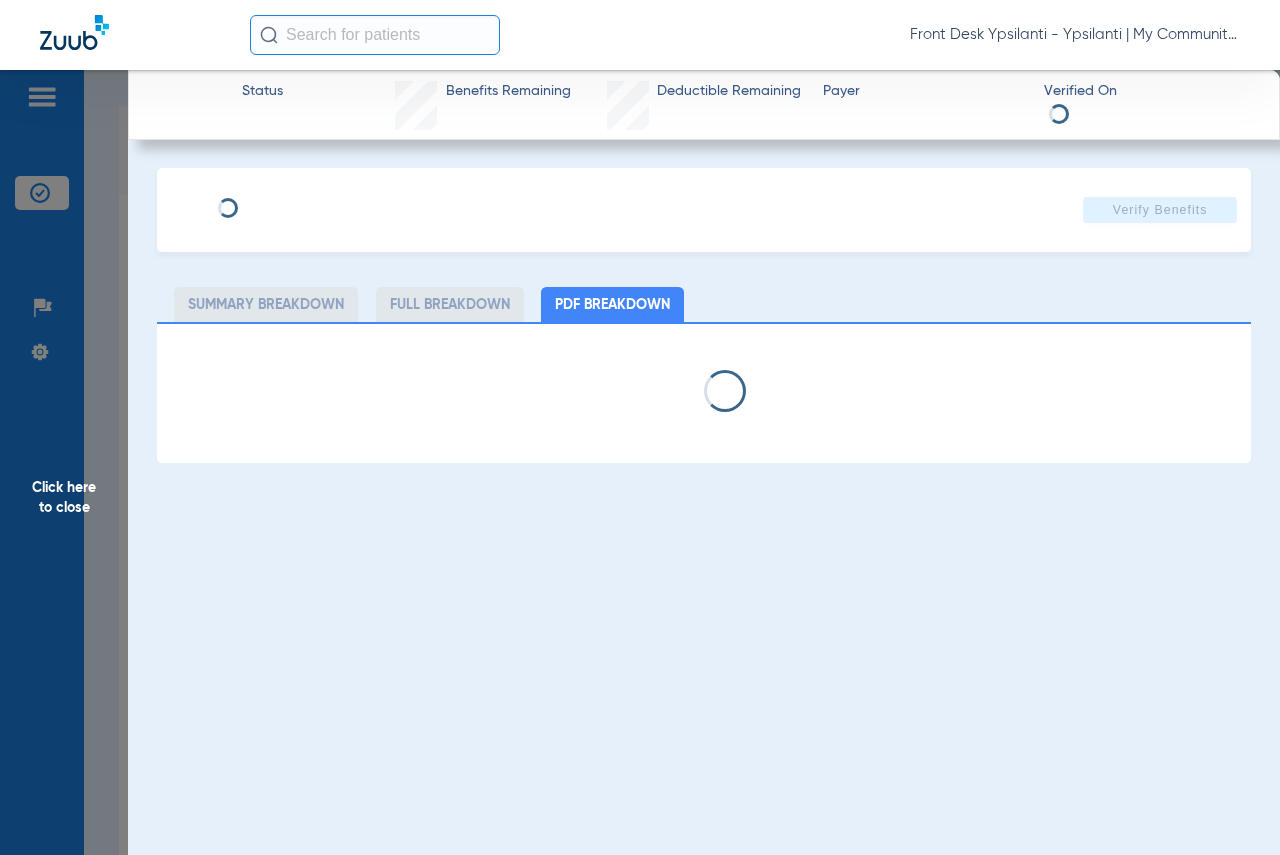 select on "page-width" 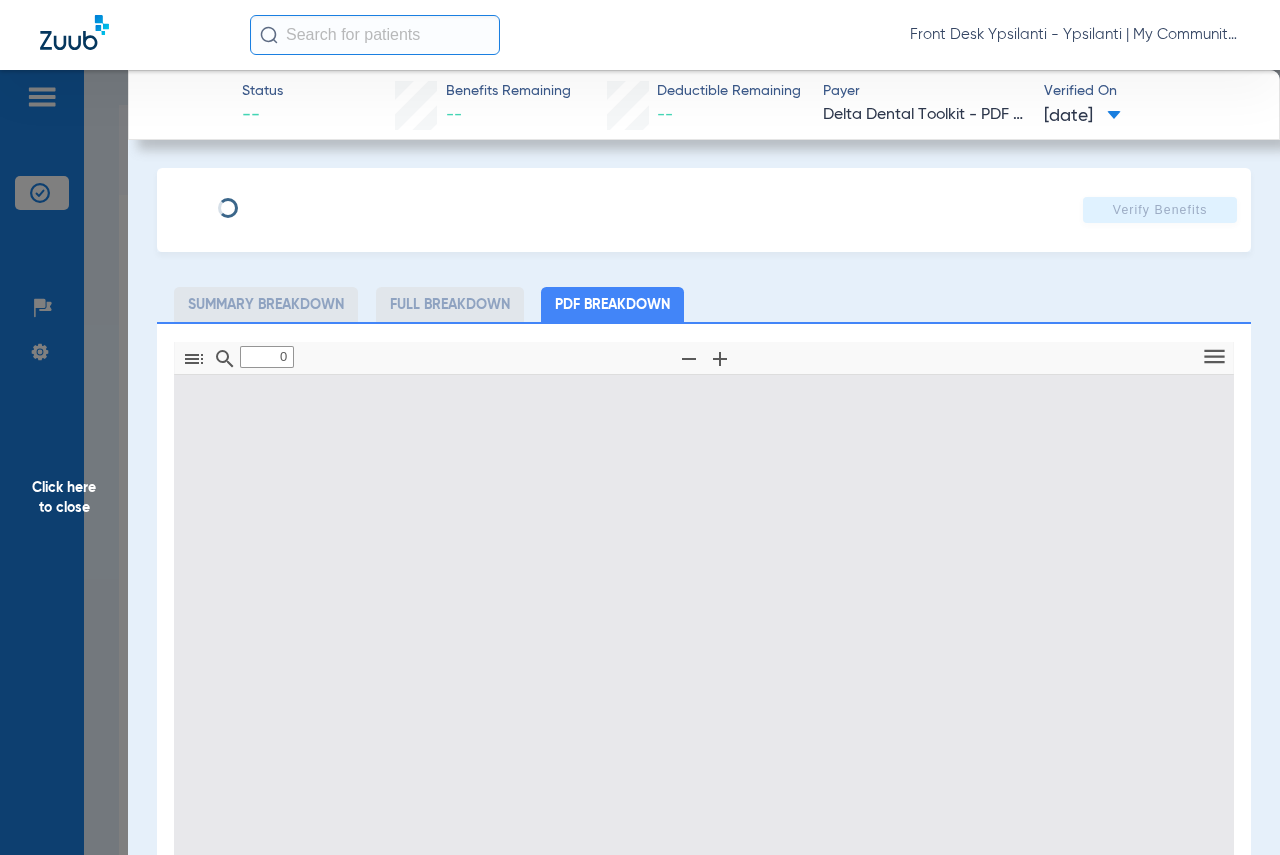 type on "1" 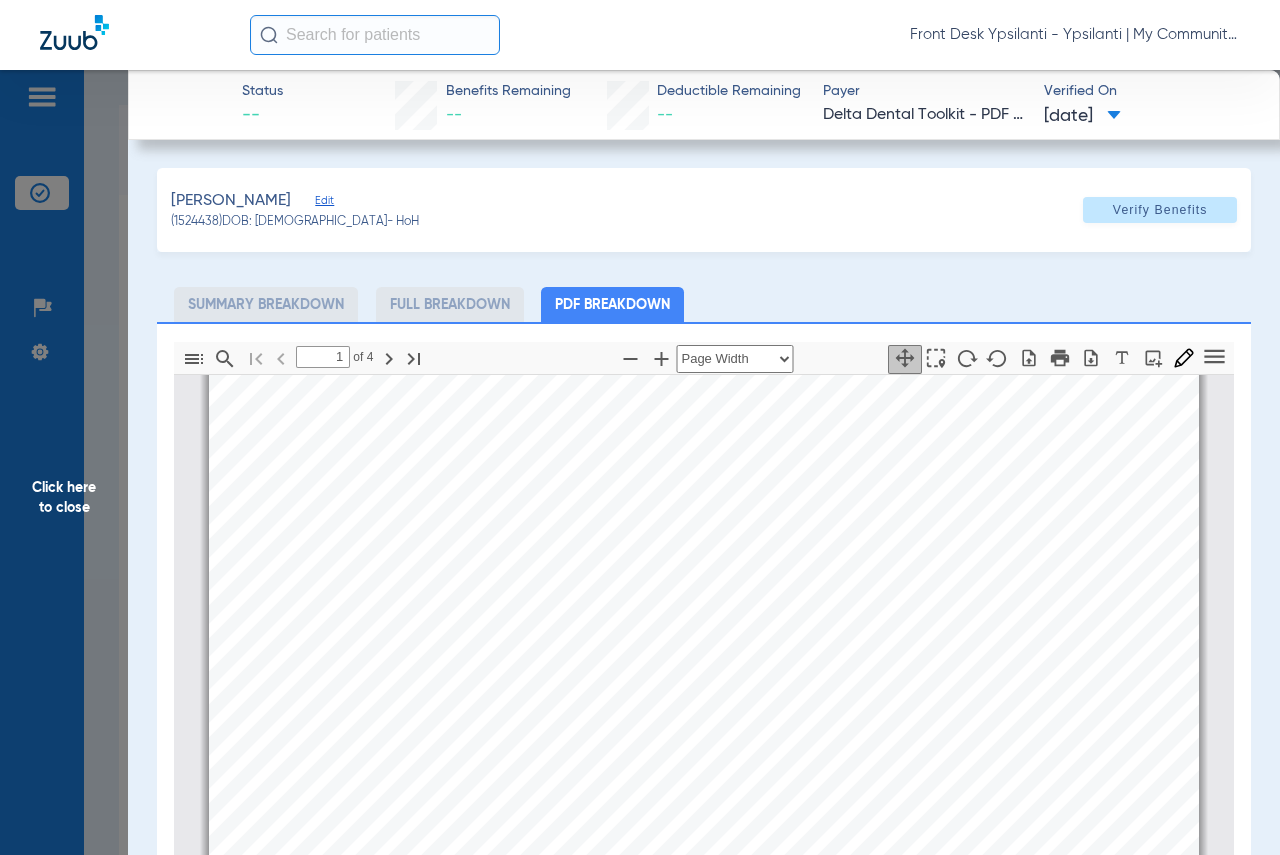 scroll, scrollTop: 210, scrollLeft: 0, axis: vertical 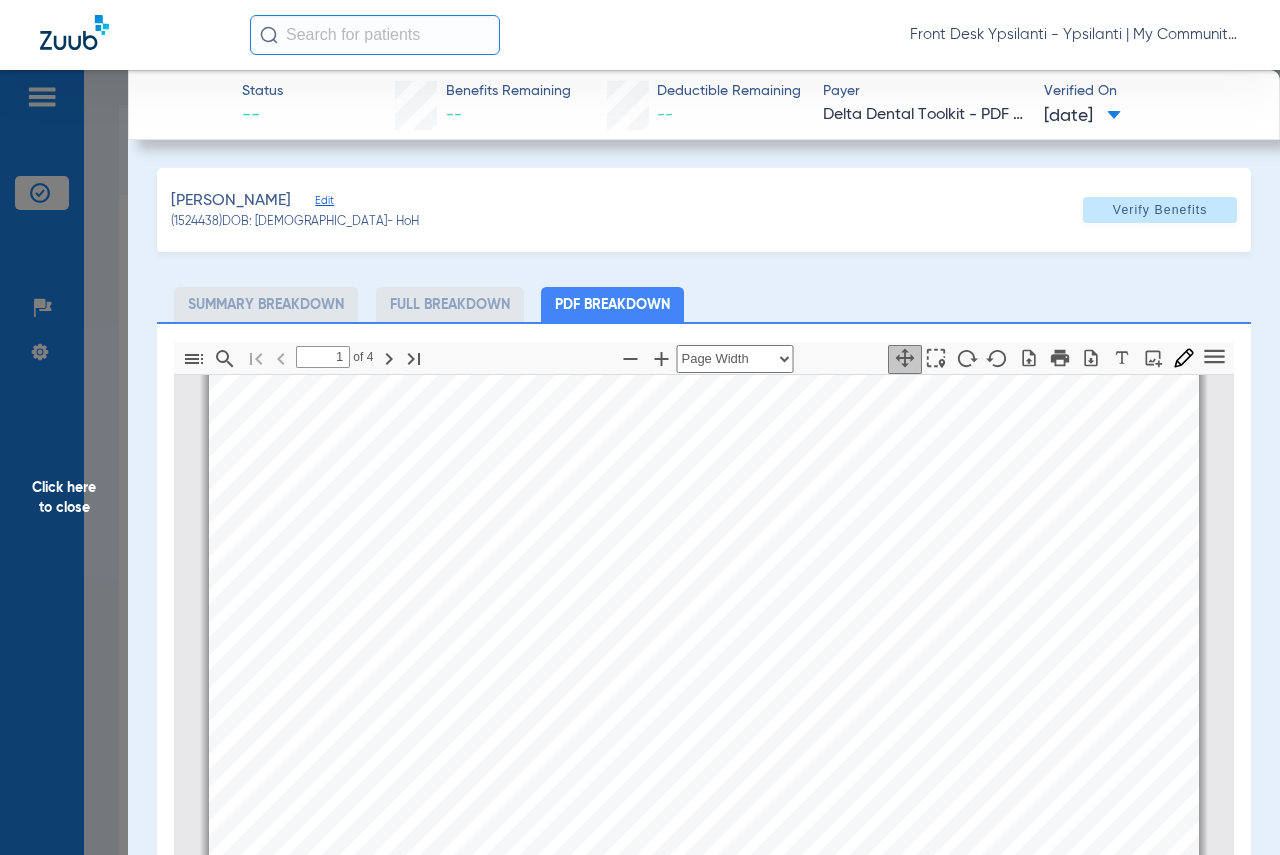 click on "Click here to close" 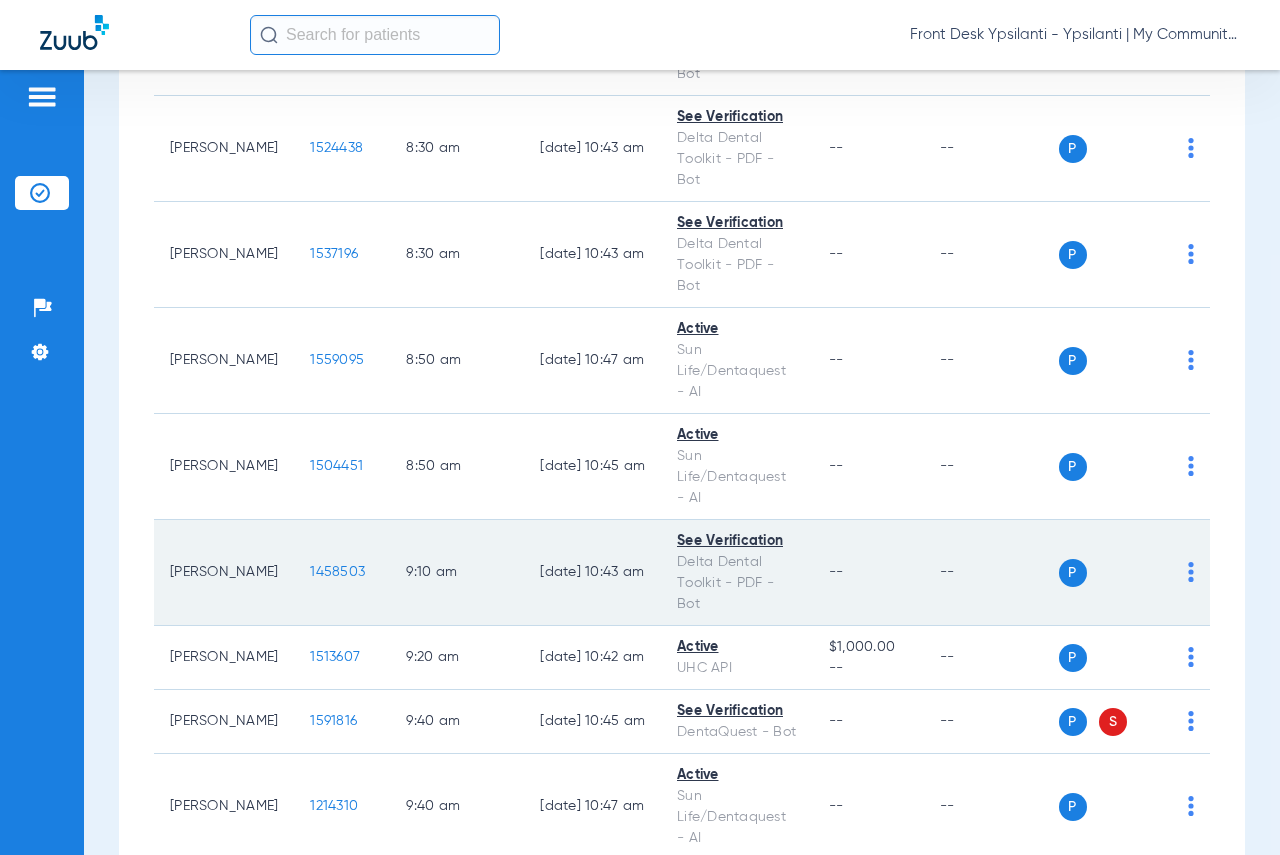 scroll, scrollTop: 400, scrollLeft: 0, axis: vertical 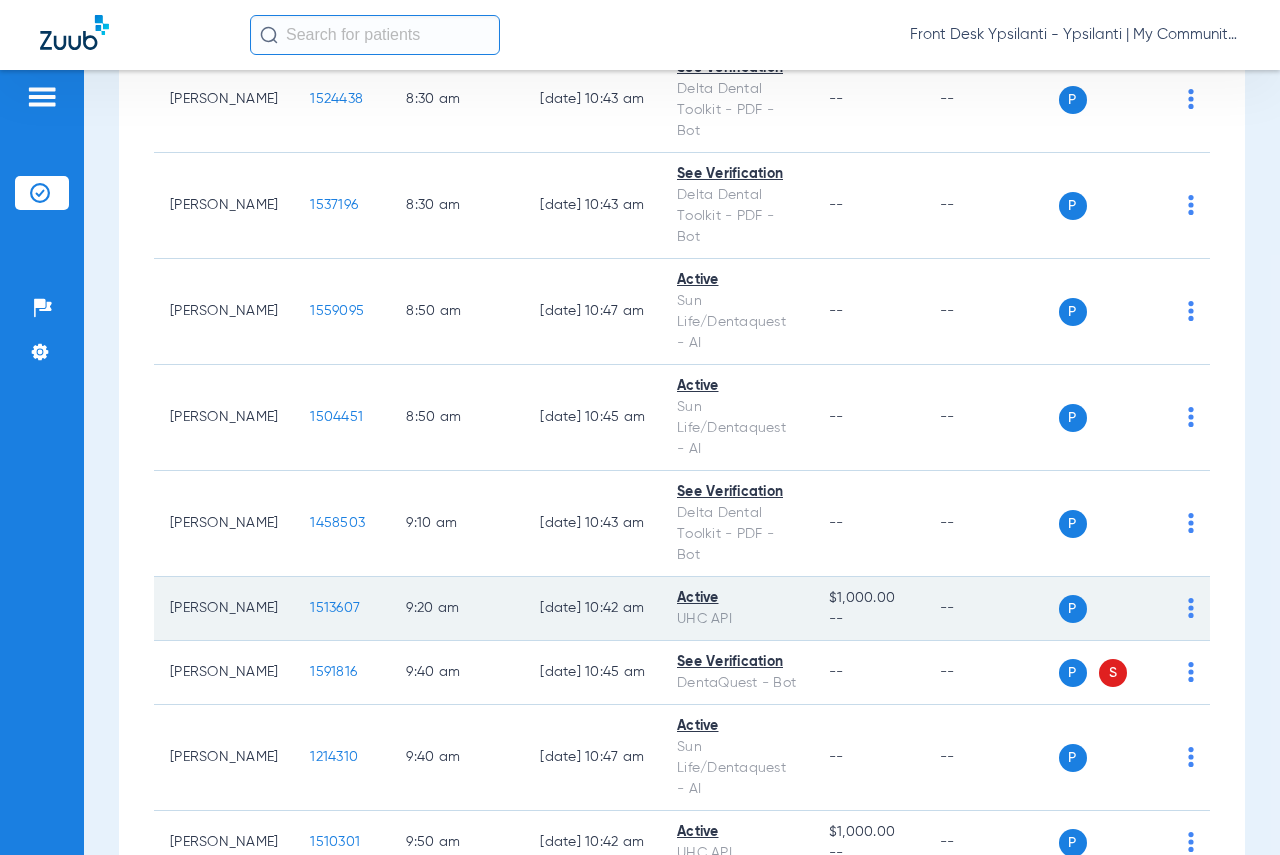 click on "1513607" 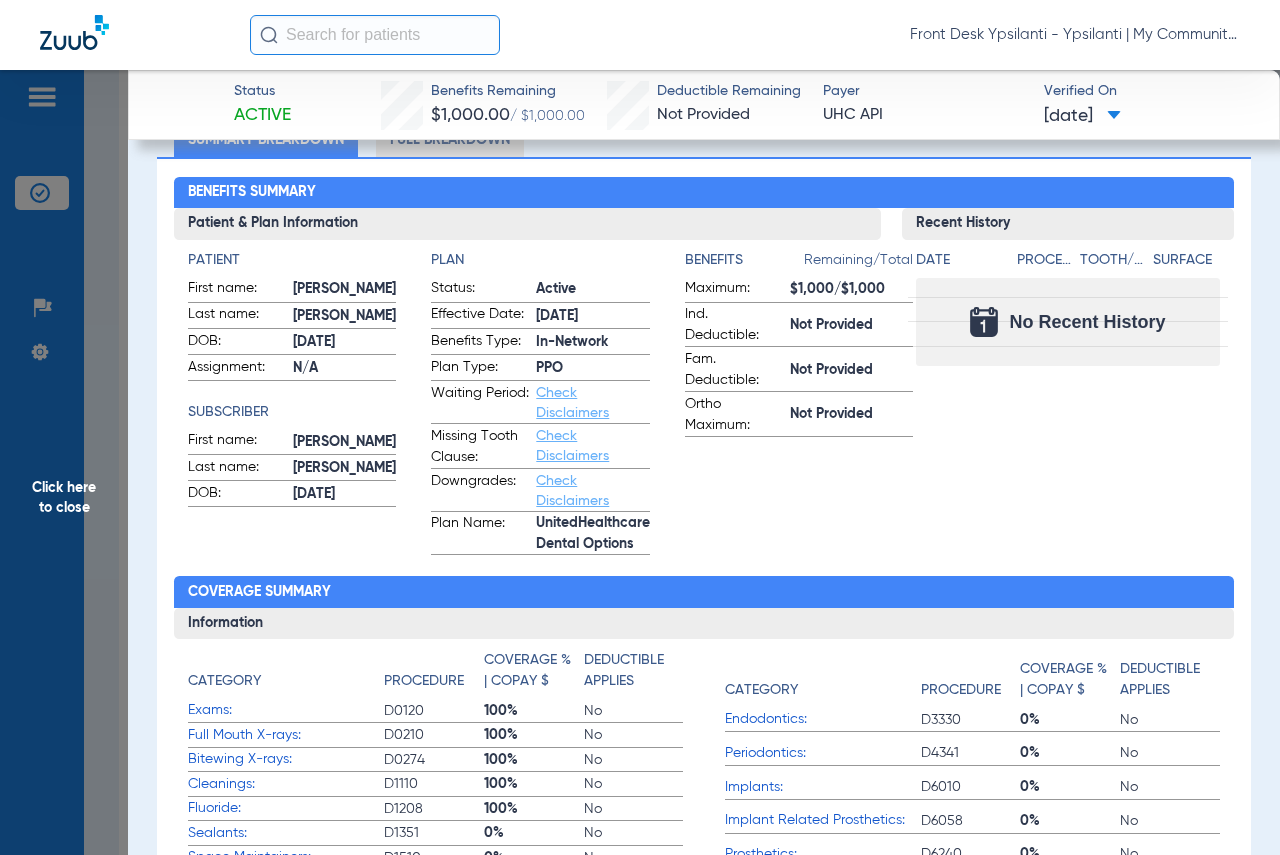 scroll, scrollTop: 200, scrollLeft: 0, axis: vertical 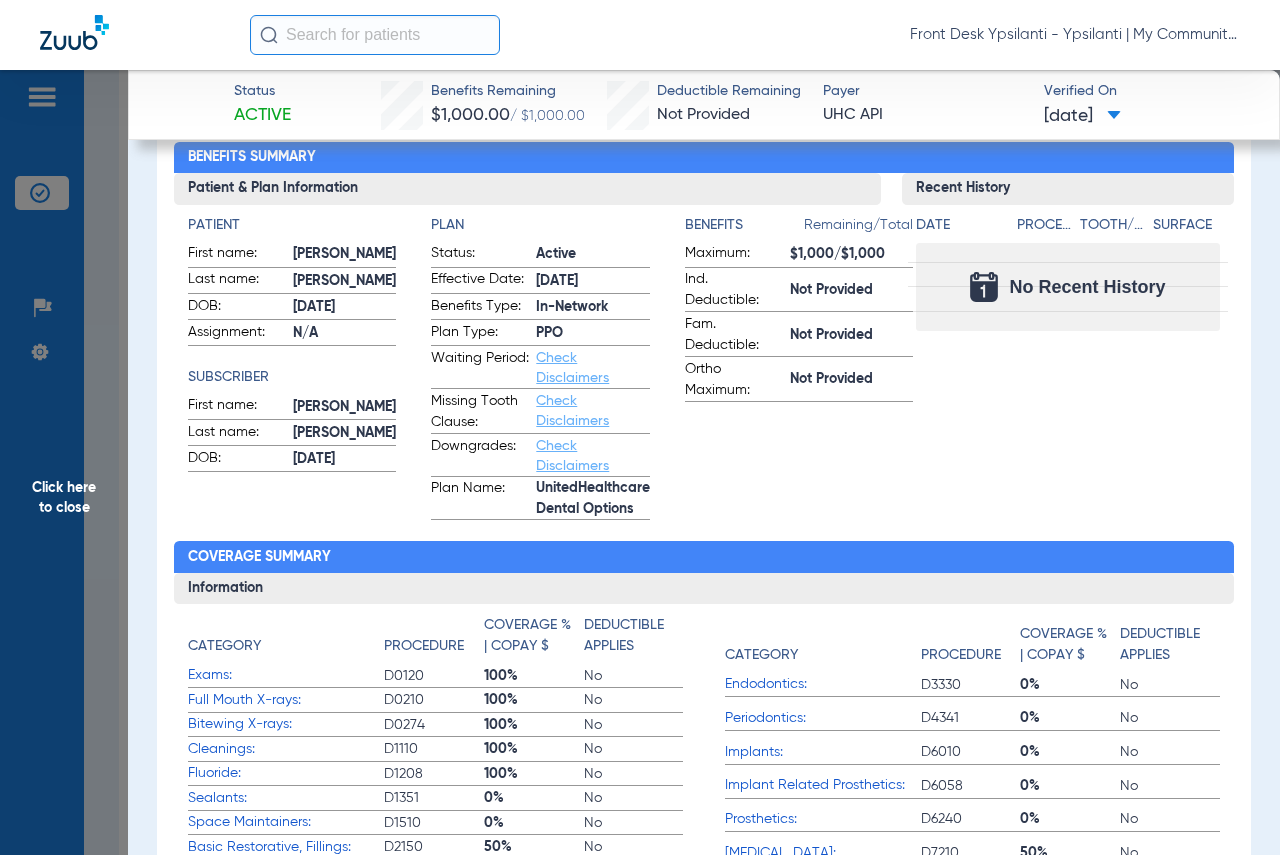 click on "Click here to close" 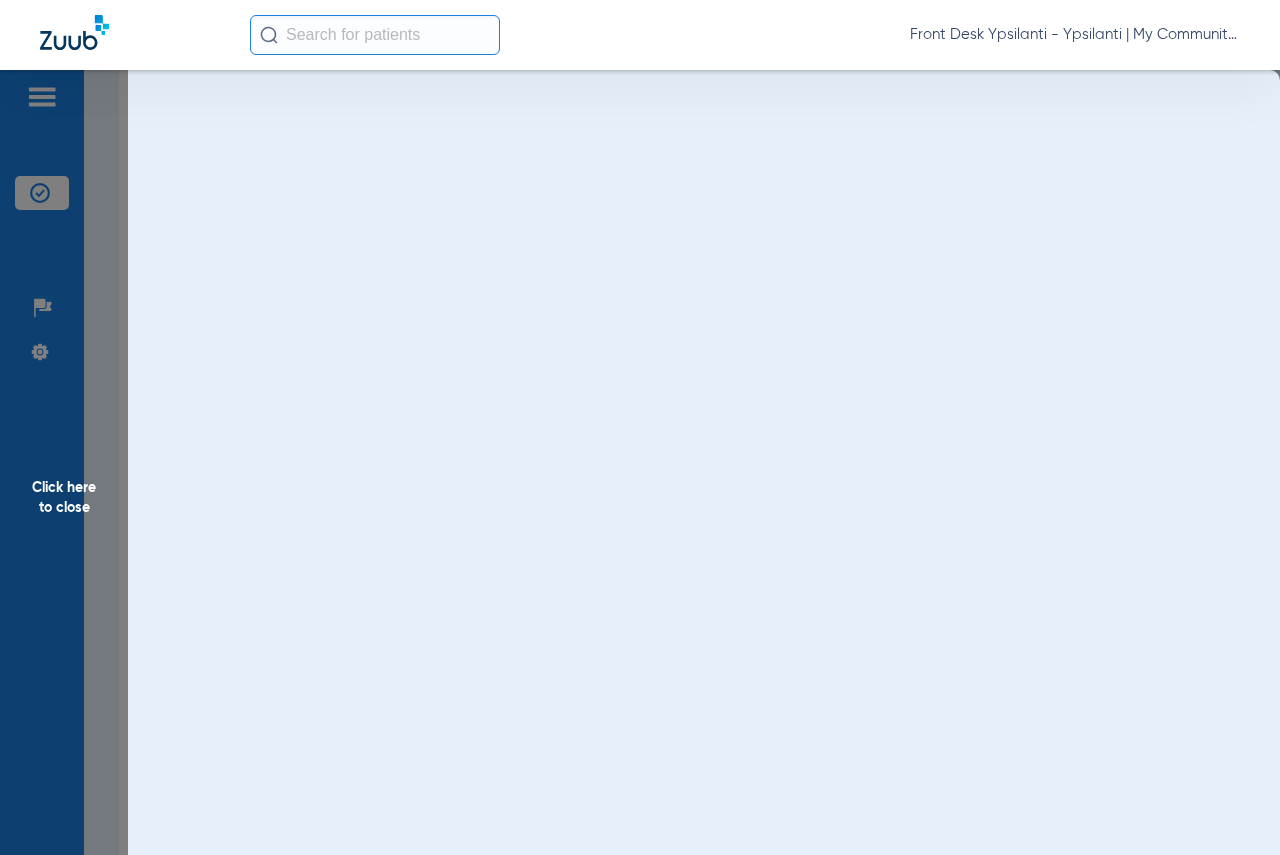 scroll, scrollTop: 0, scrollLeft: 0, axis: both 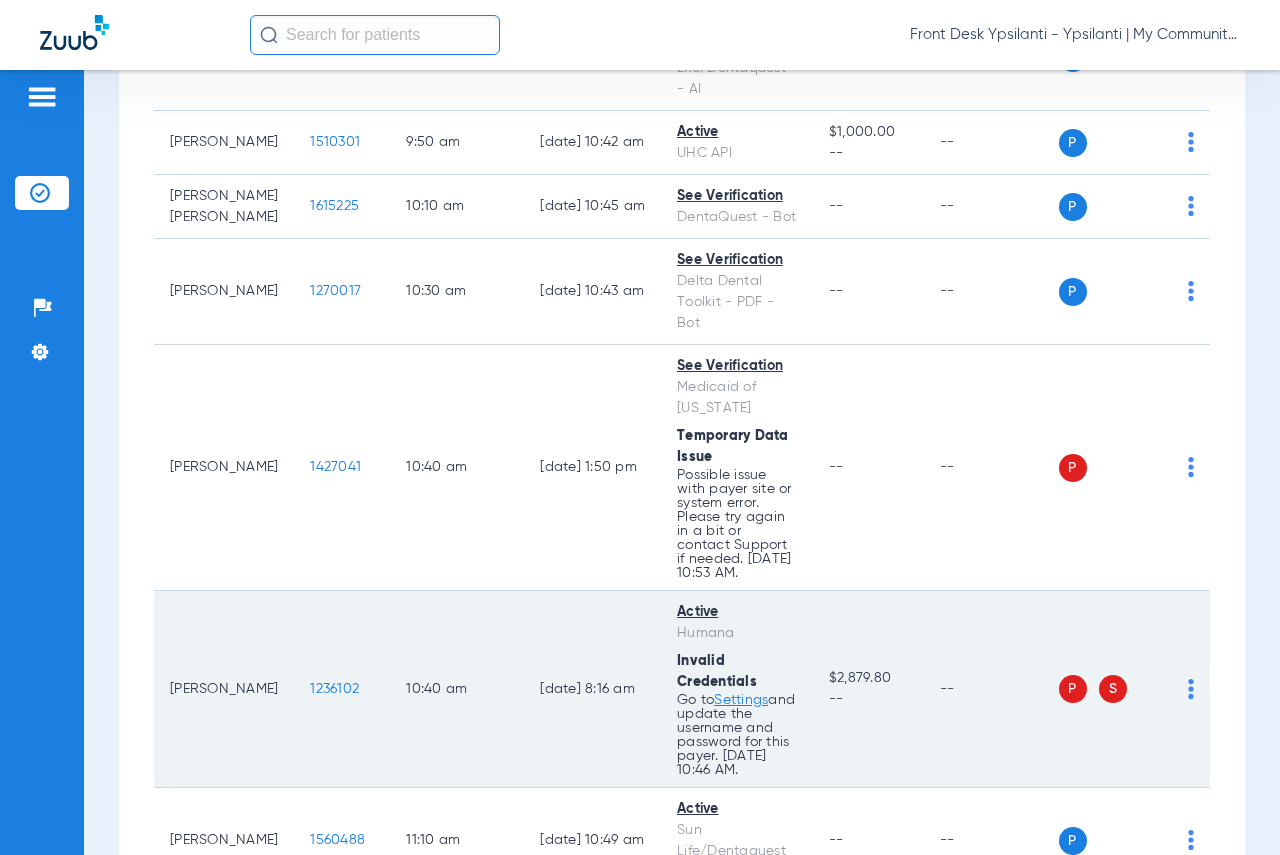 click on "1236102" 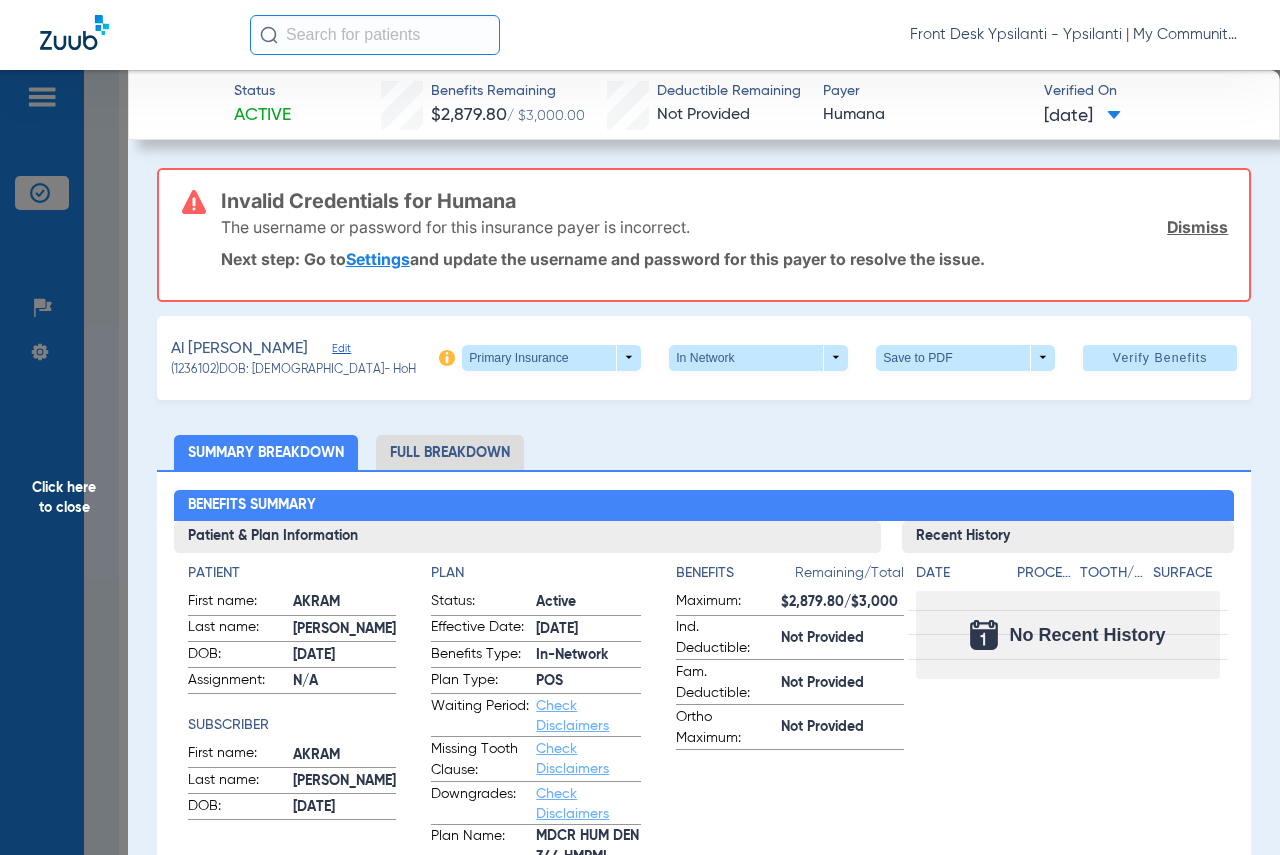 click on "Click here to close" 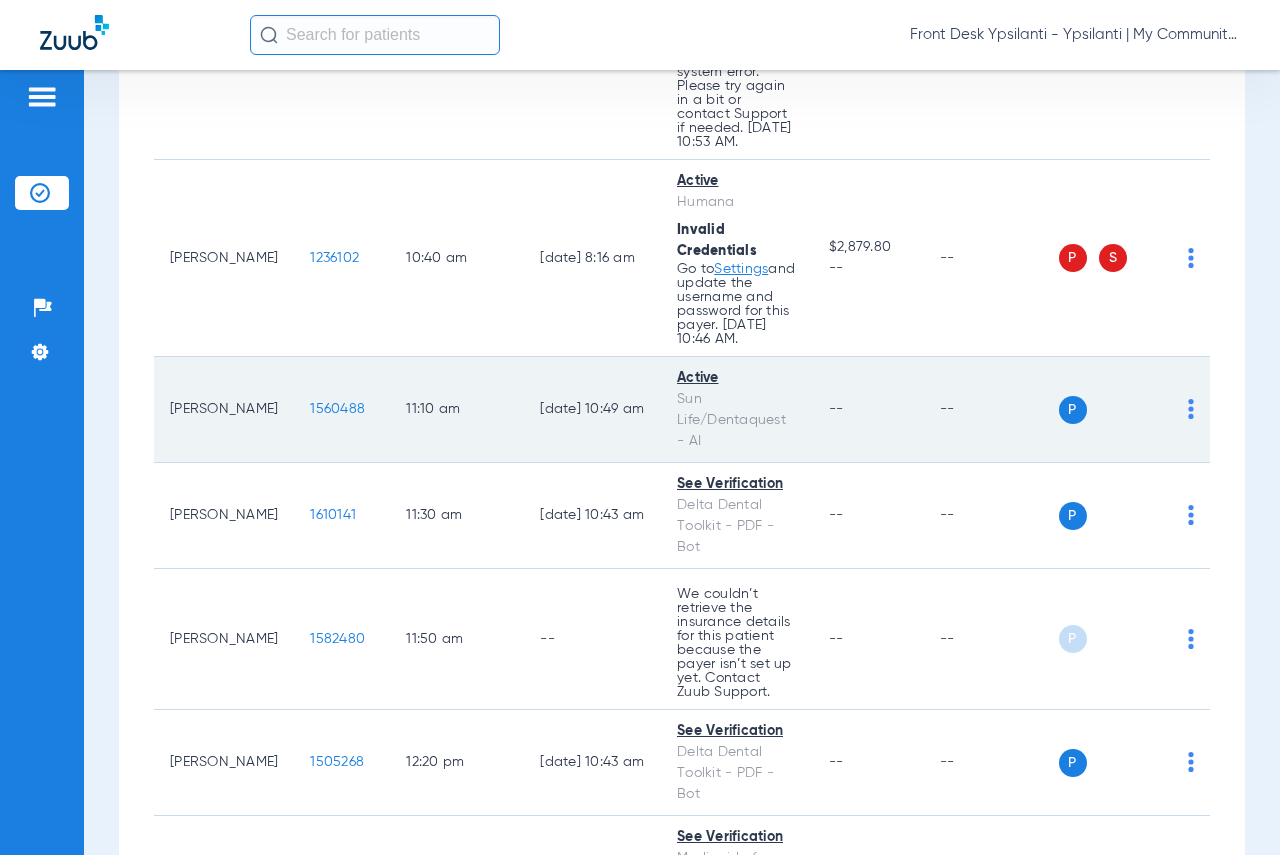scroll, scrollTop: 1600, scrollLeft: 0, axis: vertical 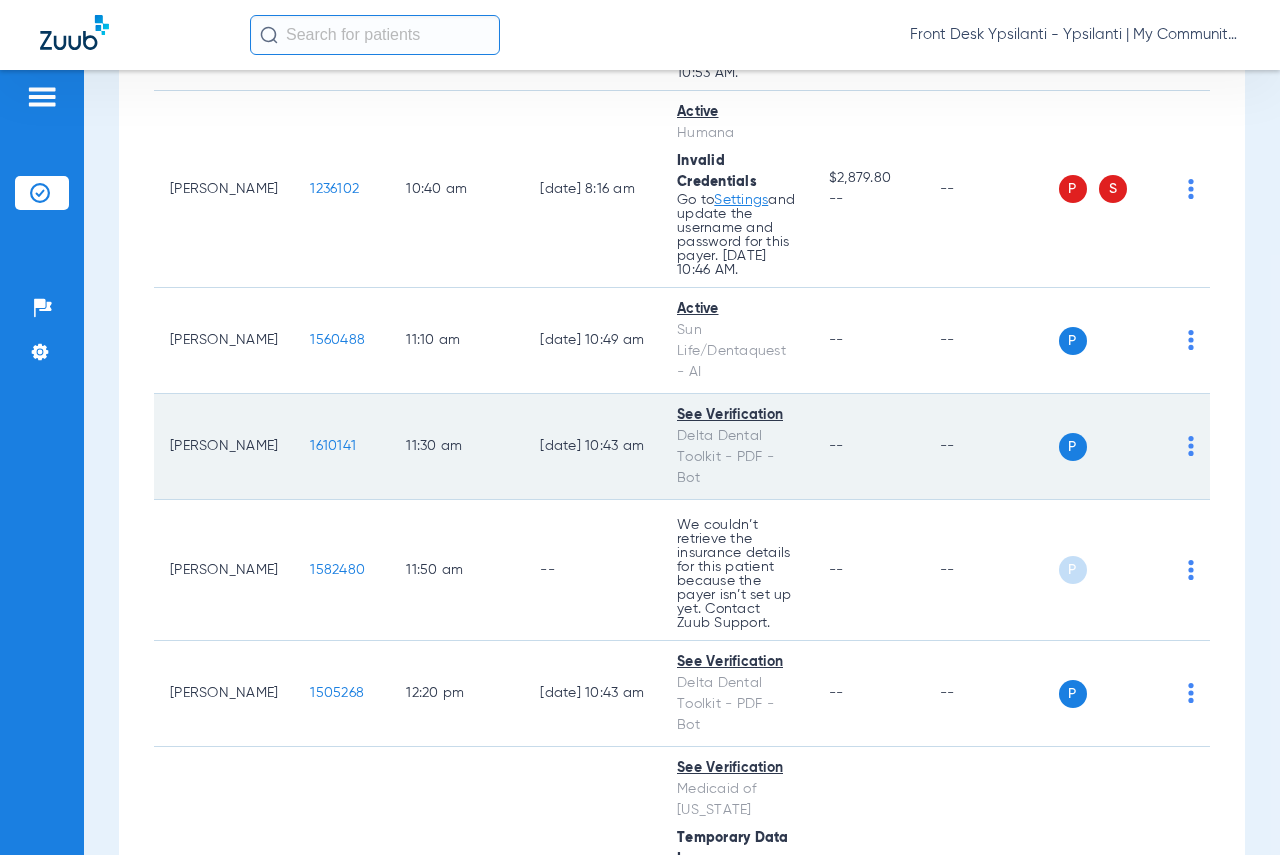 click on "1610141" 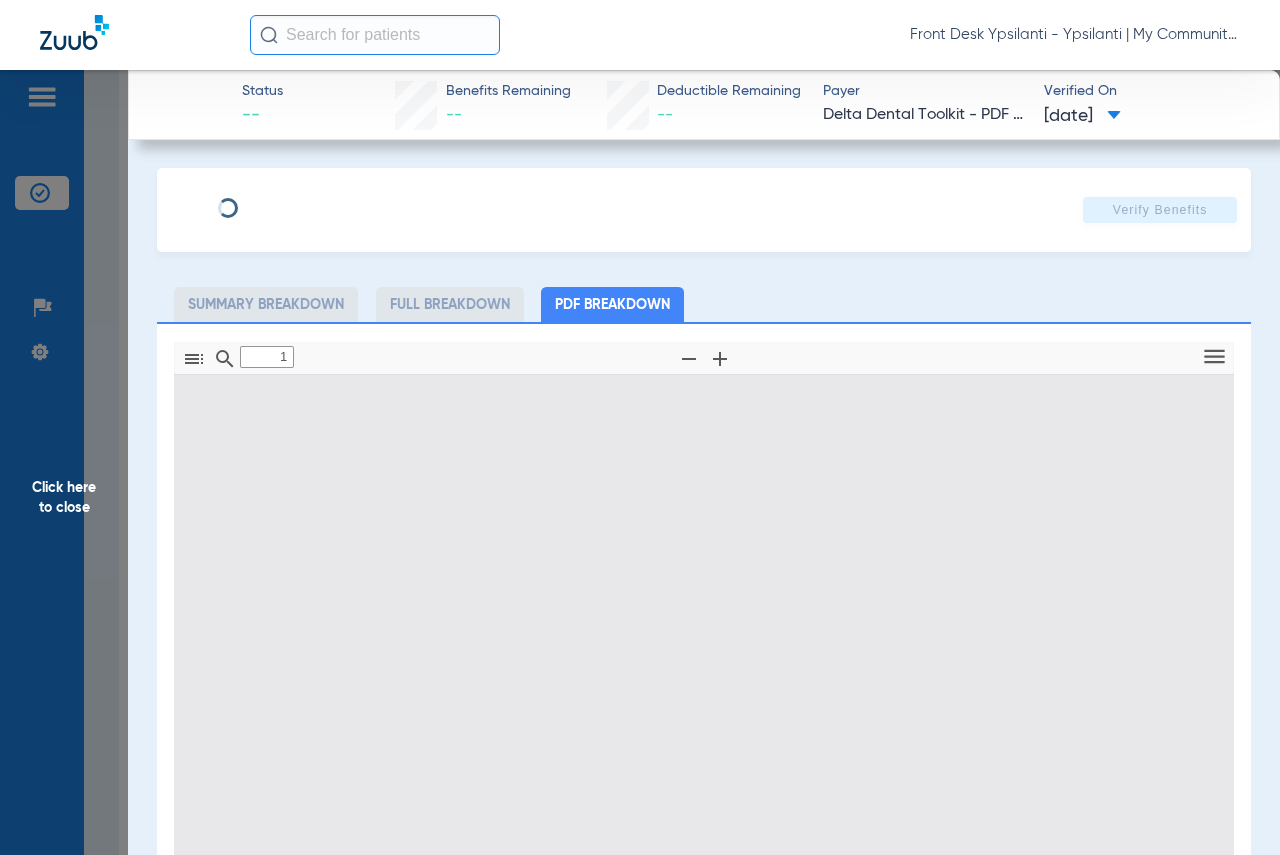 type on "0" 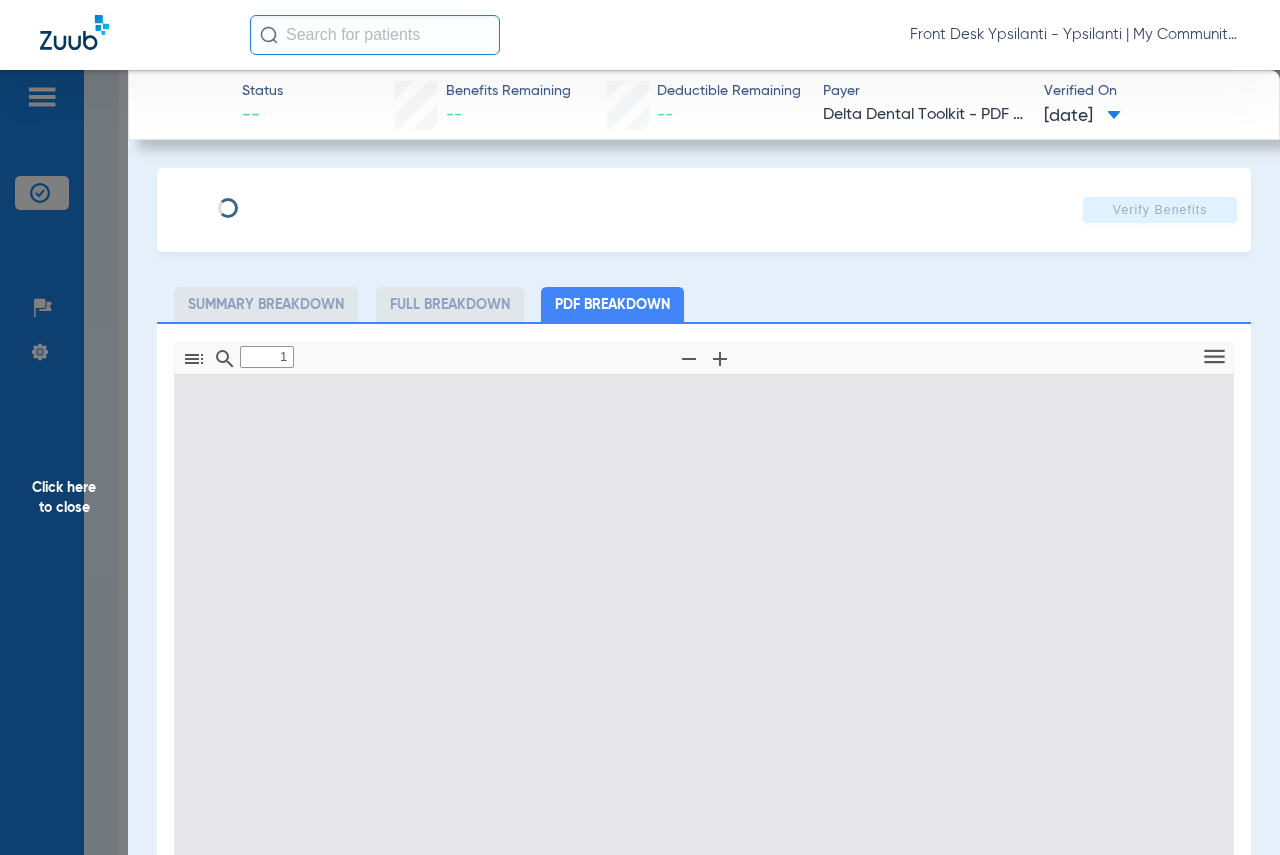select on "page-width" 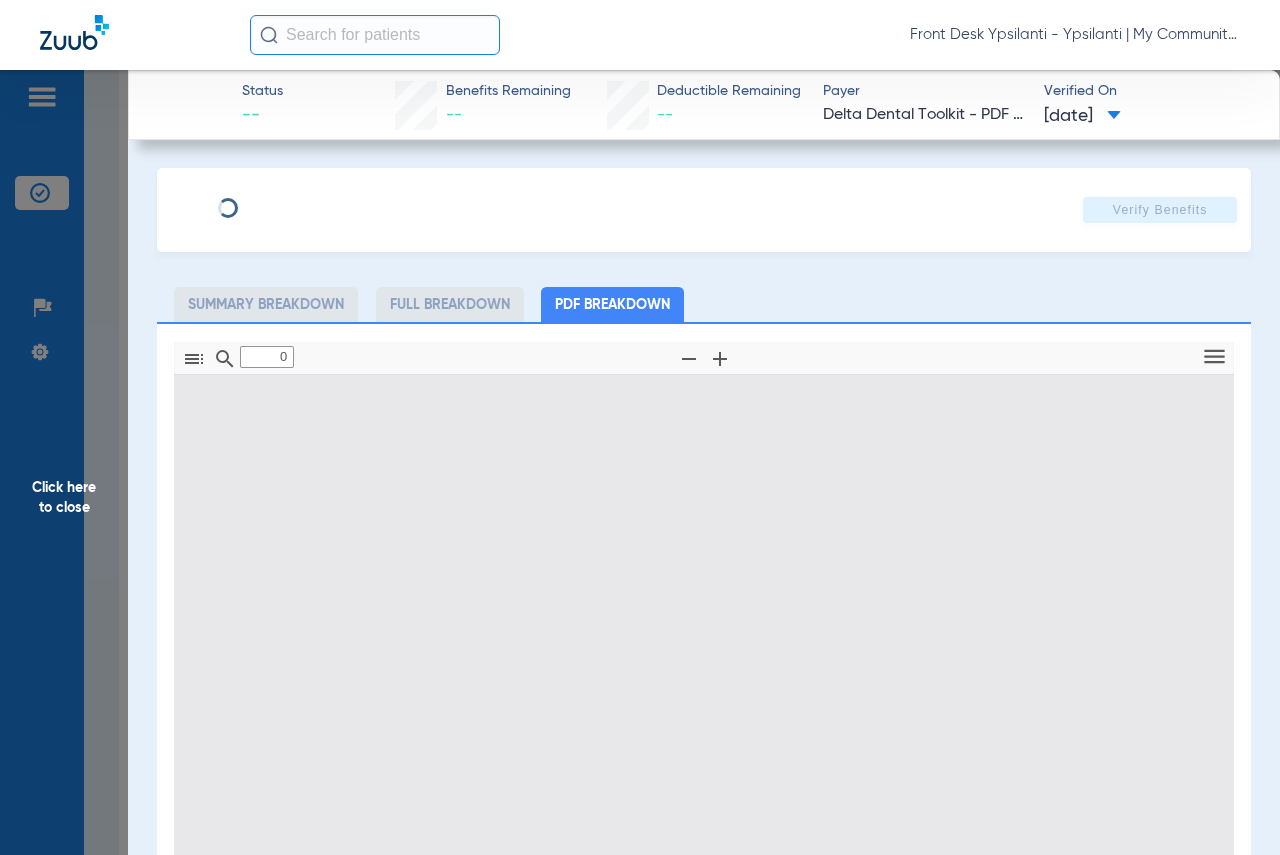 type on "1" 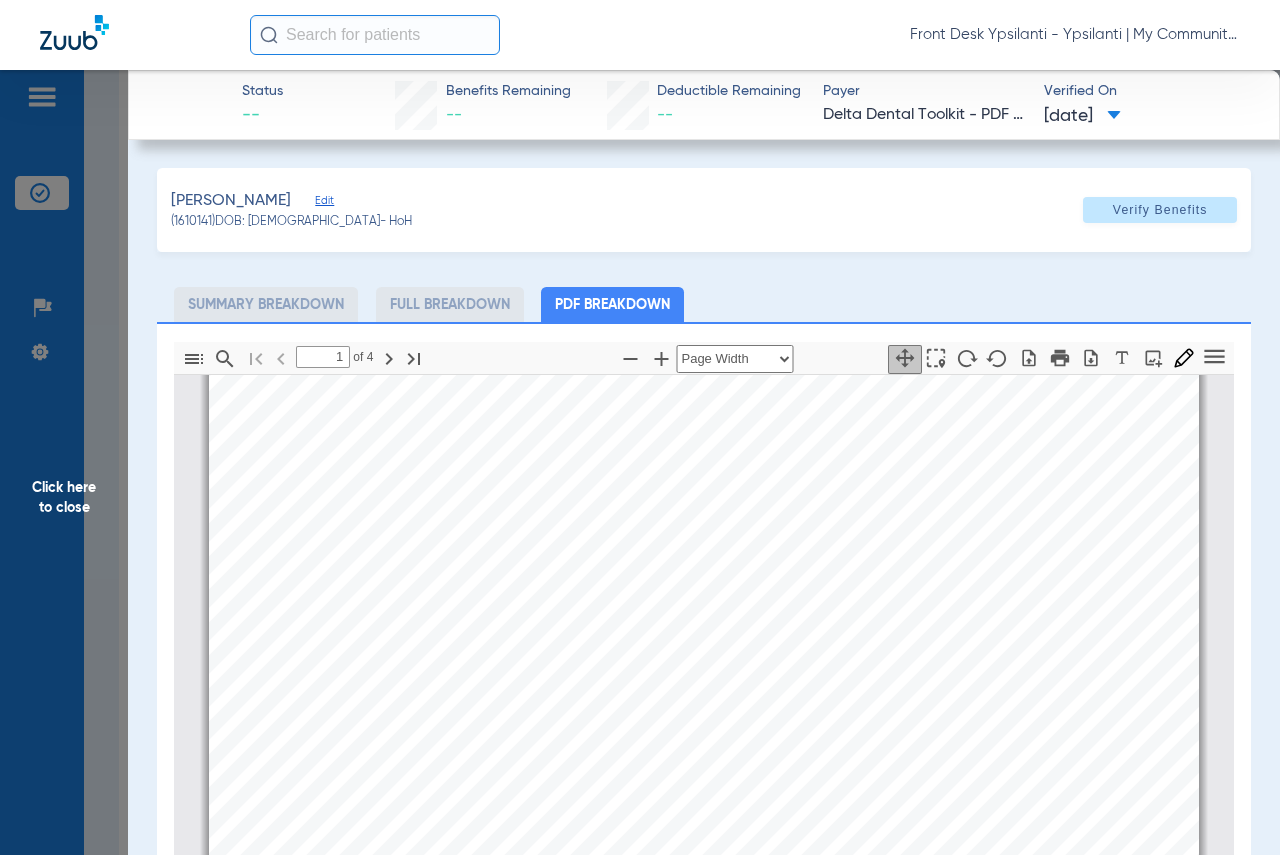 scroll, scrollTop: 310, scrollLeft: 0, axis: vertical 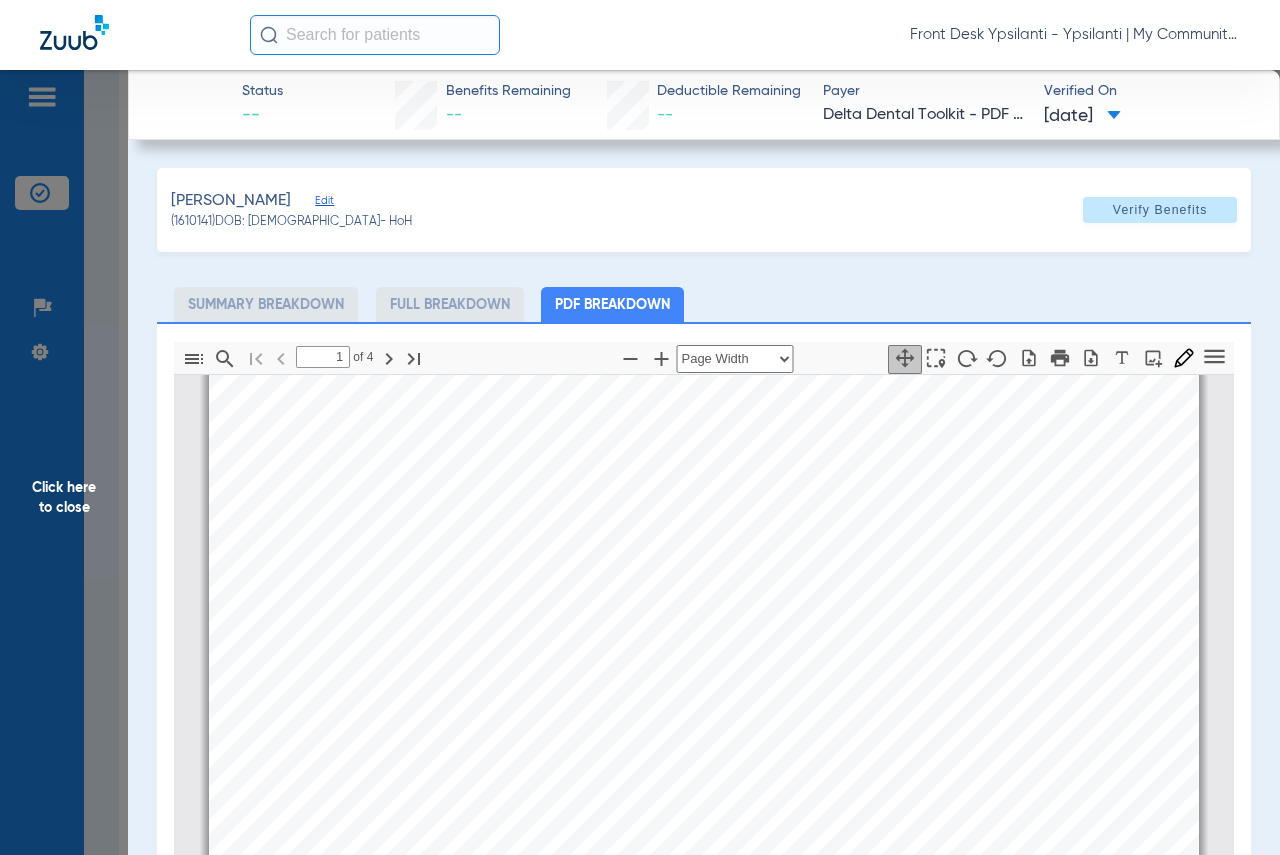 click on "Click here to close" 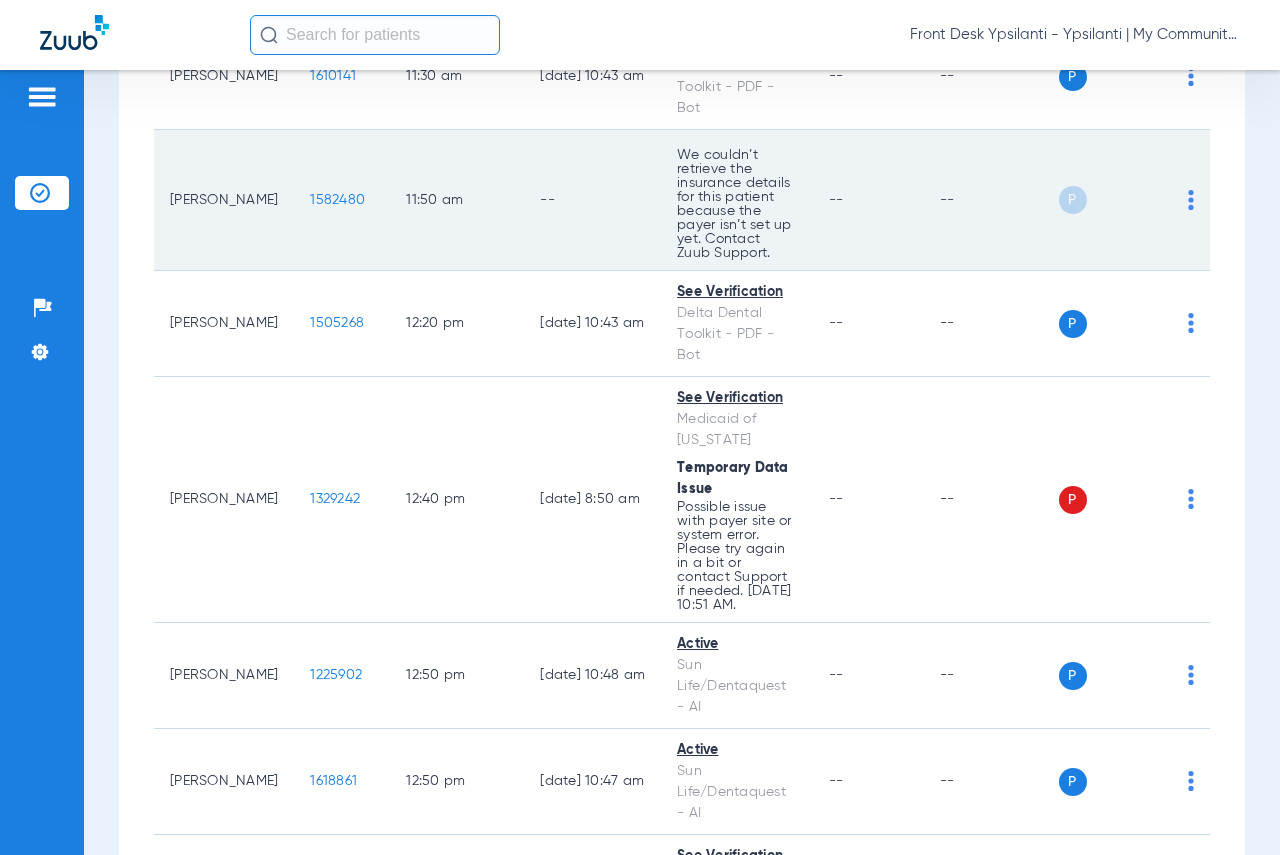 scroll, scrollTop: 2000, scrollLeft: 0, axis: vertical 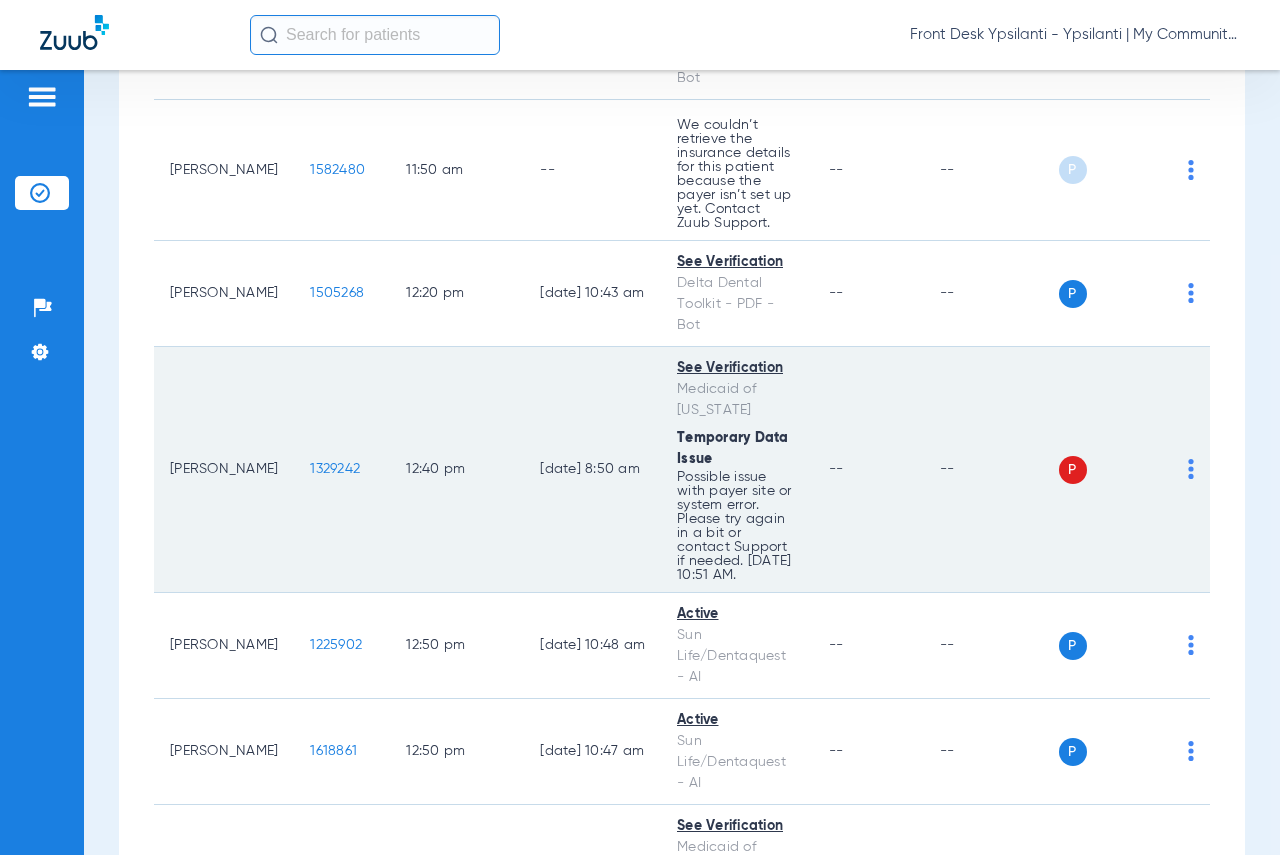 click on "1329242" 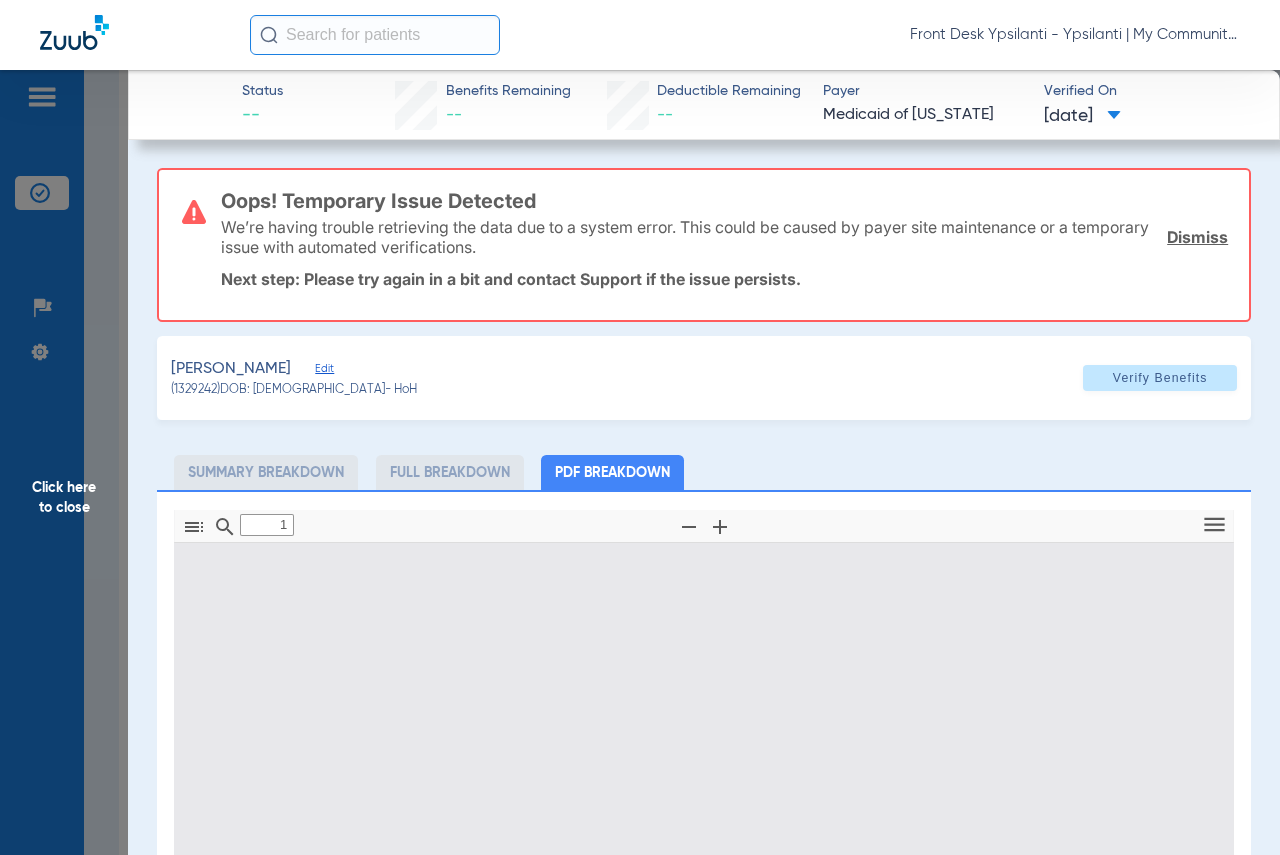 type on "0" 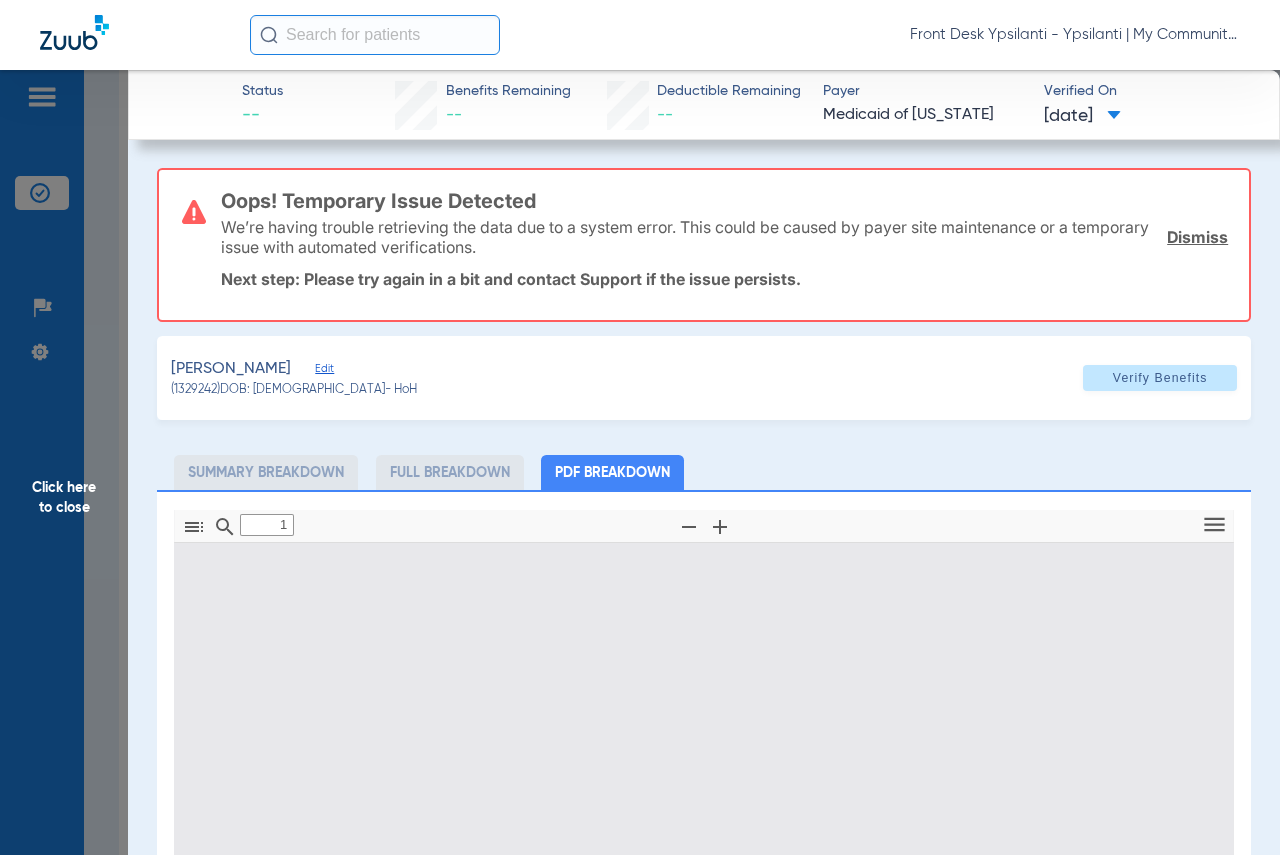 select on "page-width" 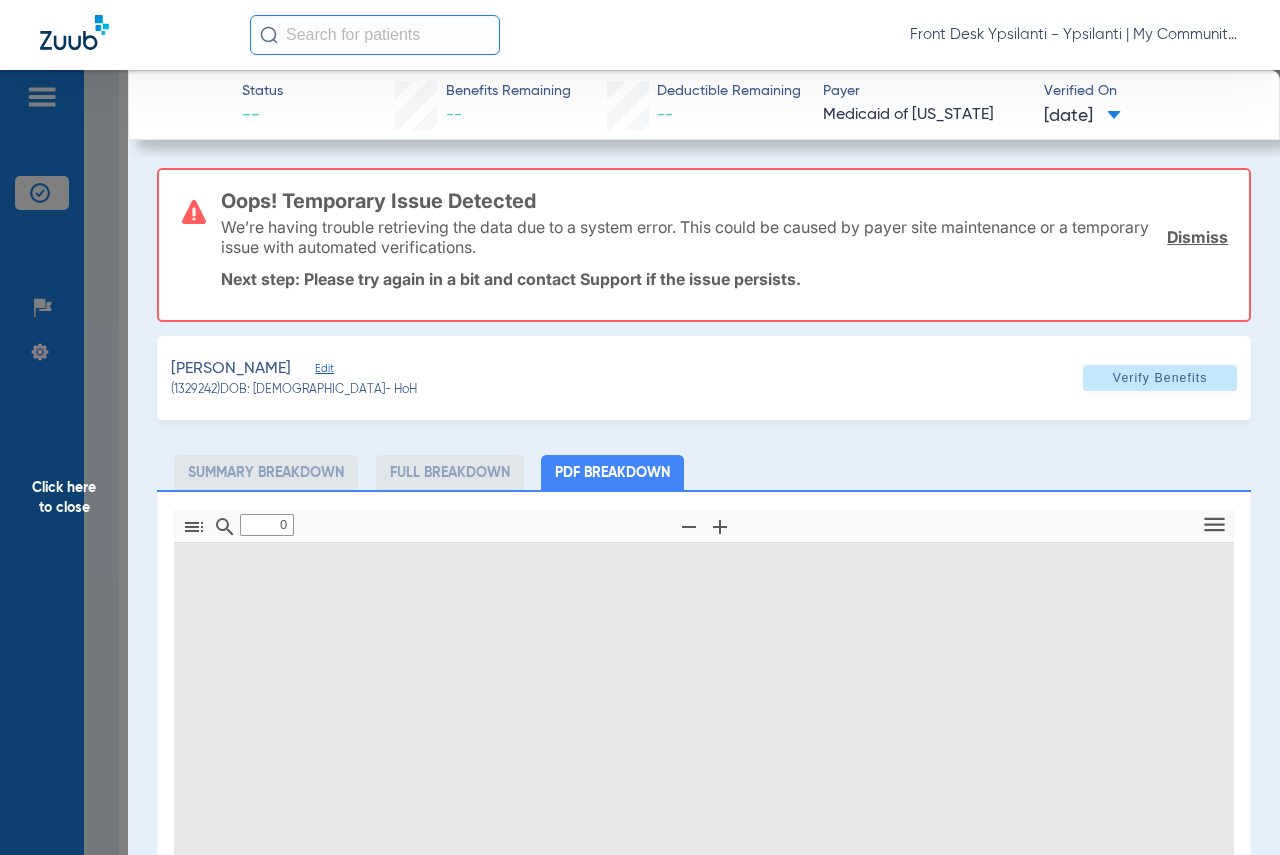 type on "1" 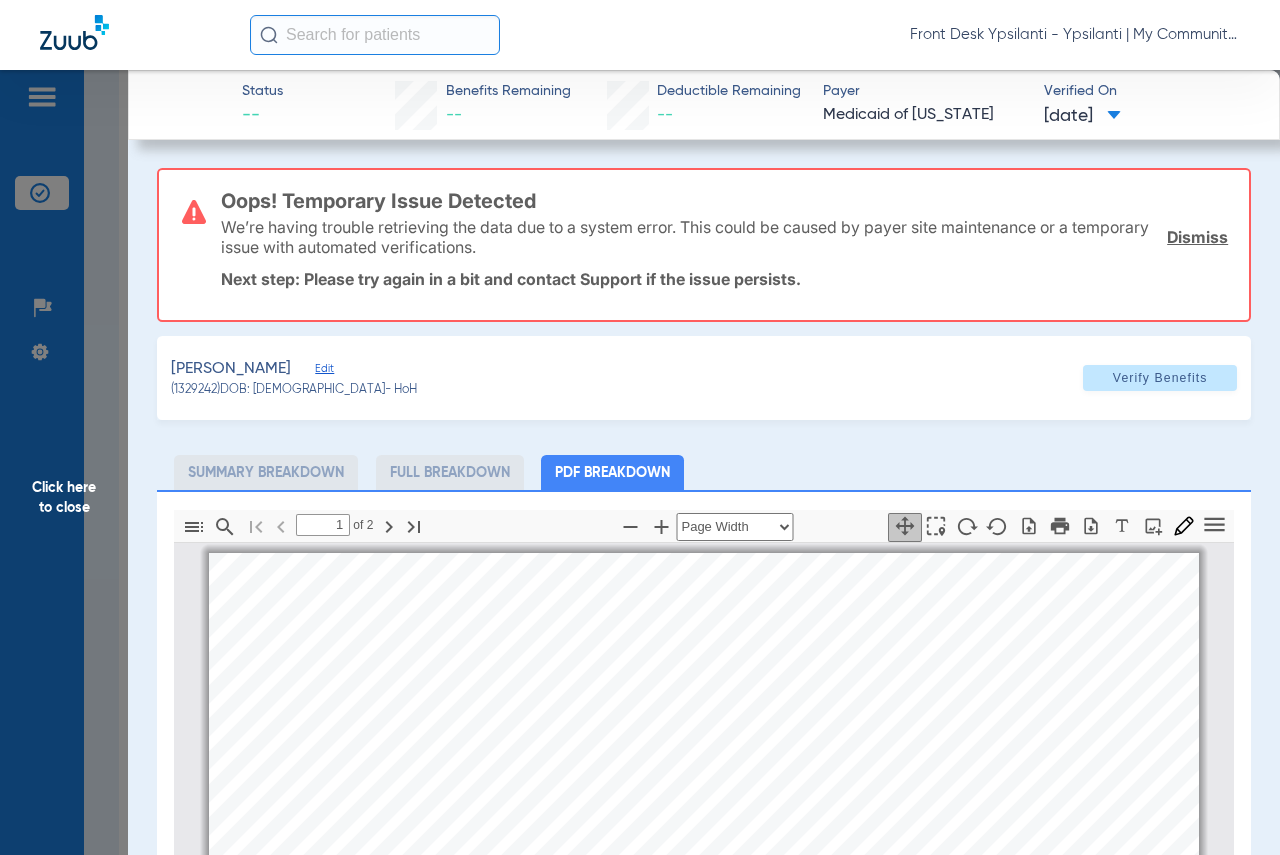 scroll, scrollTop: 10, scrollLeft: 0, axis: vertical 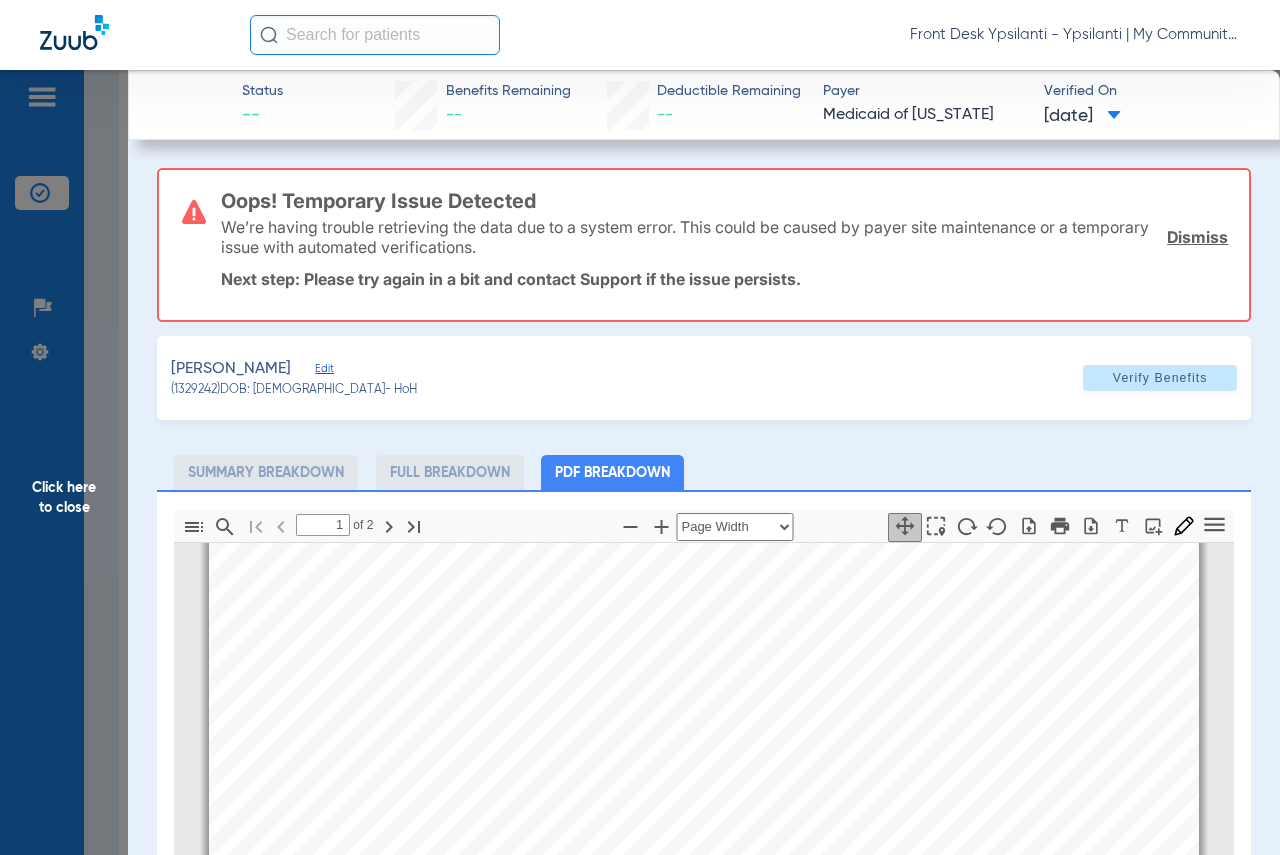 click on "Click here to close" 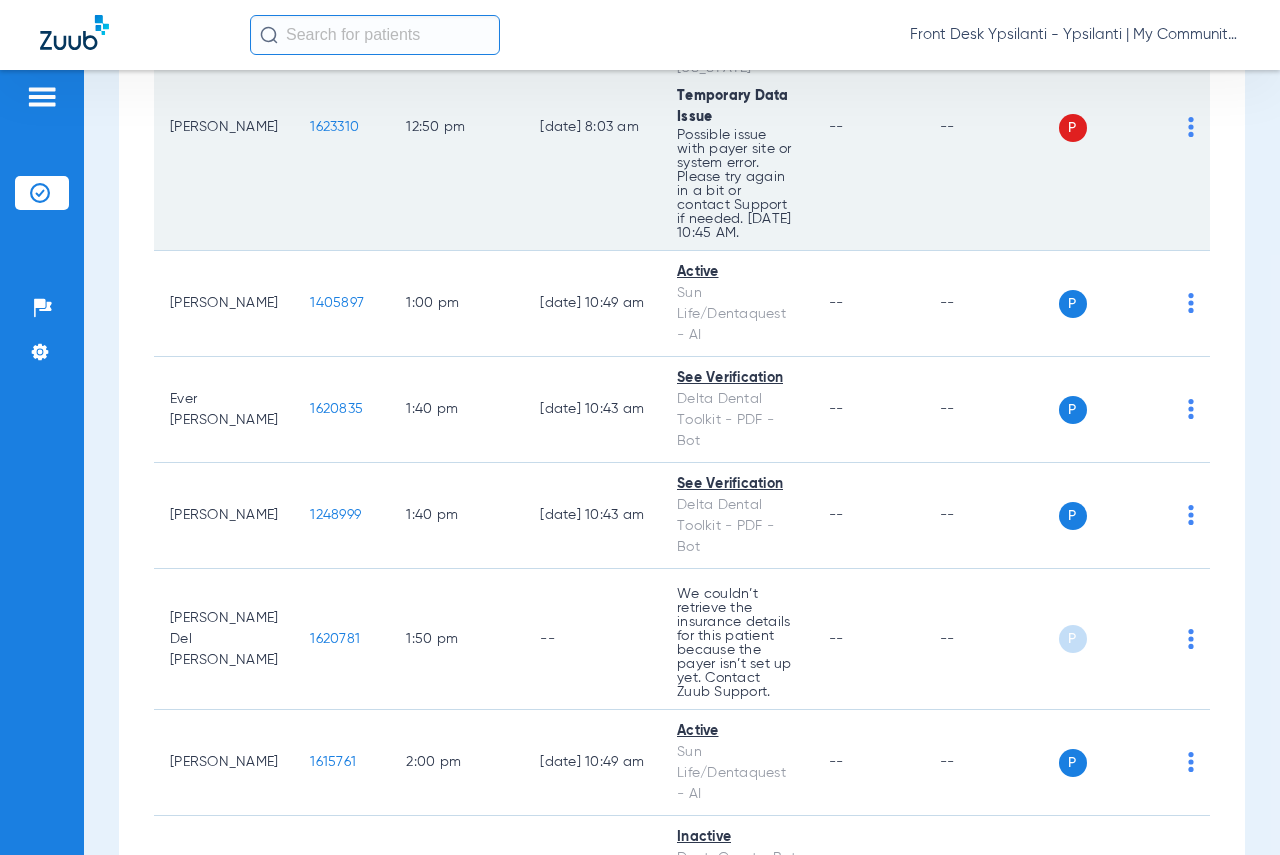 scroll, scrollTop: 2900, scrollLeft: 0, axis: vertical 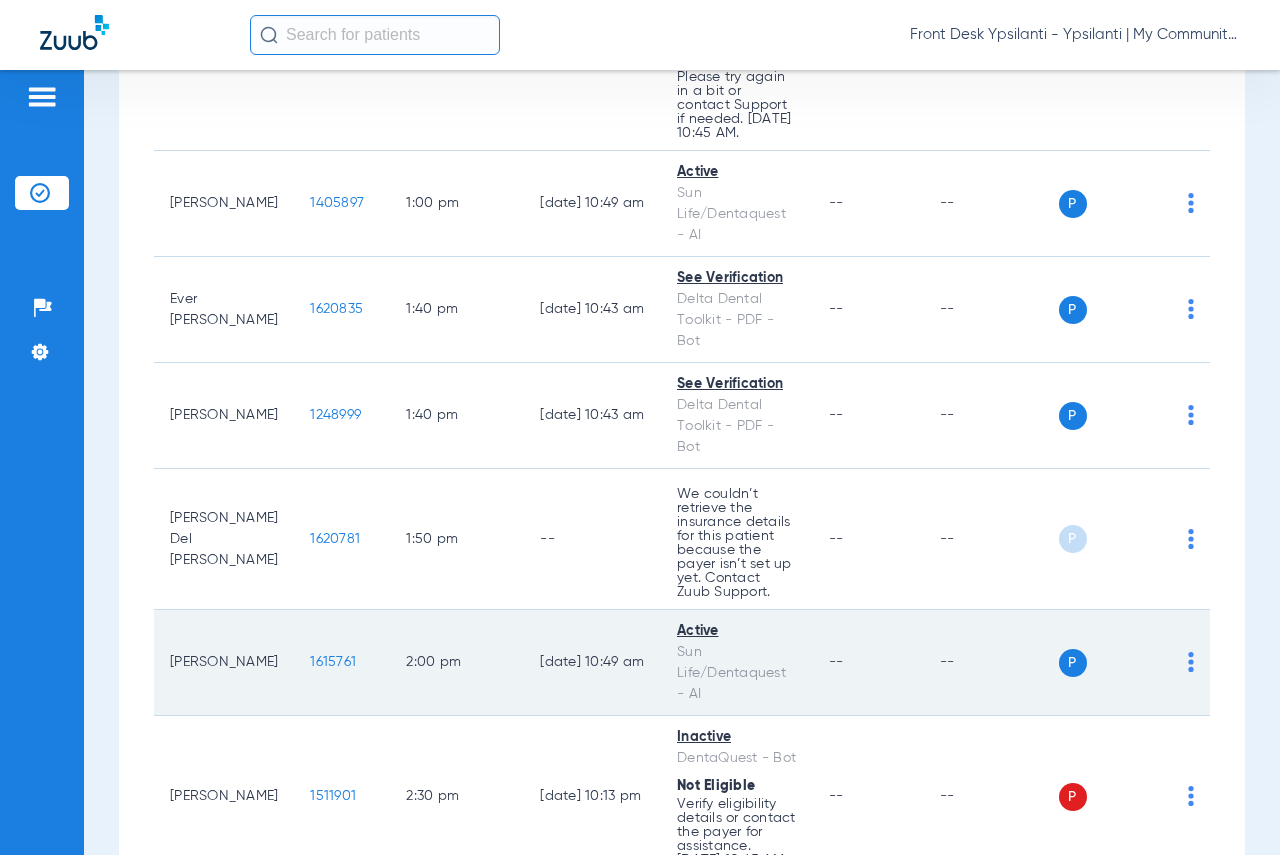 click on "1615761" 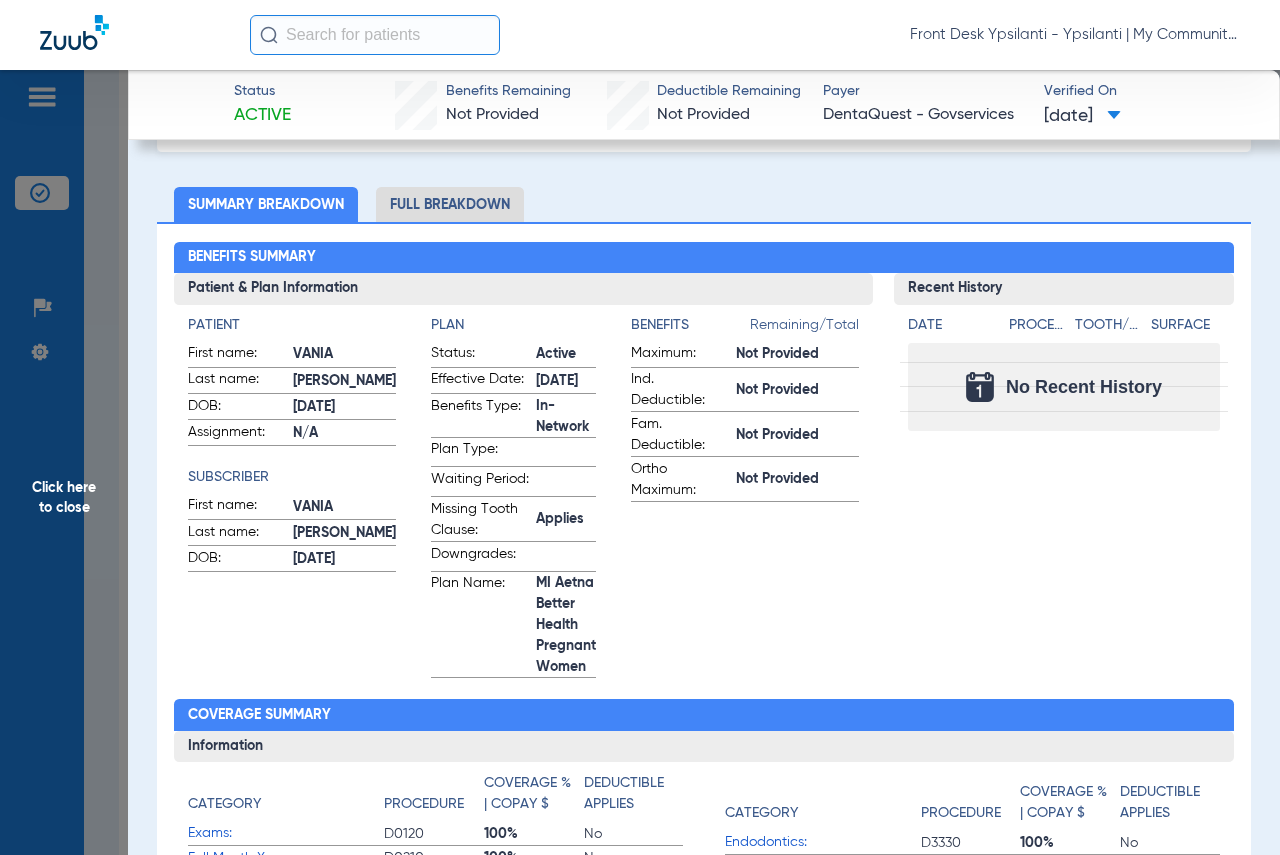 scroll, scrollTop: 0, scrollLeft: 0, axis: both 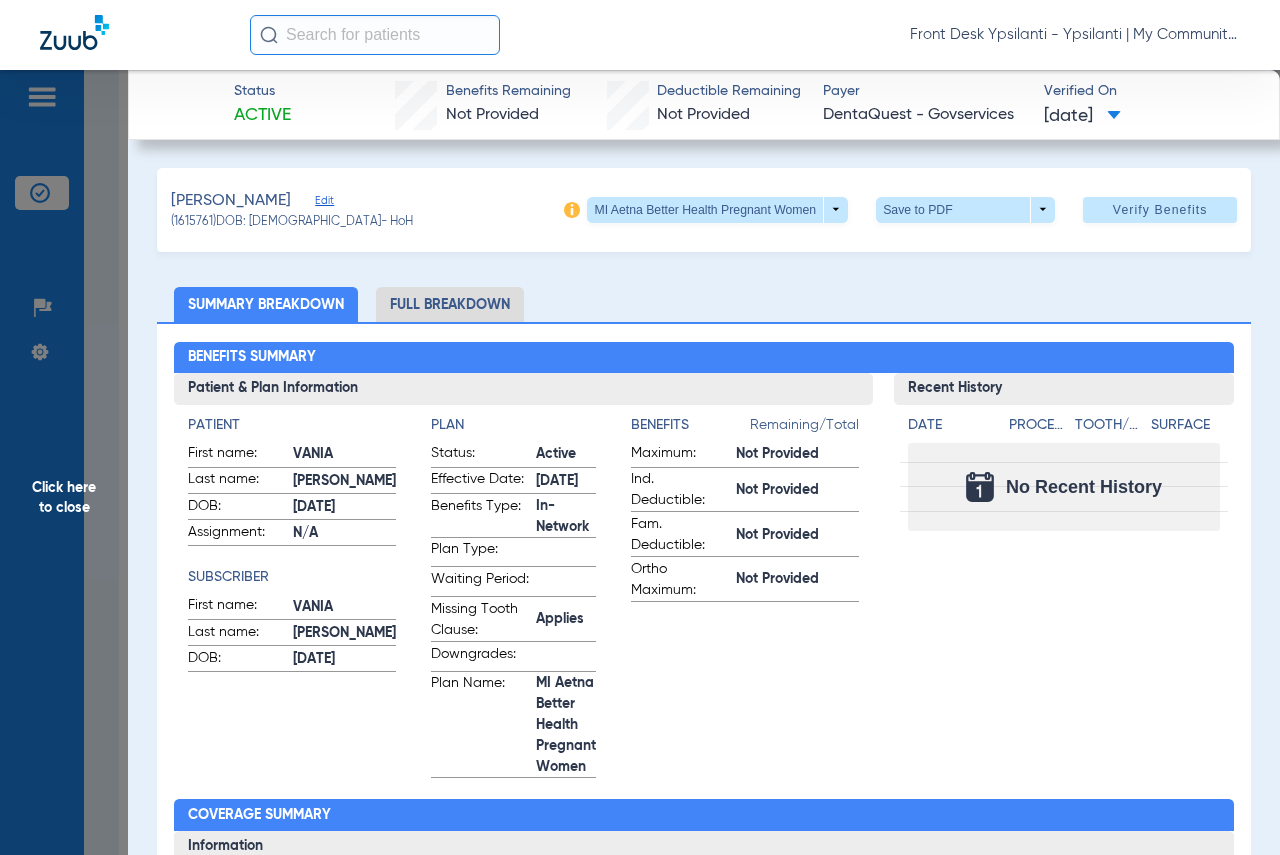 click on "Click here to close" 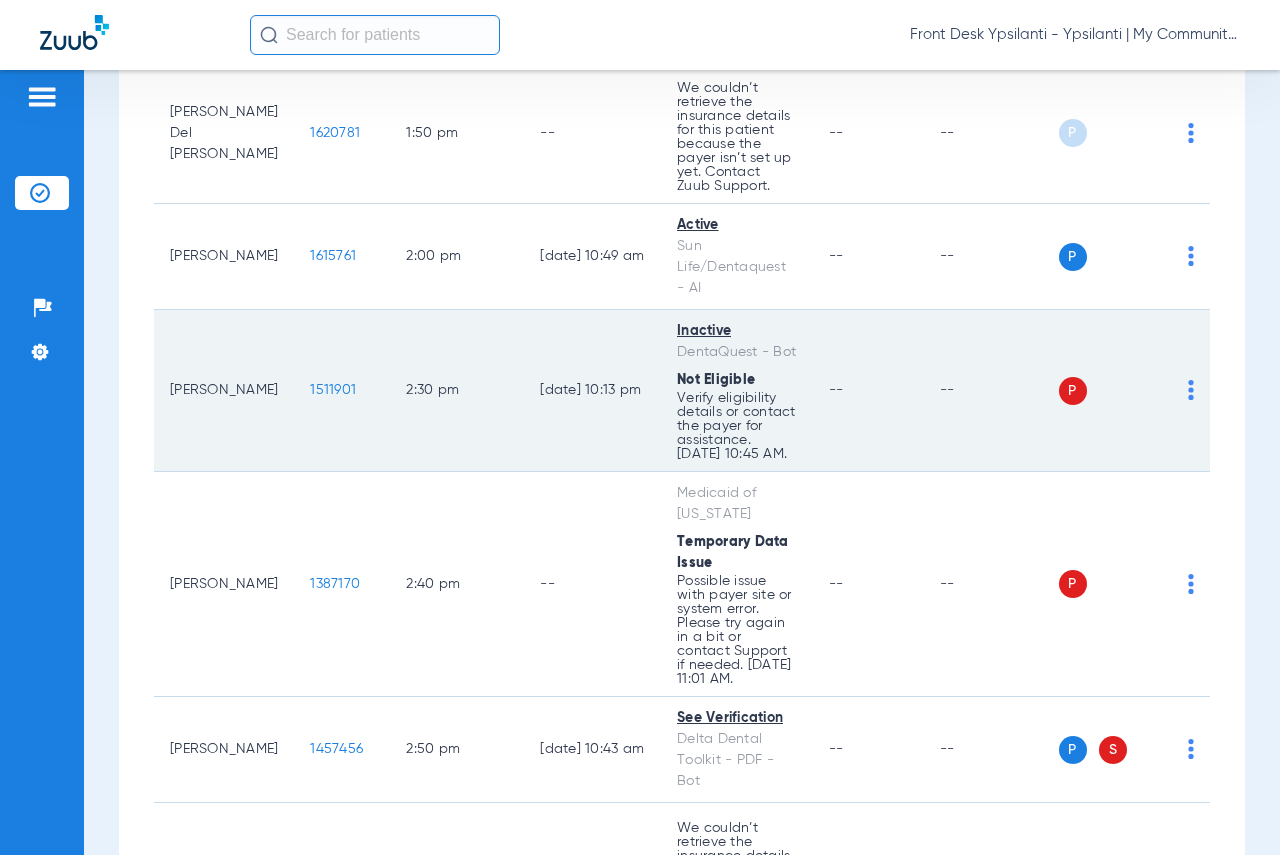 scroll, scrollTop: 3400, scrollLeft: 0, axis: vertical 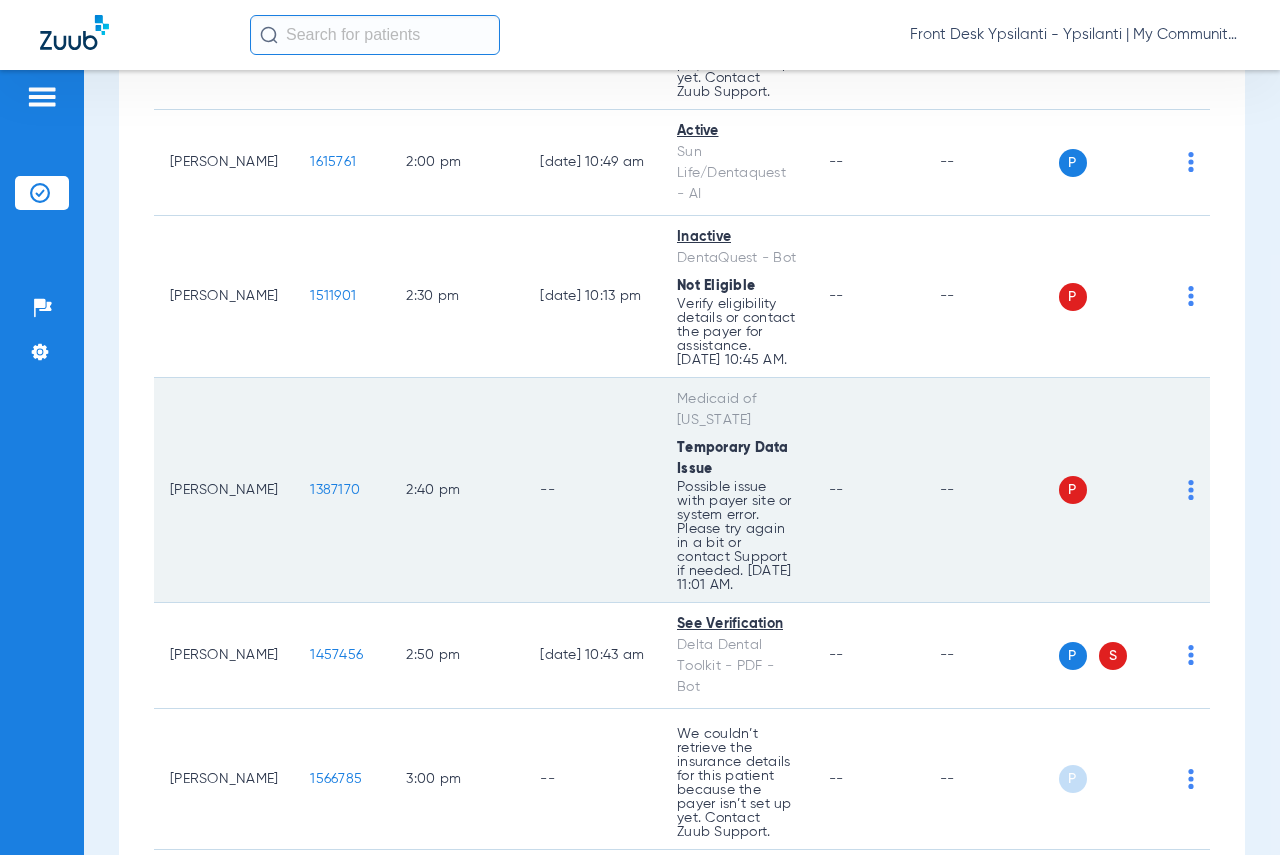 click on "1387170" 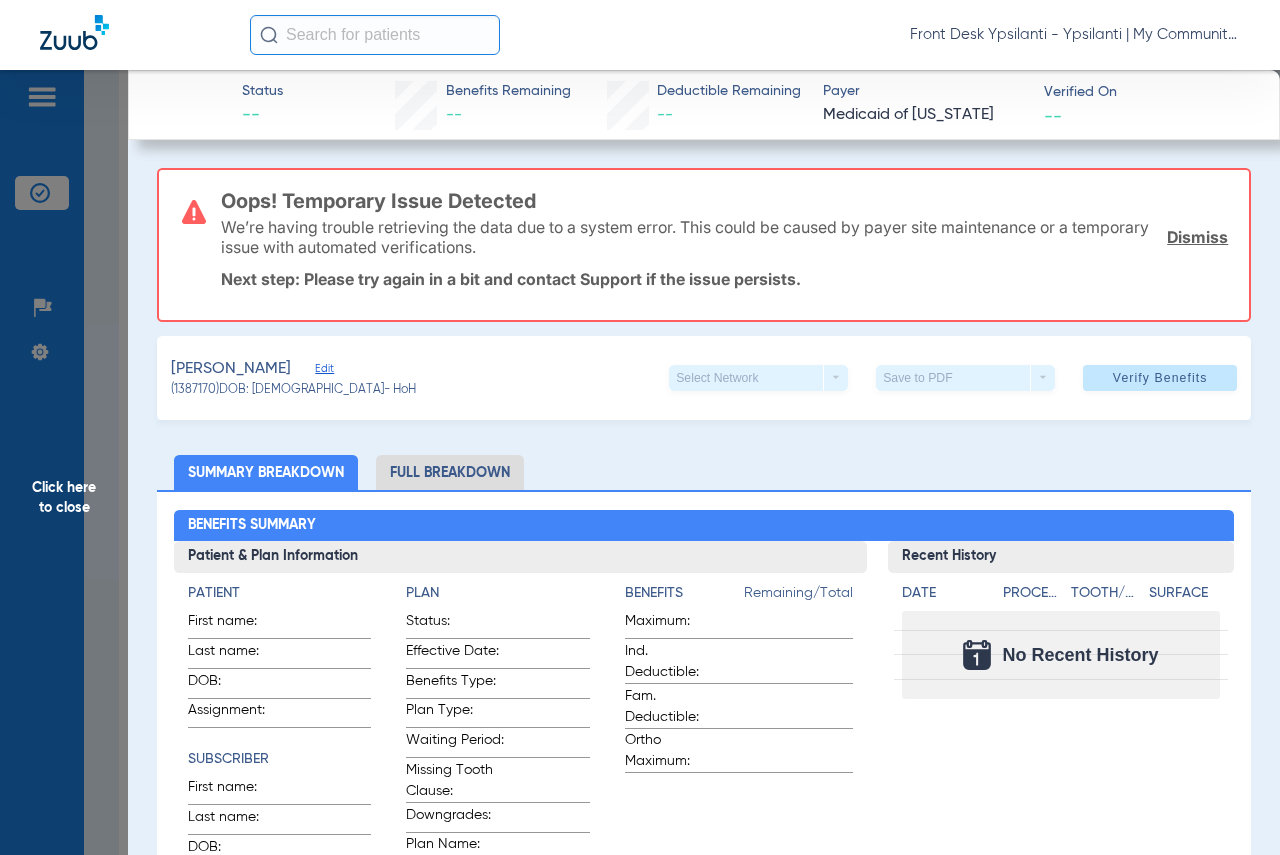 click on "Click here to close" 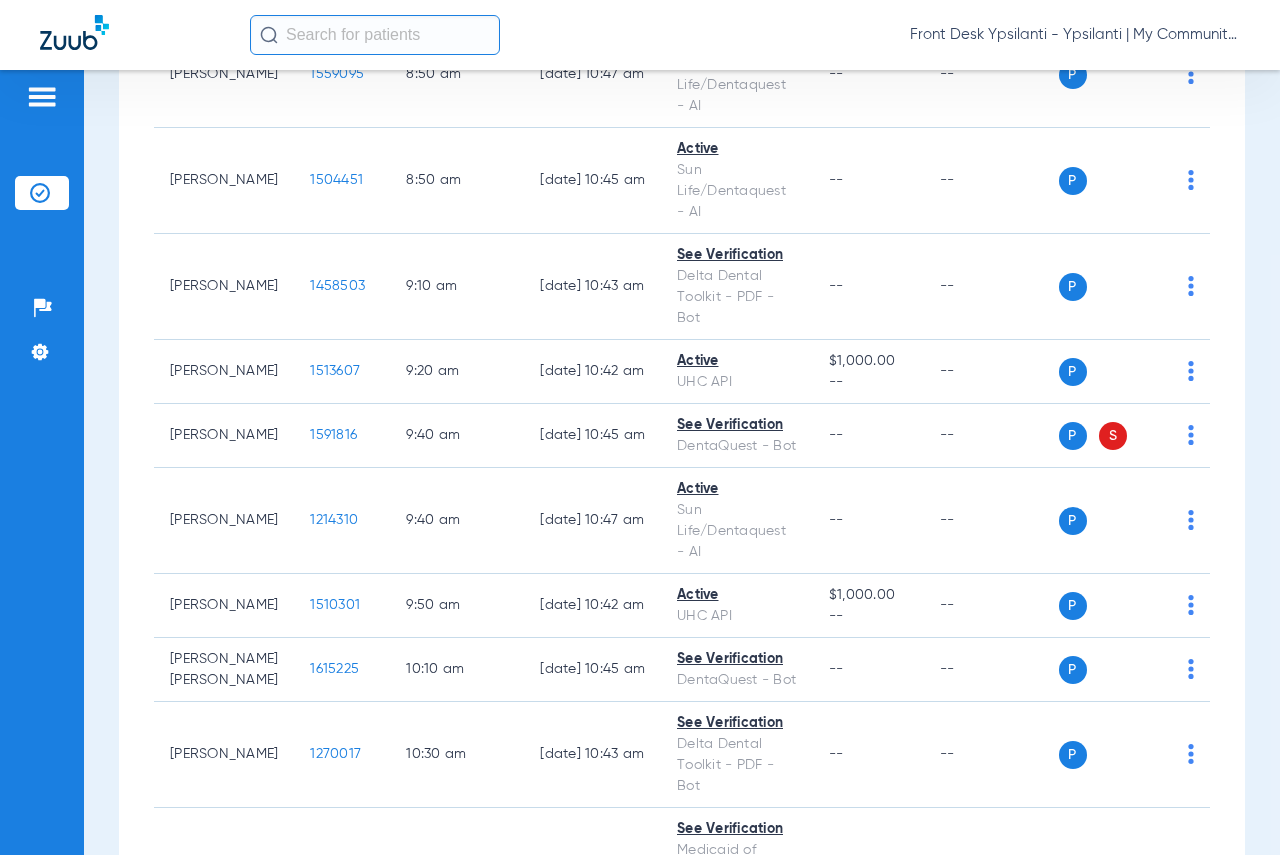 scroll, scrollTop: 300, scrollLeft: 0, axis: vertical 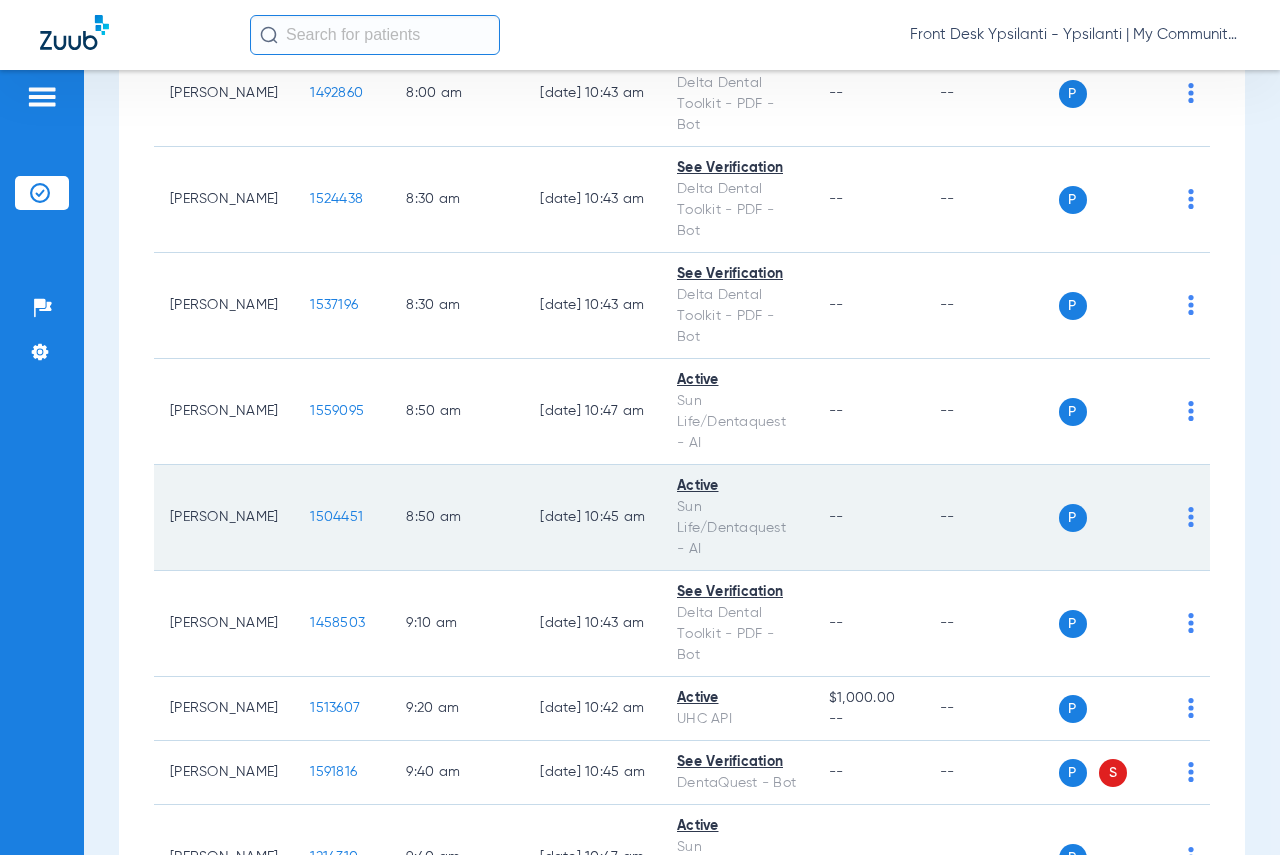 click on "1504451" 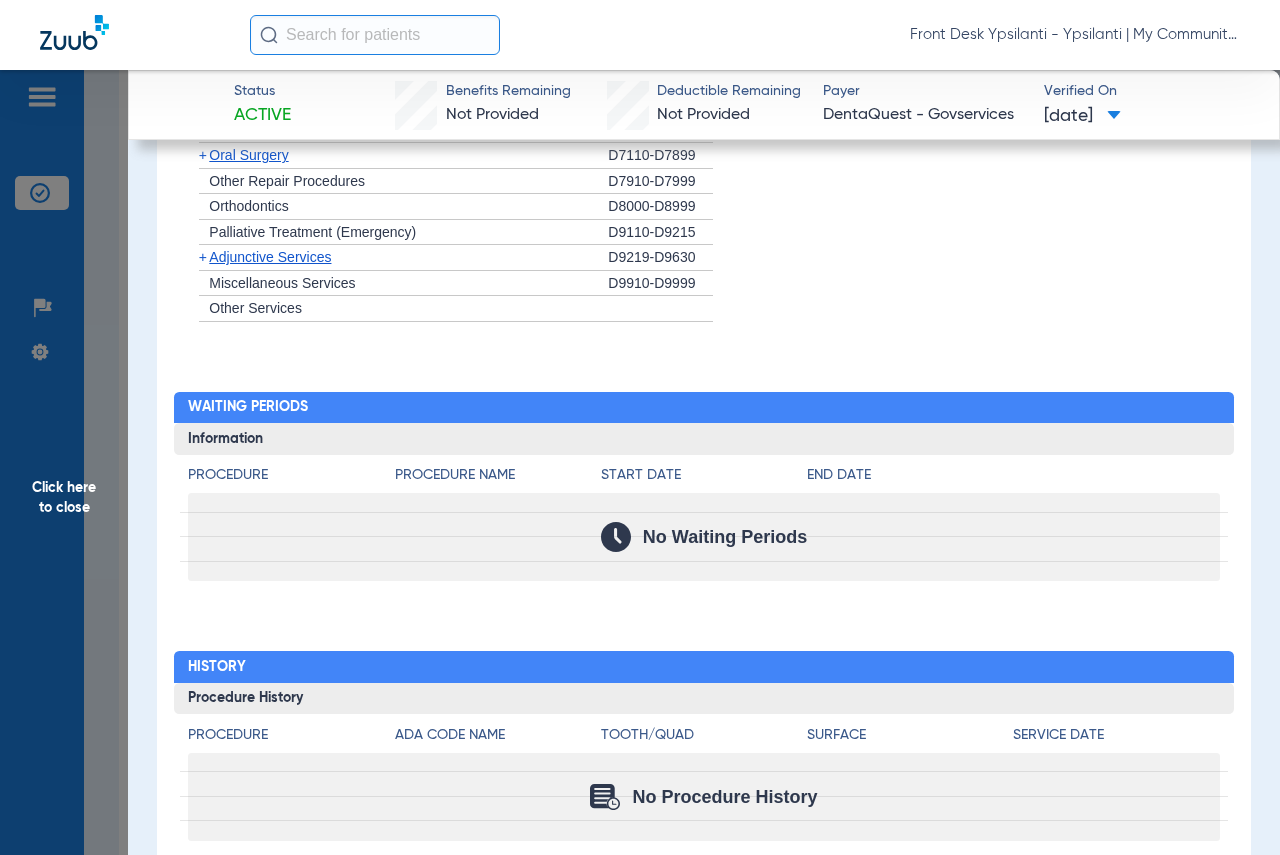 scroll, scrollTop: 1706, scrollLeft: 0, axis: vertical 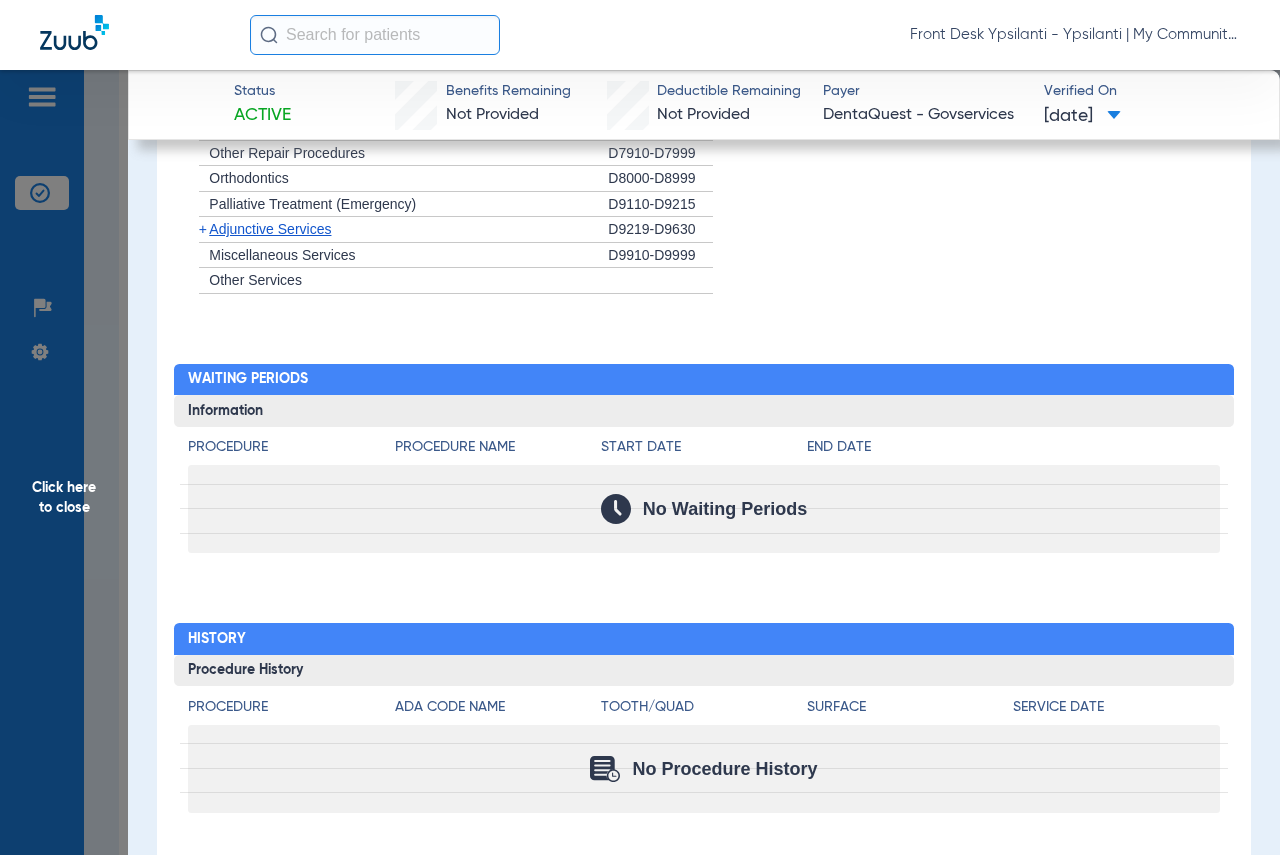 click on "Click here to close" 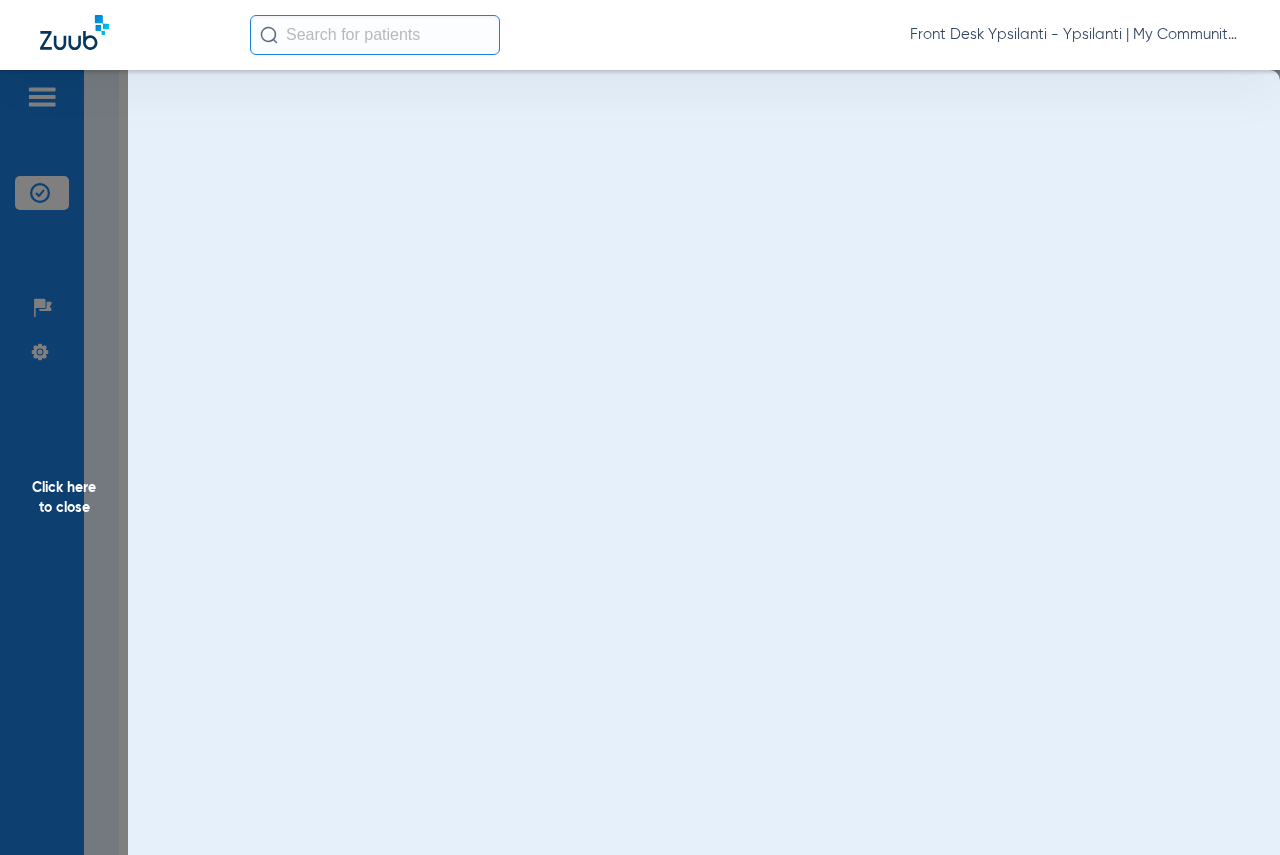 scroll, scrollTop: 0, scrollLeft: 0, axis: both 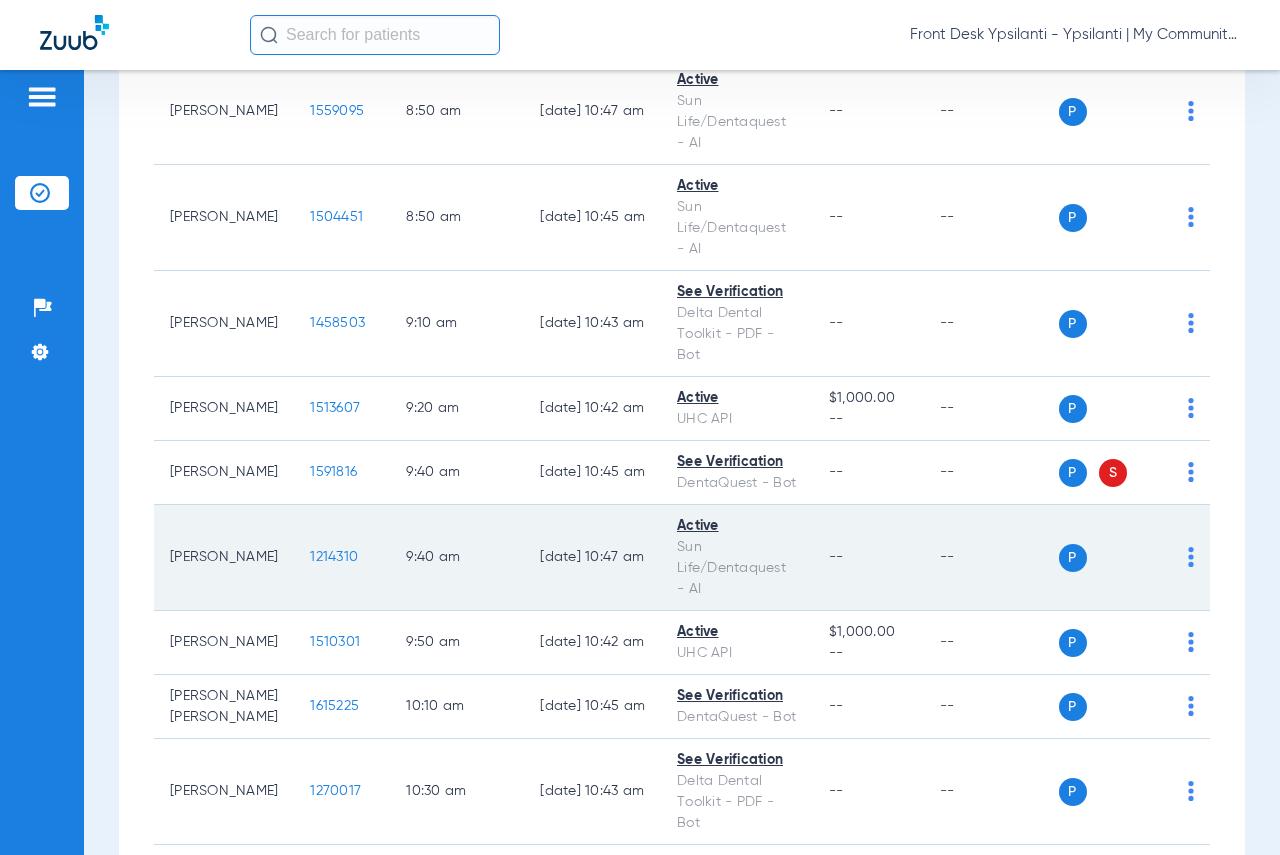 click on "1214310" 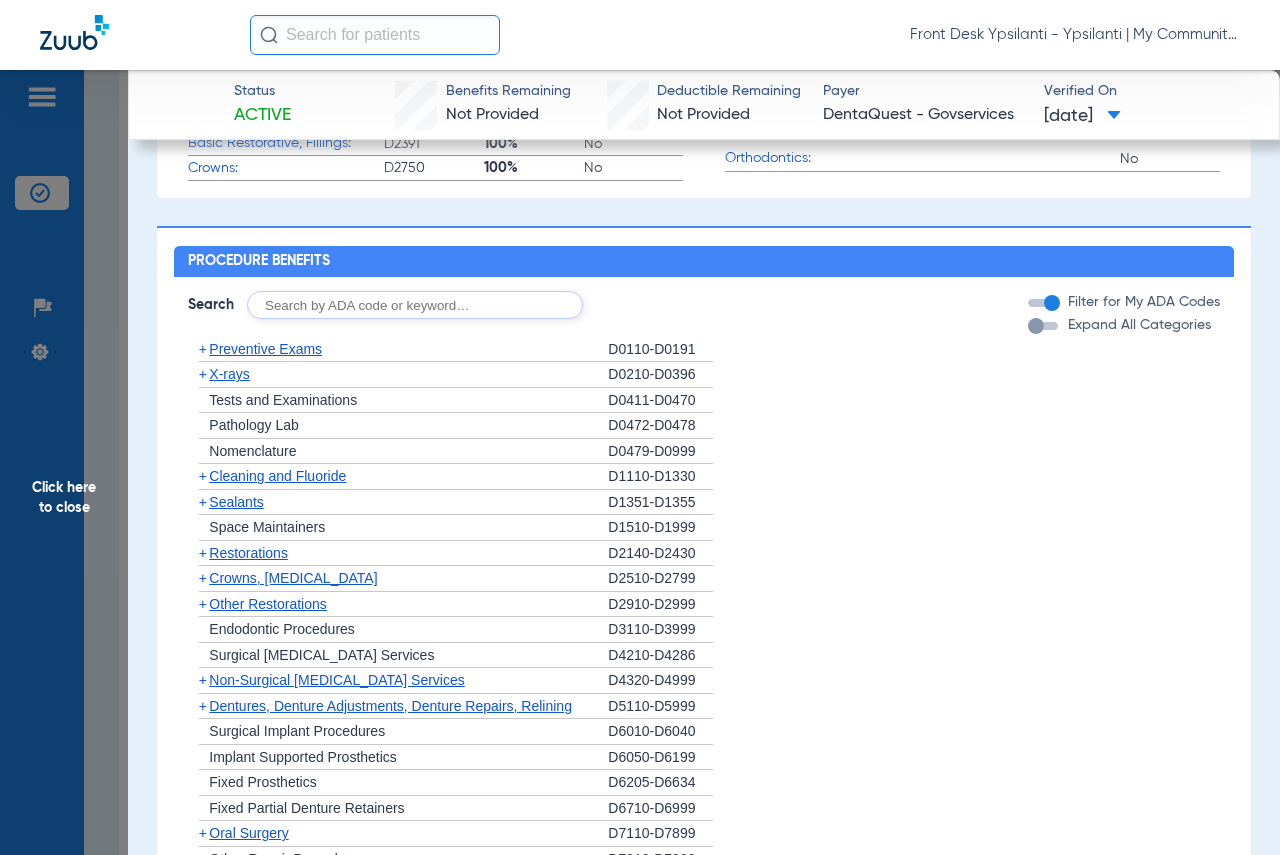 scroll, scrollTop: 1100, scrollLeft: 0, axis: vertical 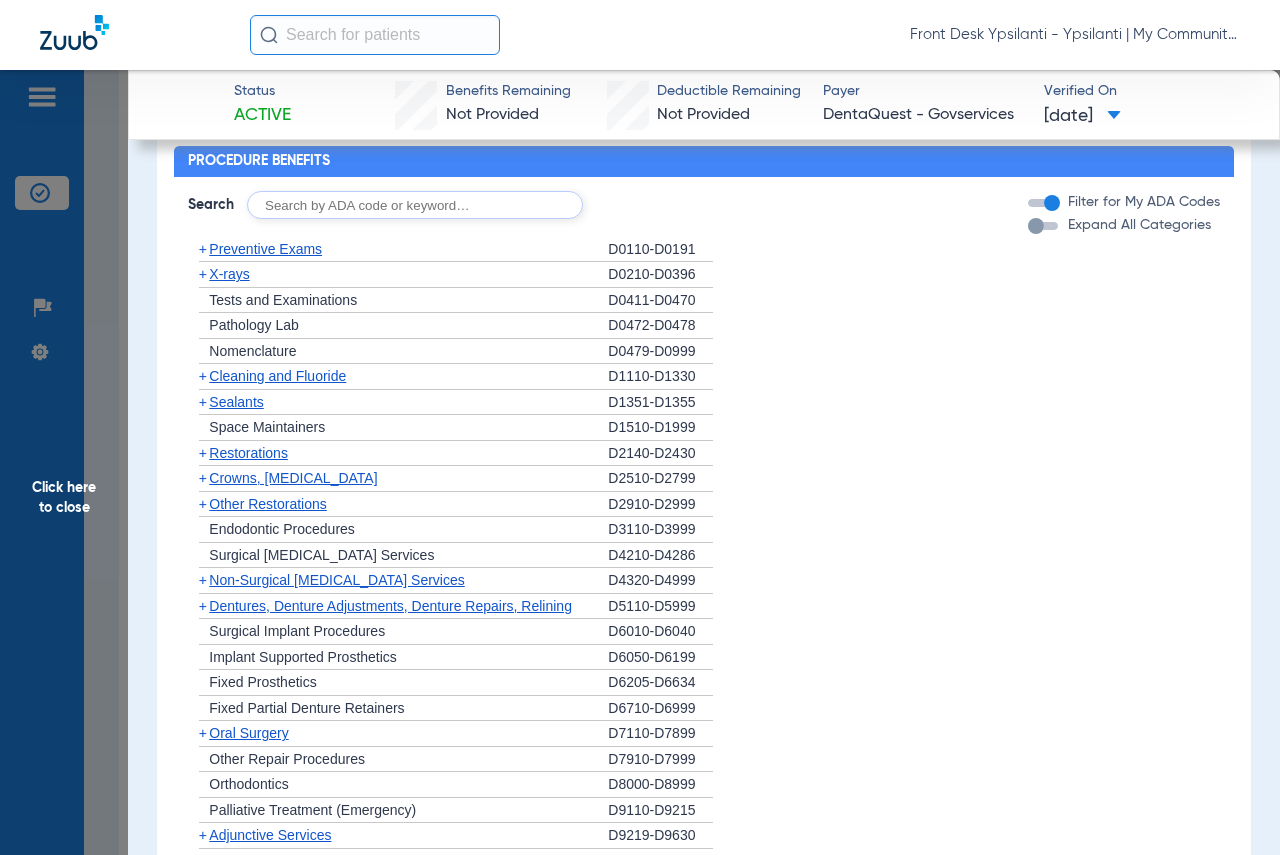 click on "Non-Surgical [MEDICAL_DATA] Services" 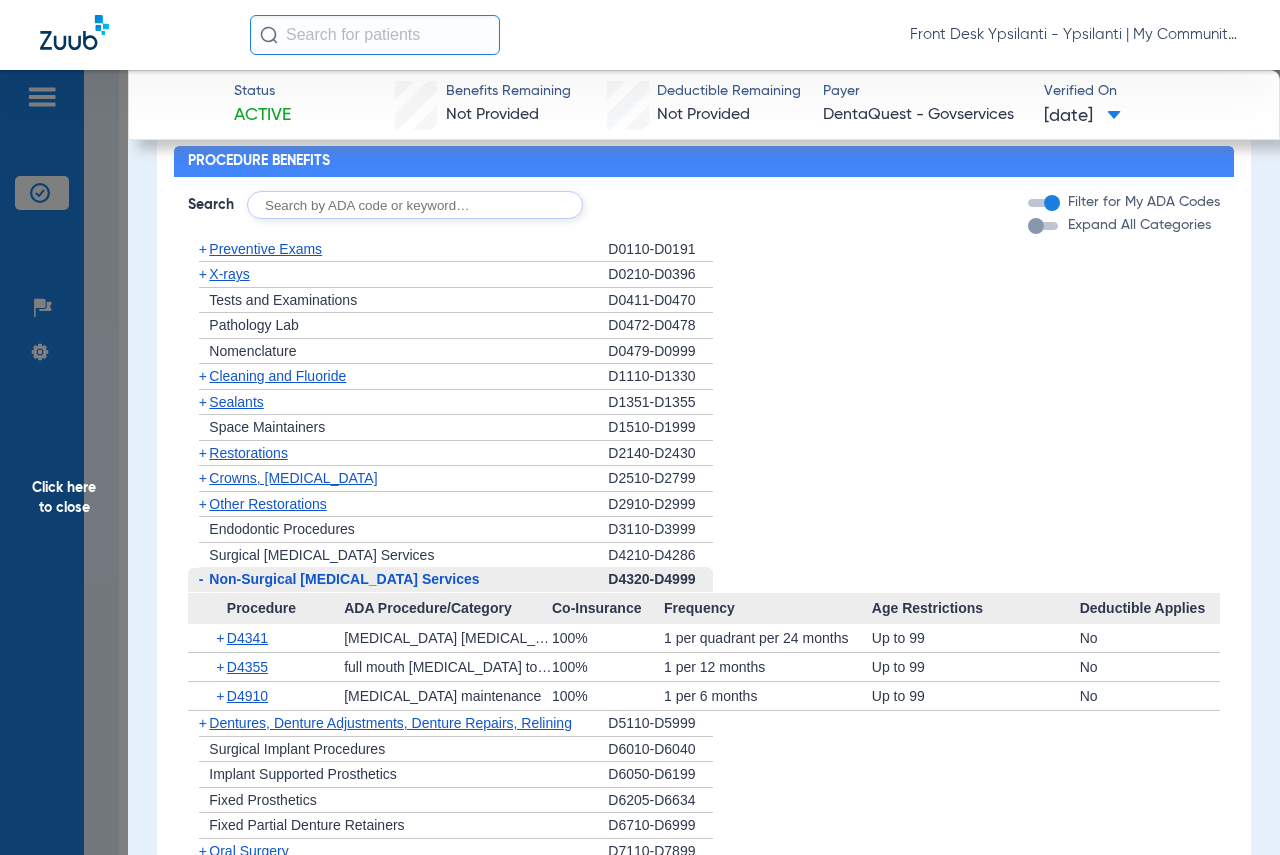 drag, startPoint x: 42, startPoint y: 501, endPoint x: 85, endPoint y: 511, distance: 44.14748 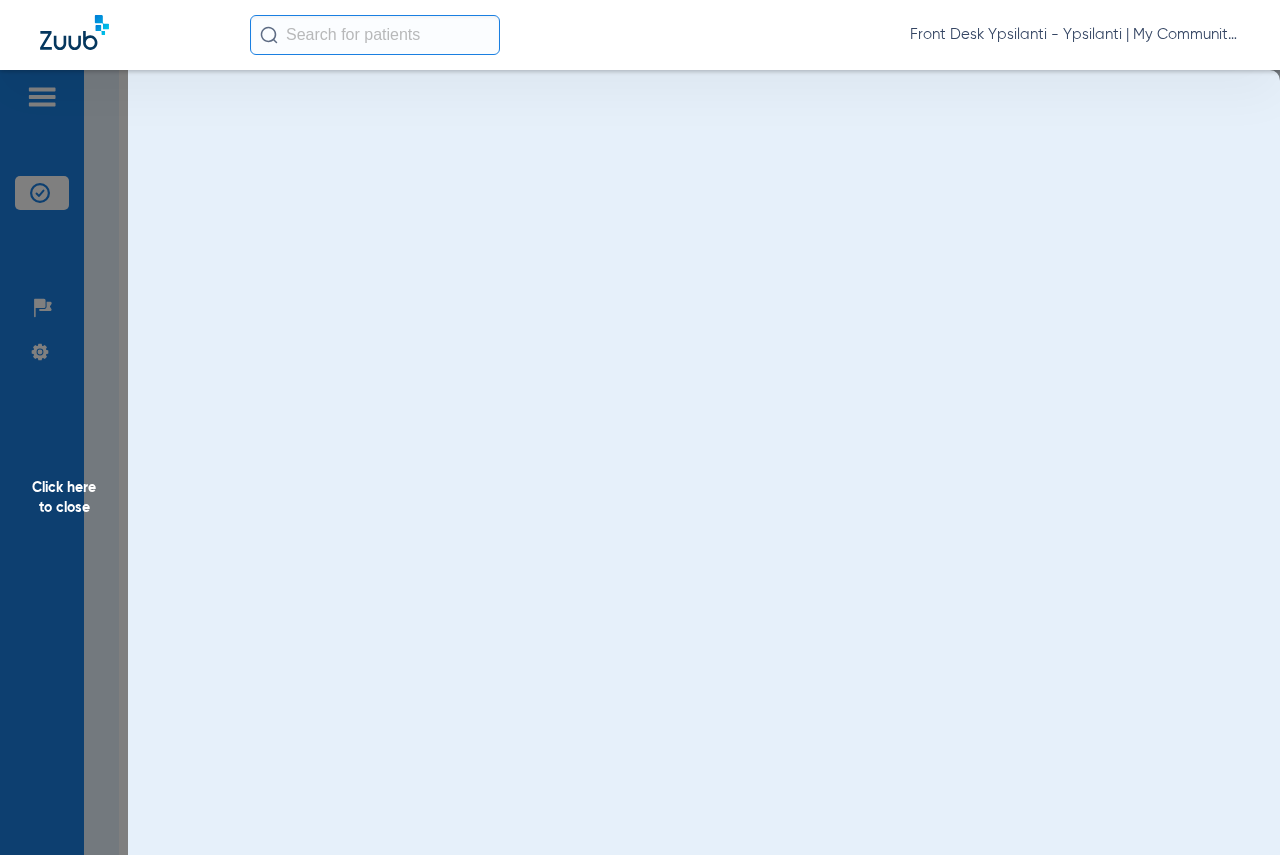scroll, scrollTop: 0, scrollLeft: 0, axis: both 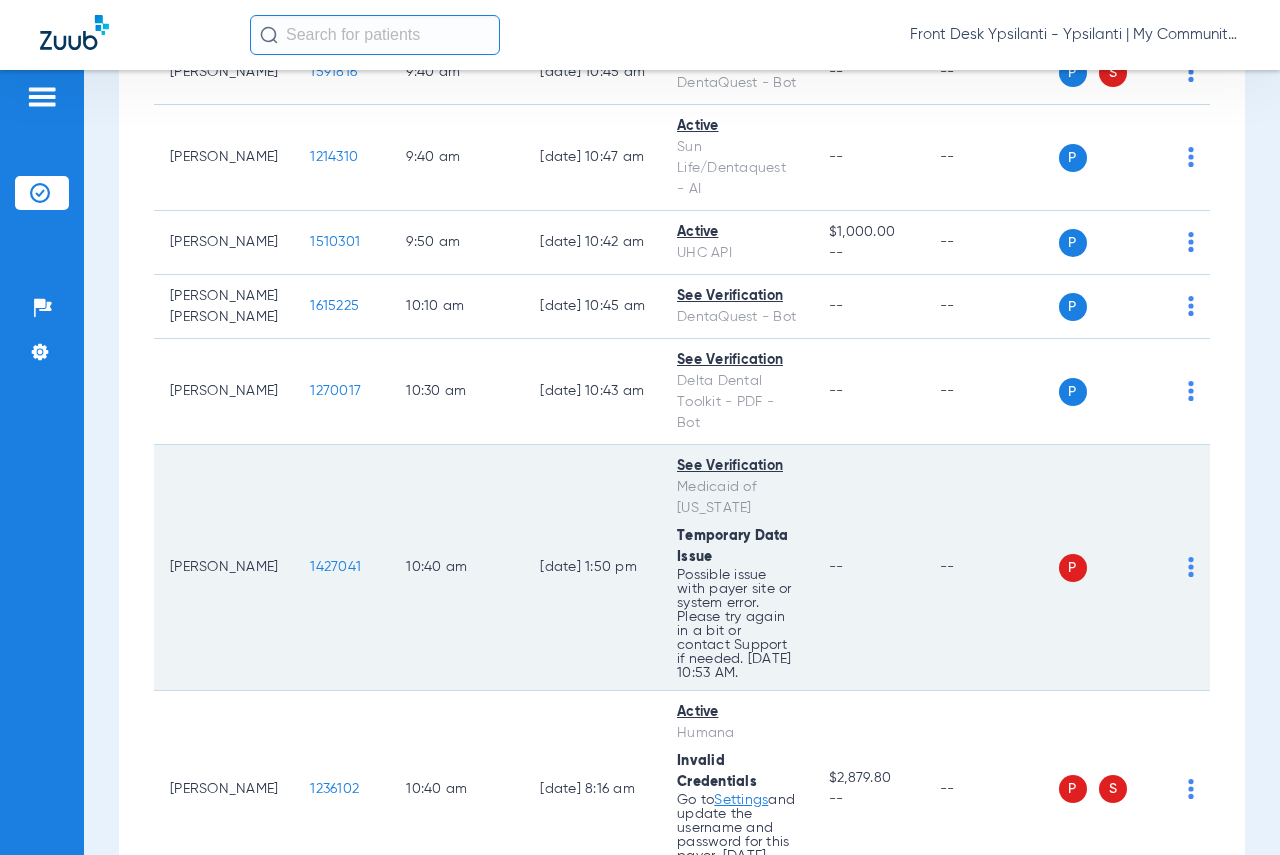 click on "1427041" 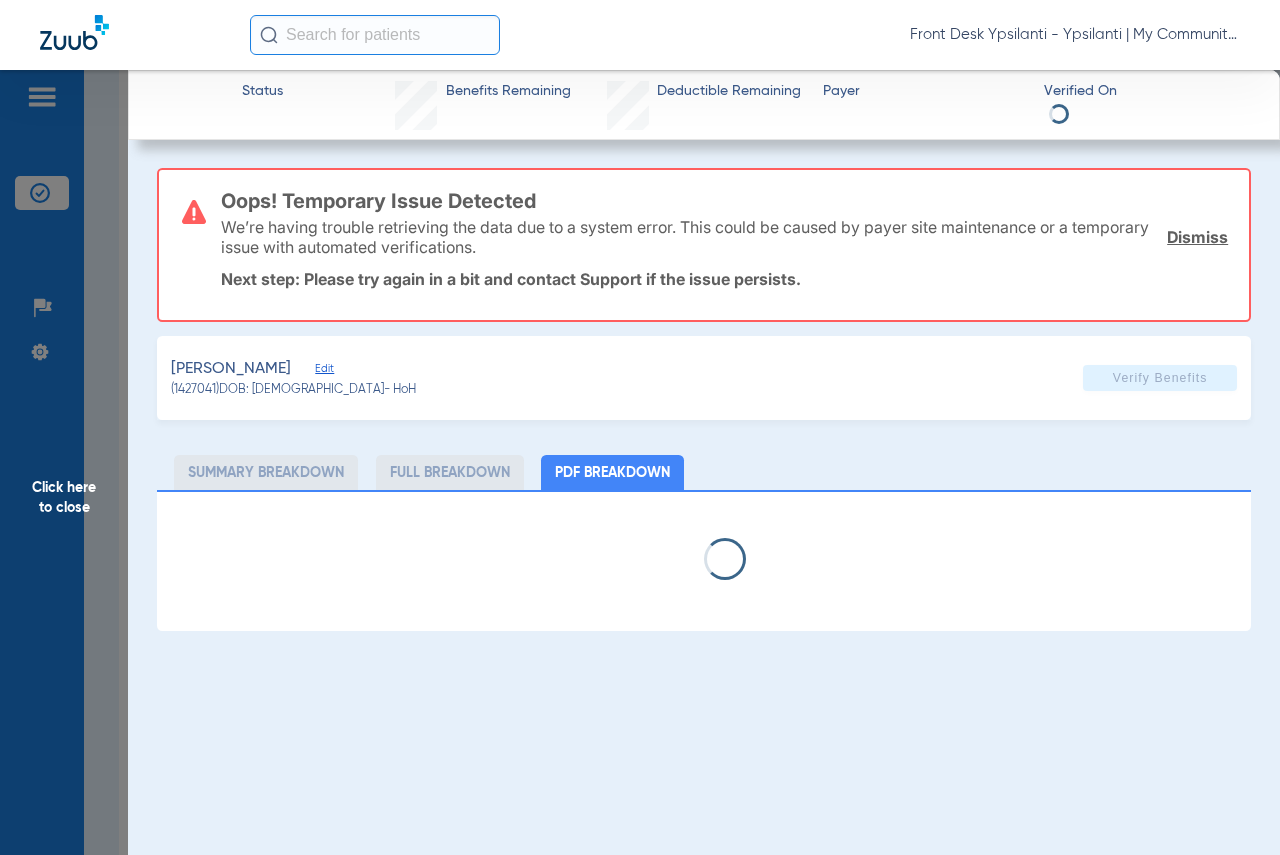 select on "page-width" 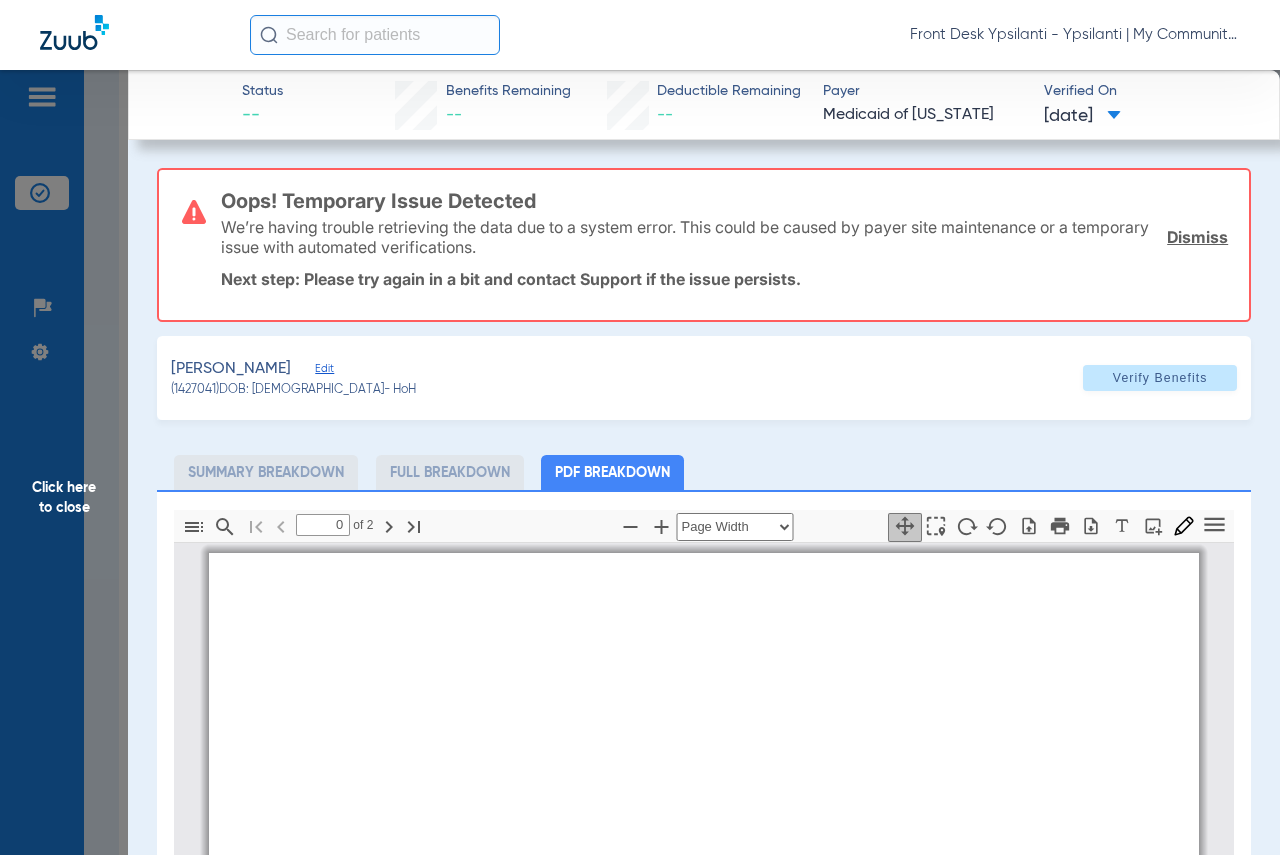 type on "1" 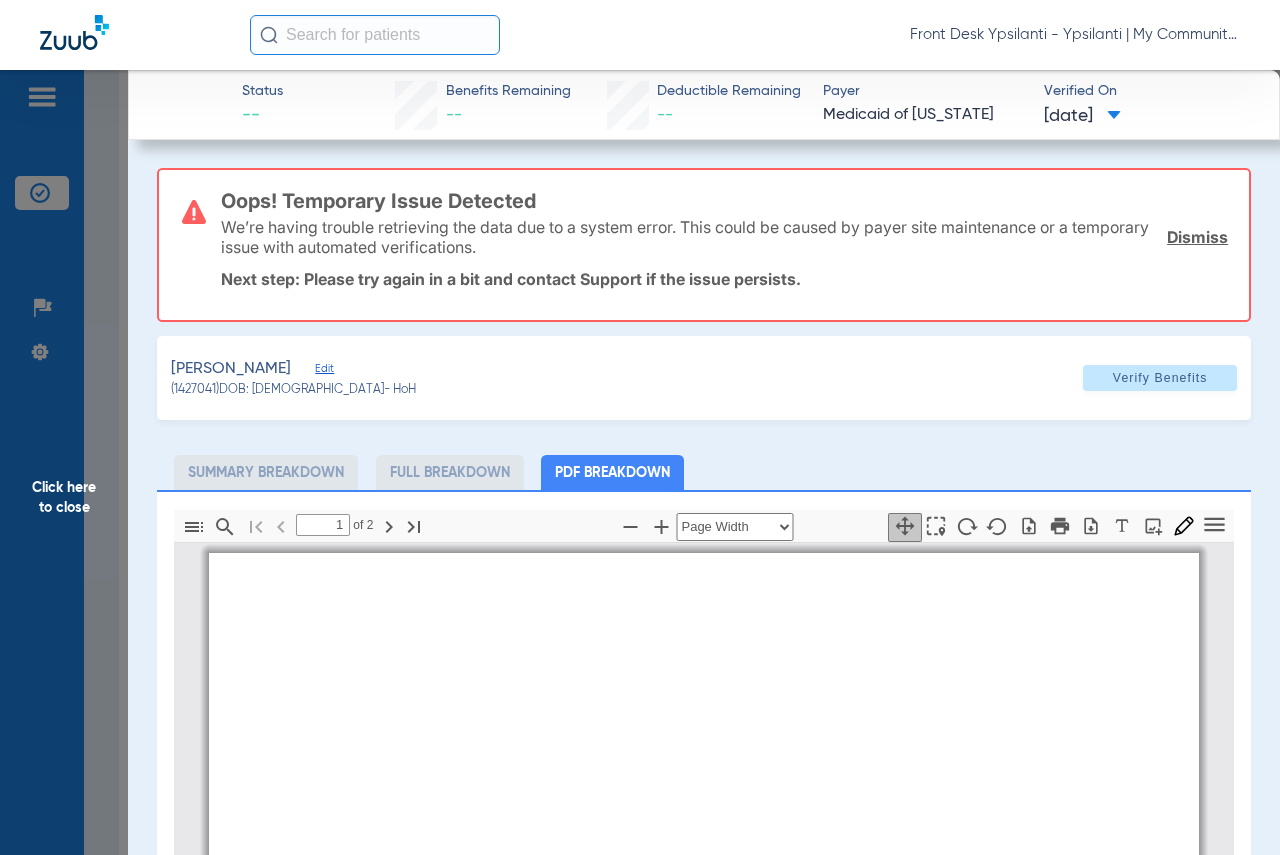 scroll, scrollTop: 10, scrollLeft: 0, axis: vertical 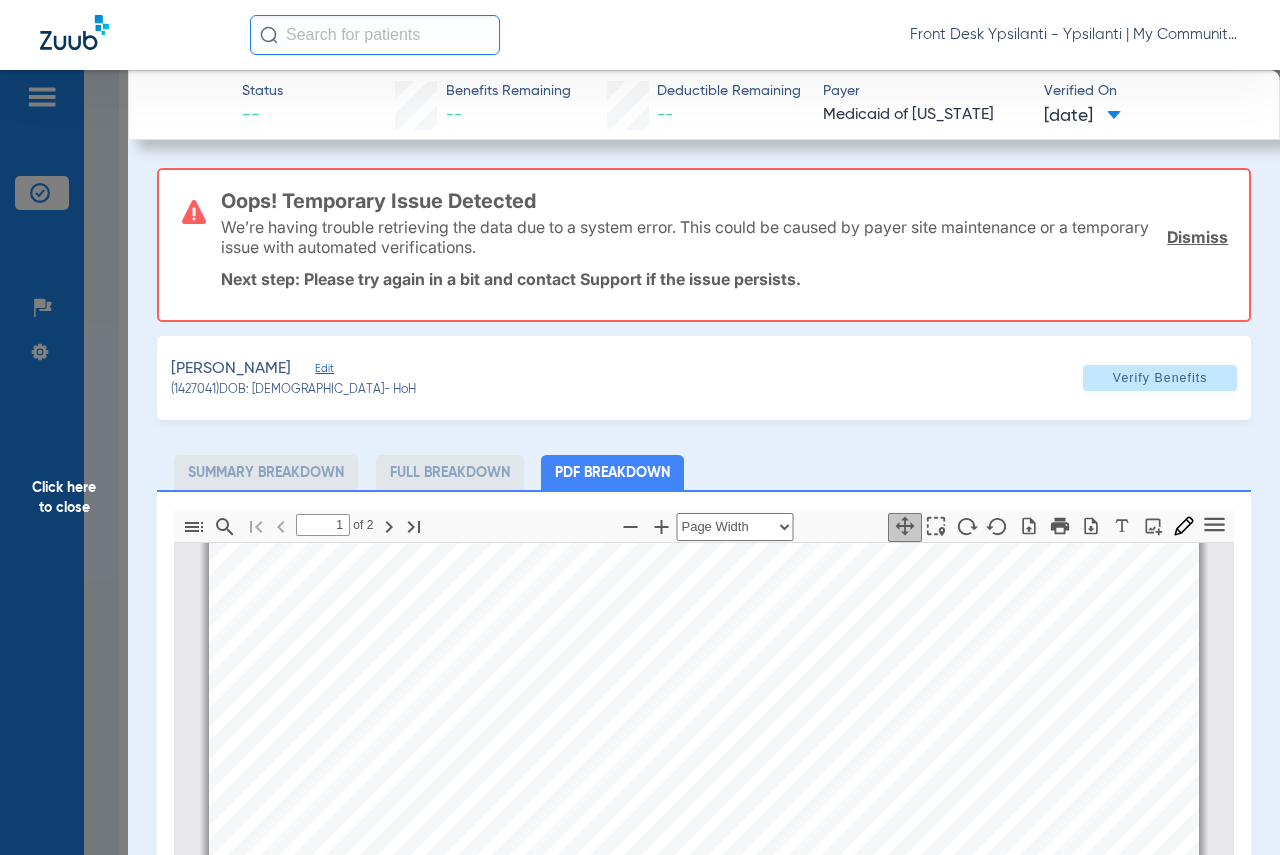click on "Click here to close" 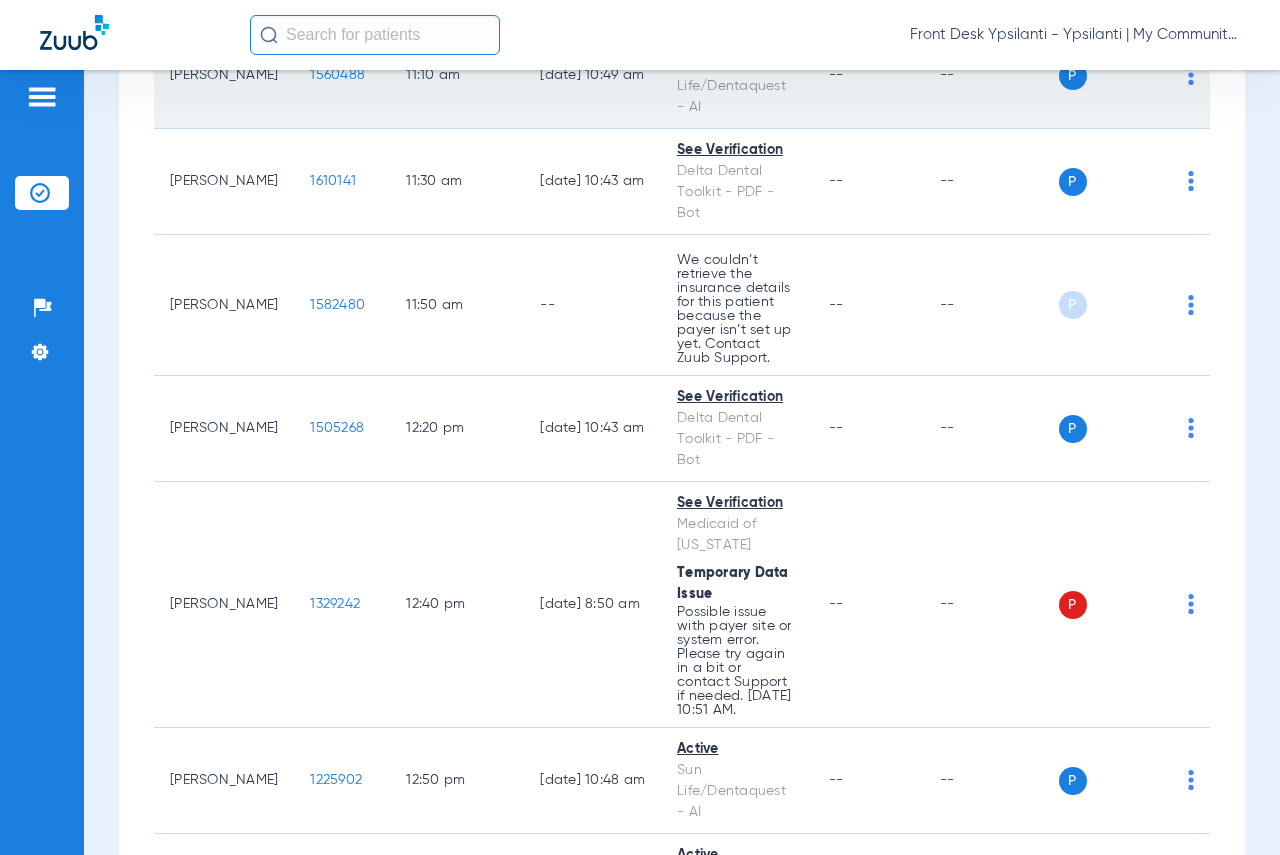 scroll, scrollTop: 1900, scrollLeft: 0, axis: vertical 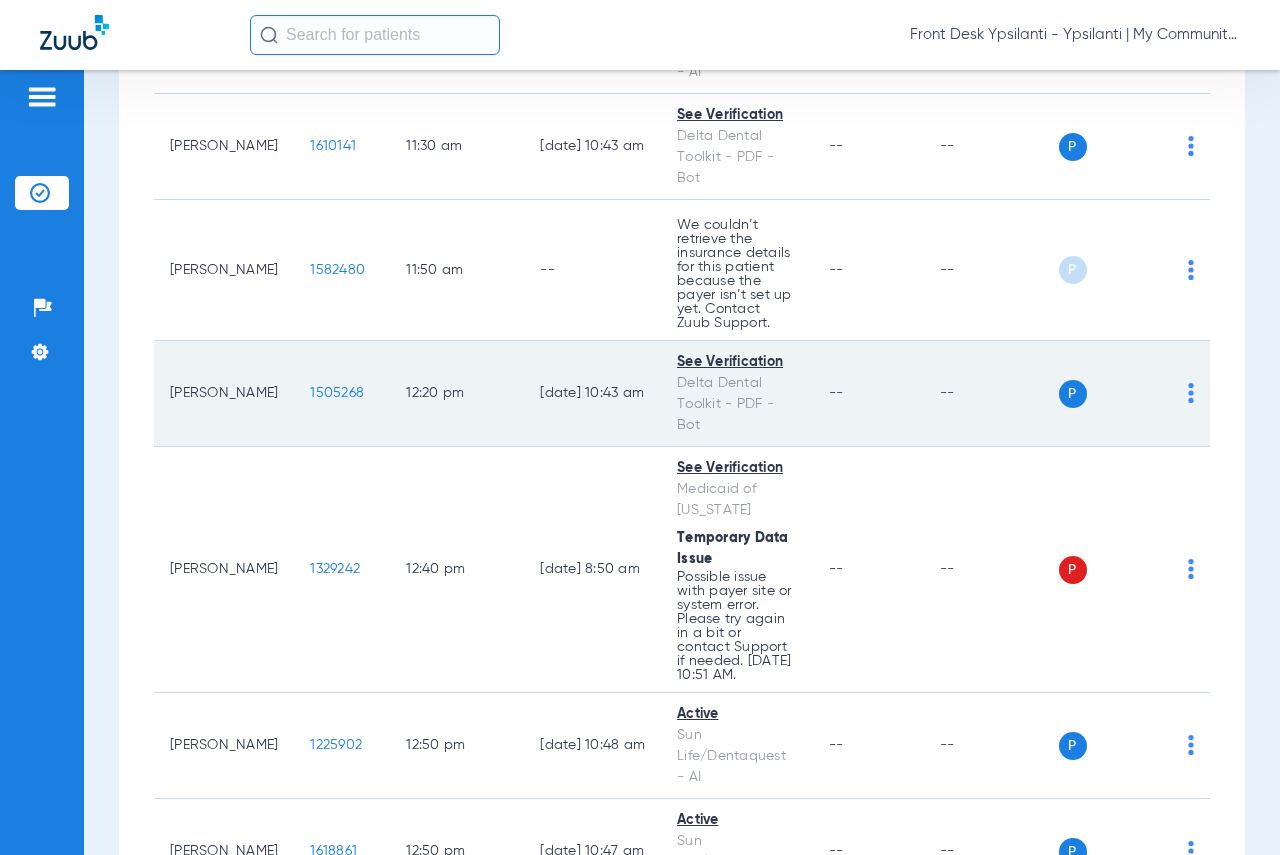 click on "1505268" 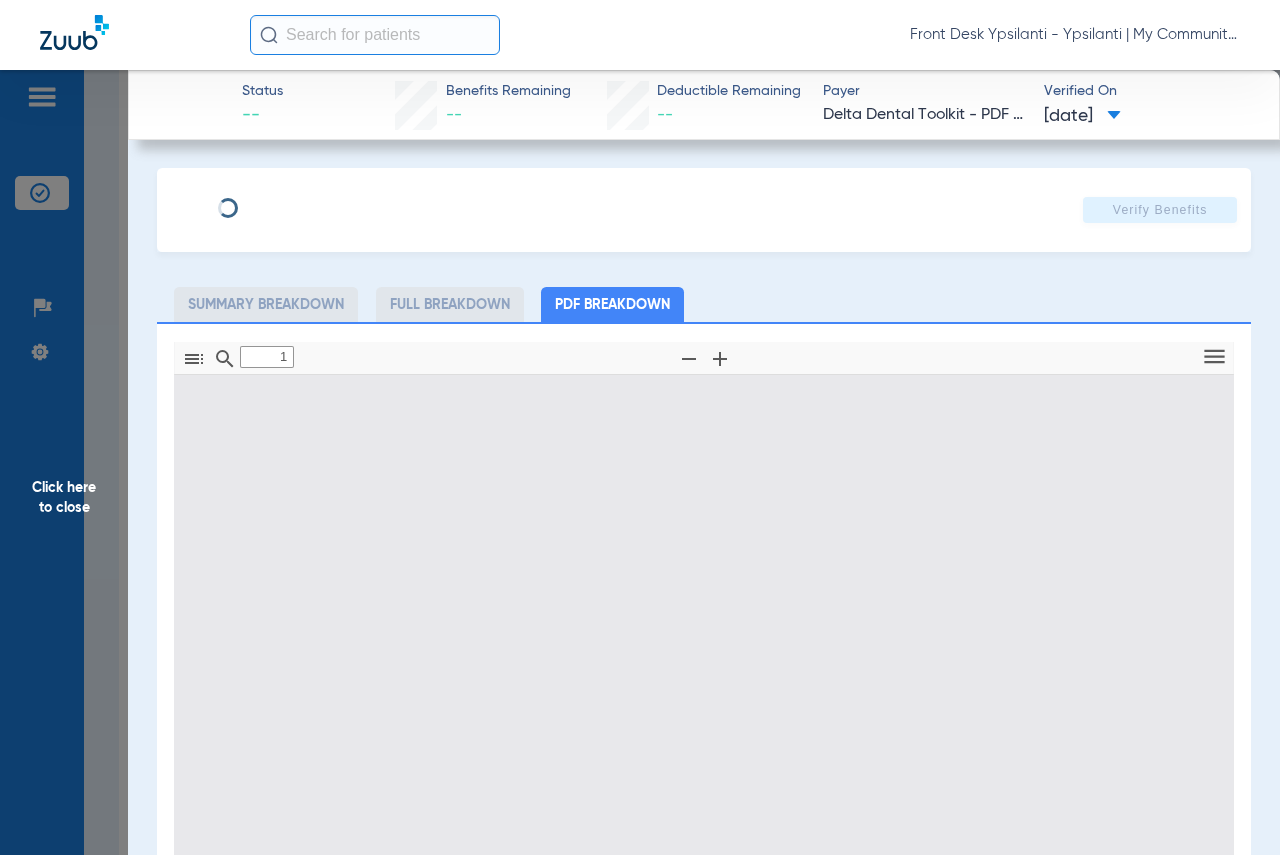 type on "0" 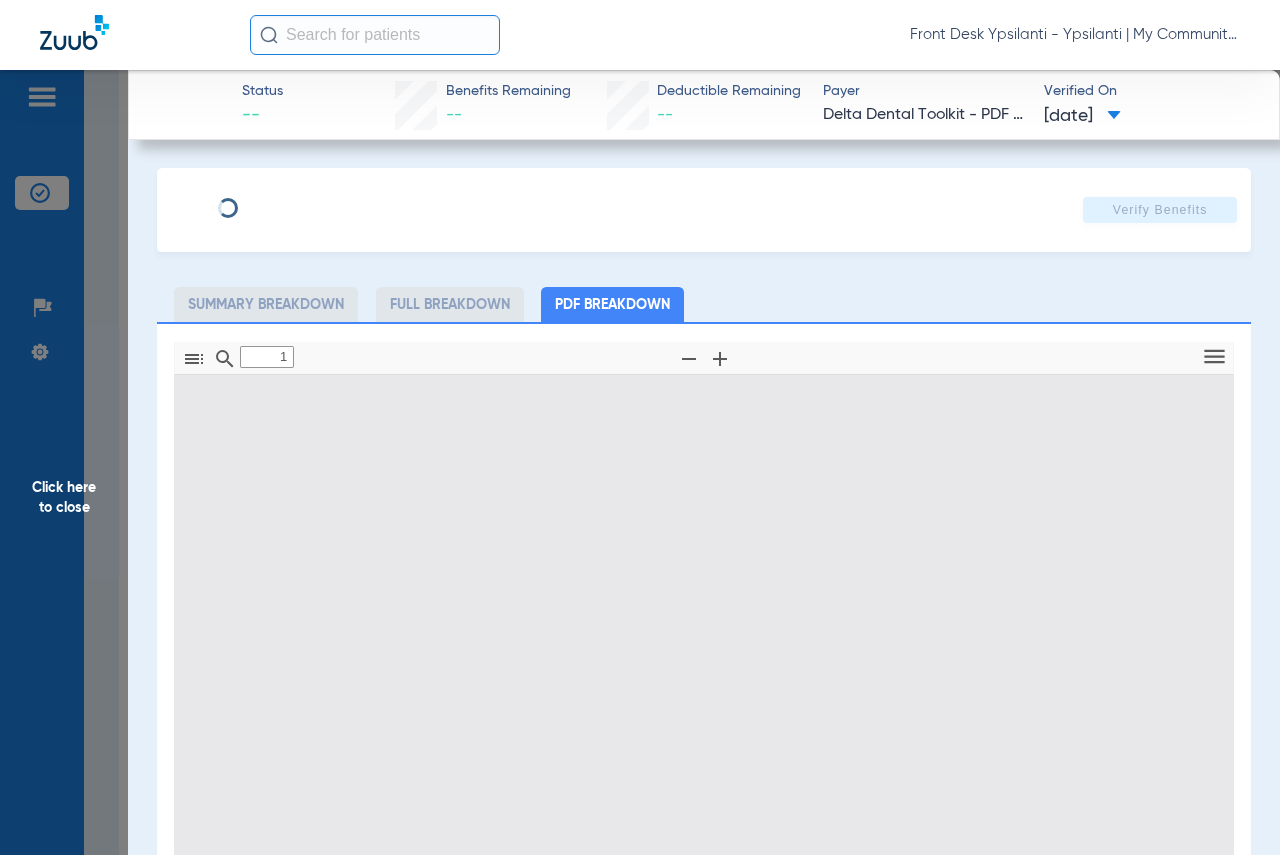 select on "page-width" 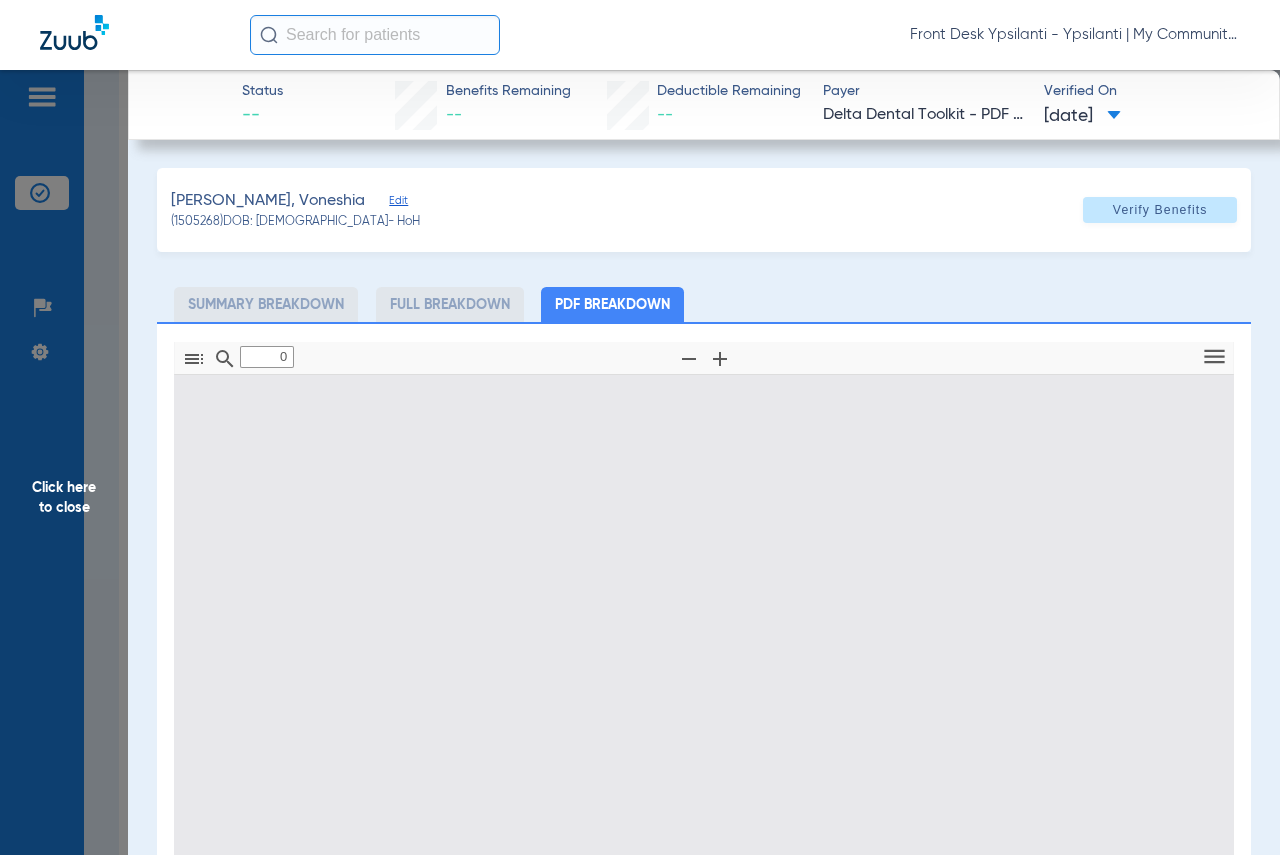 type on "1" 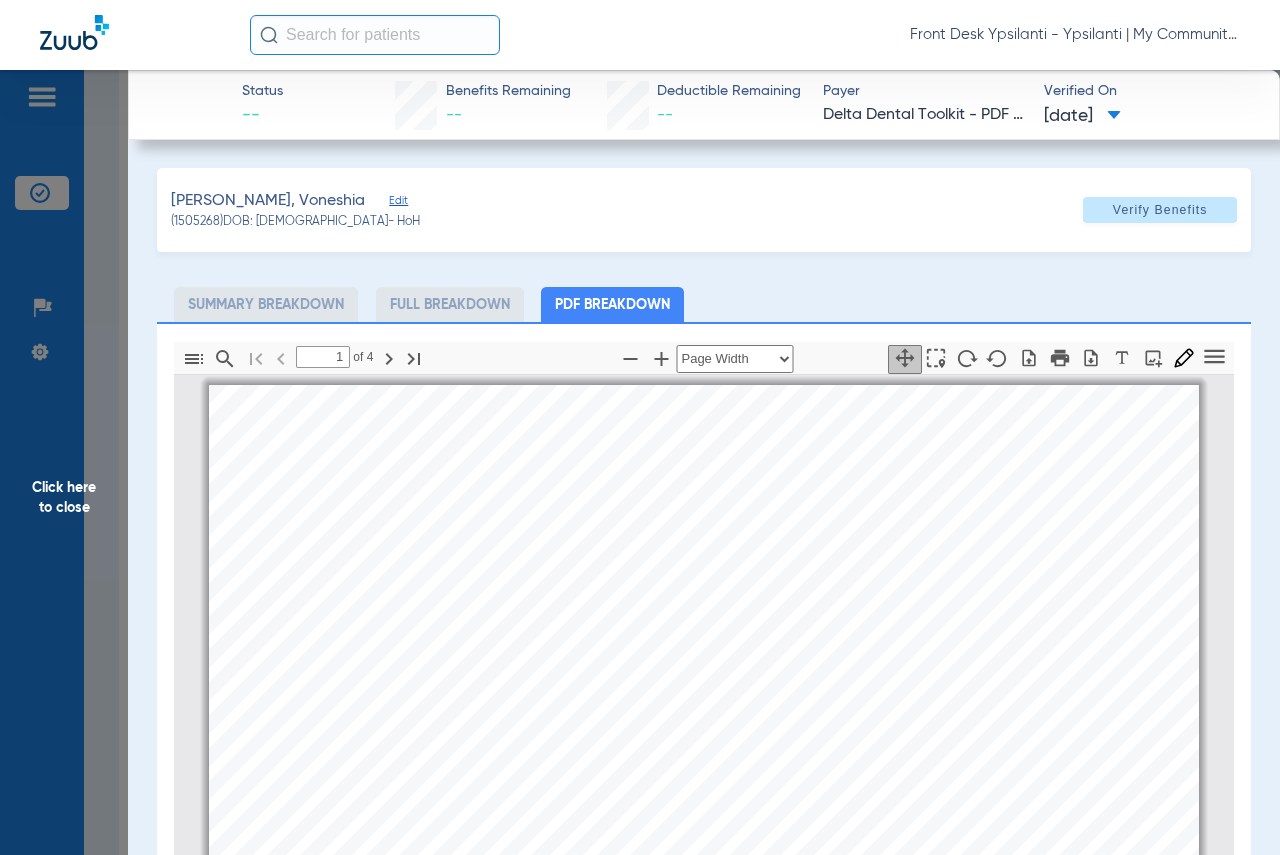 scroll, scrollTop: 10, scrollLeft: 0, axis: vertical 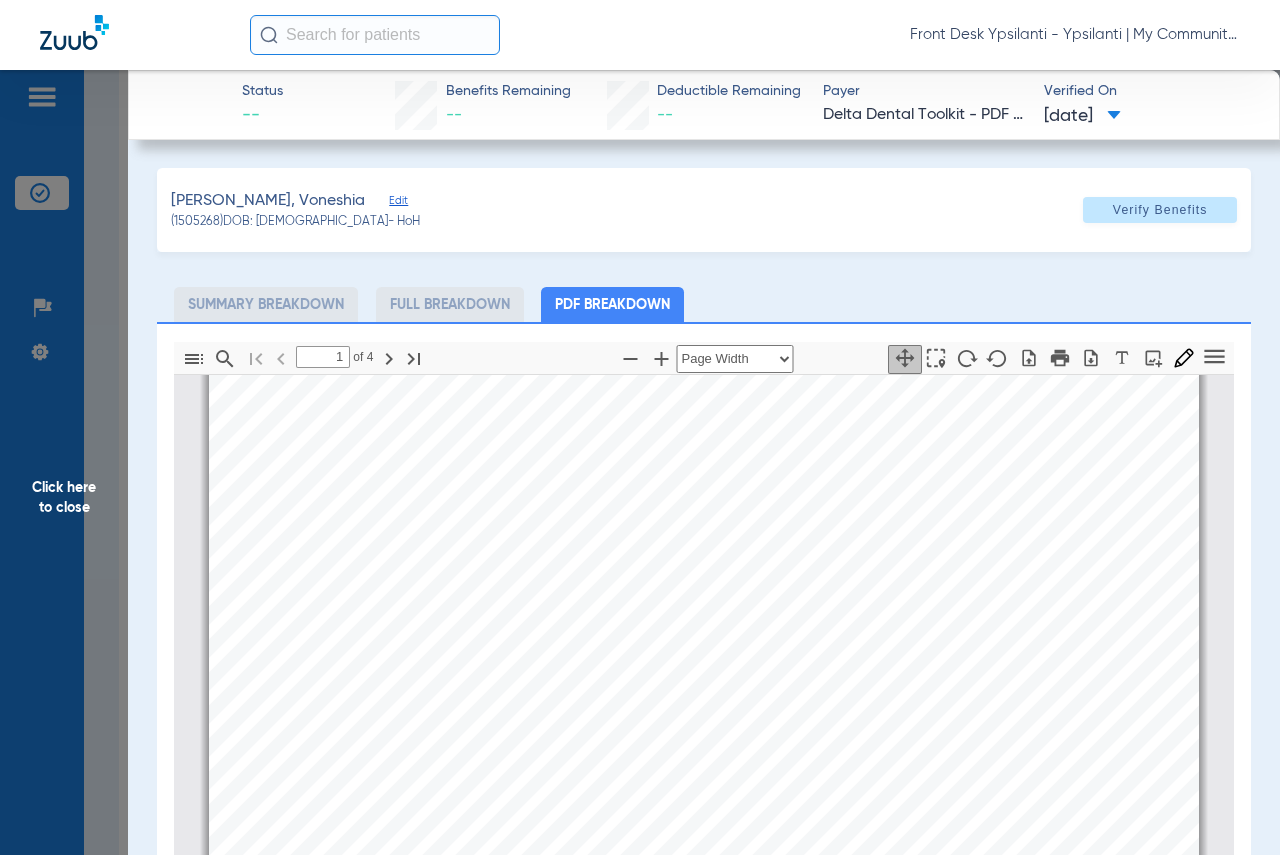 click on "Click here to close" 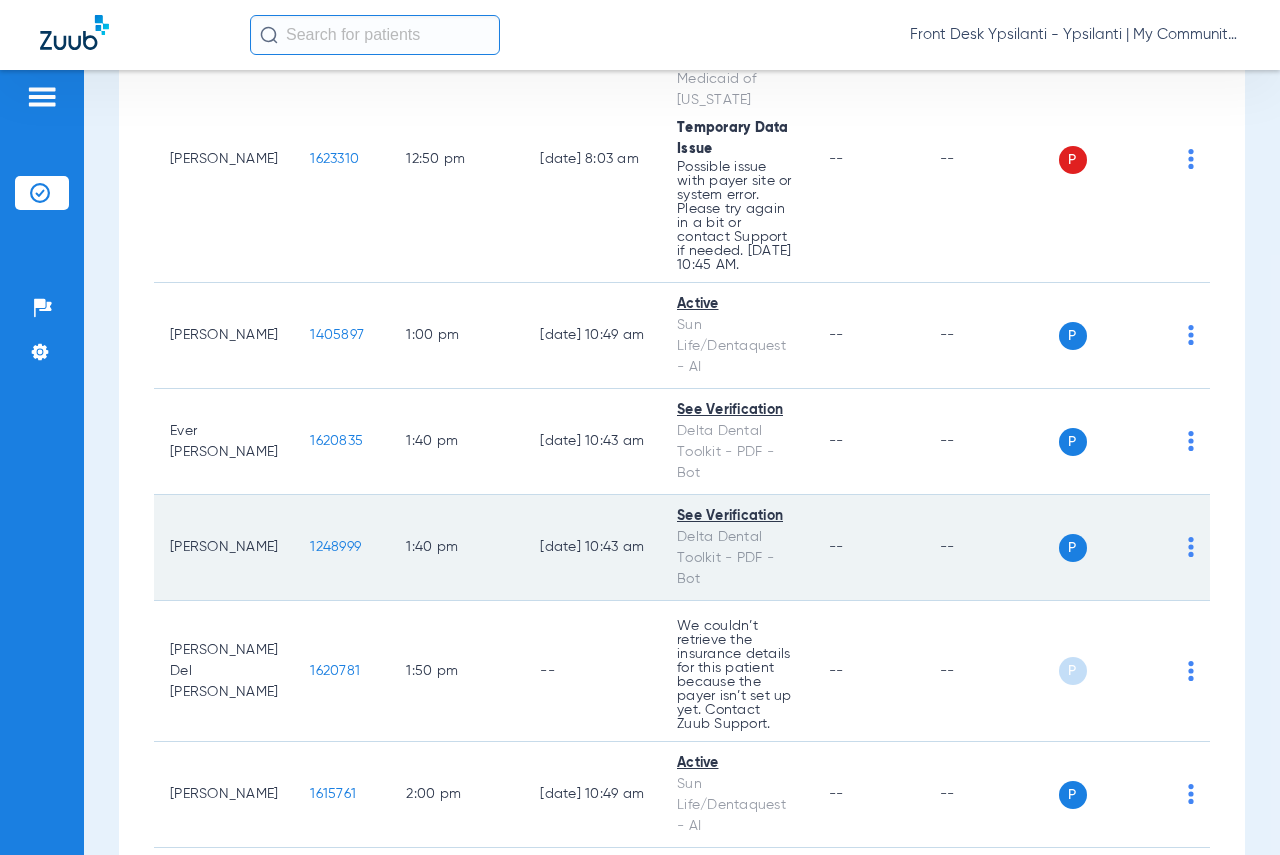 scroll, scrollTop: 2900, scrollLeft: 0, axis: vertical 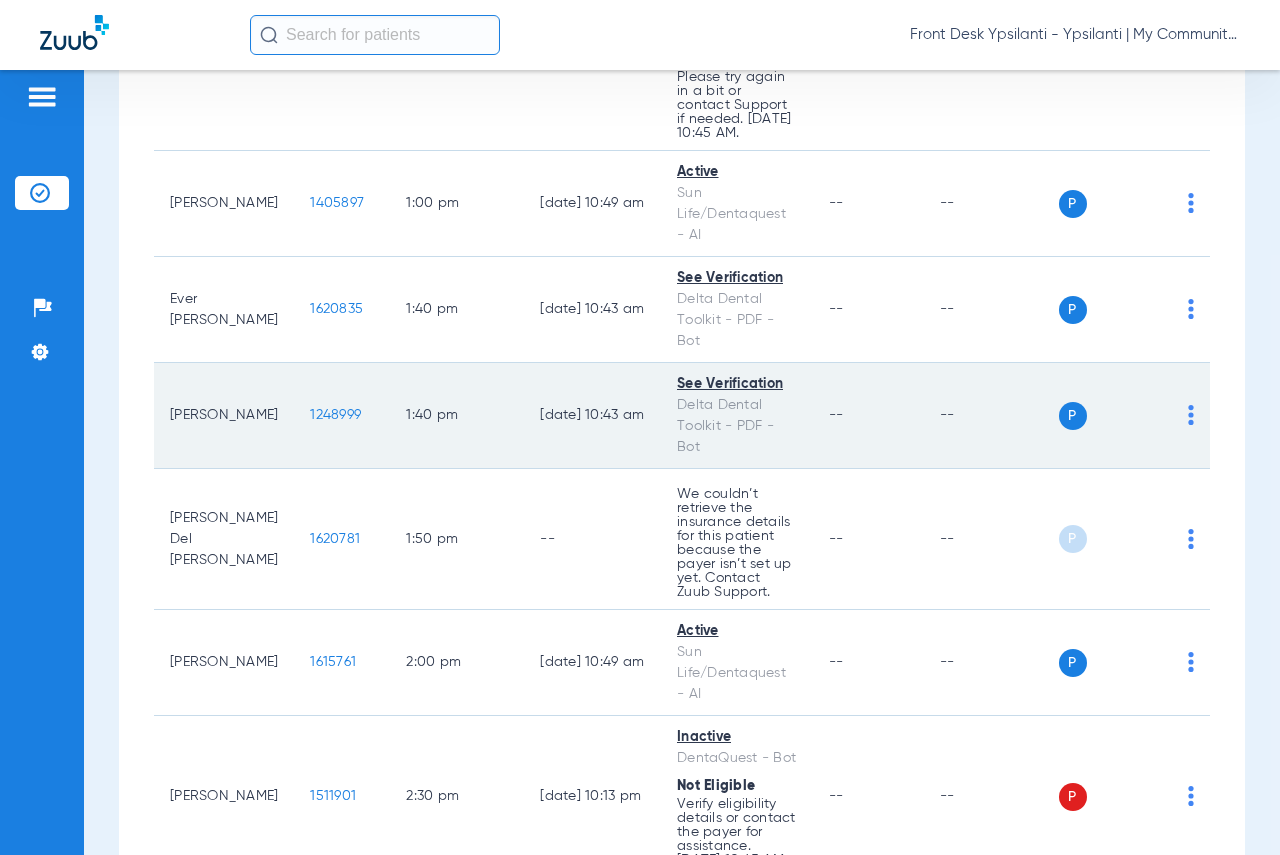 click on "1248999" 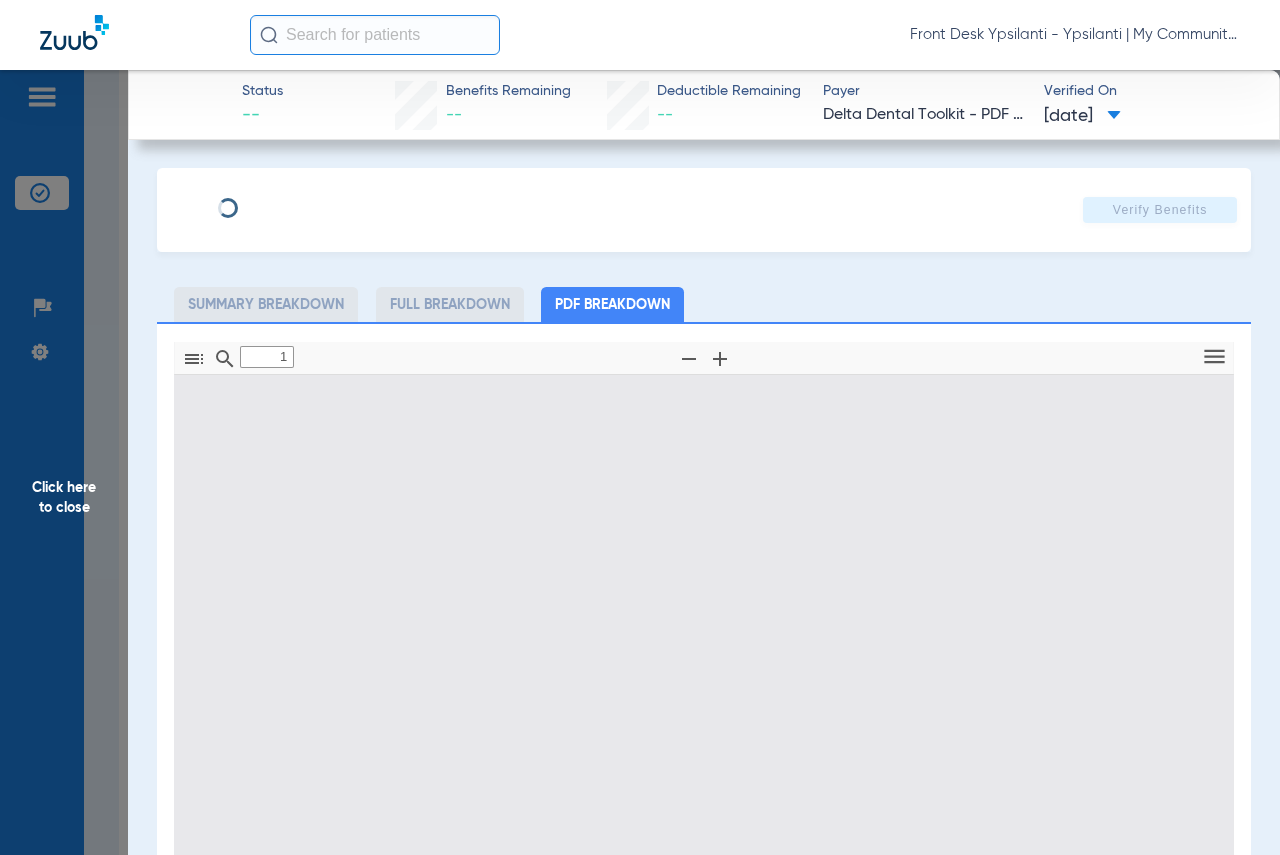 type on "0" 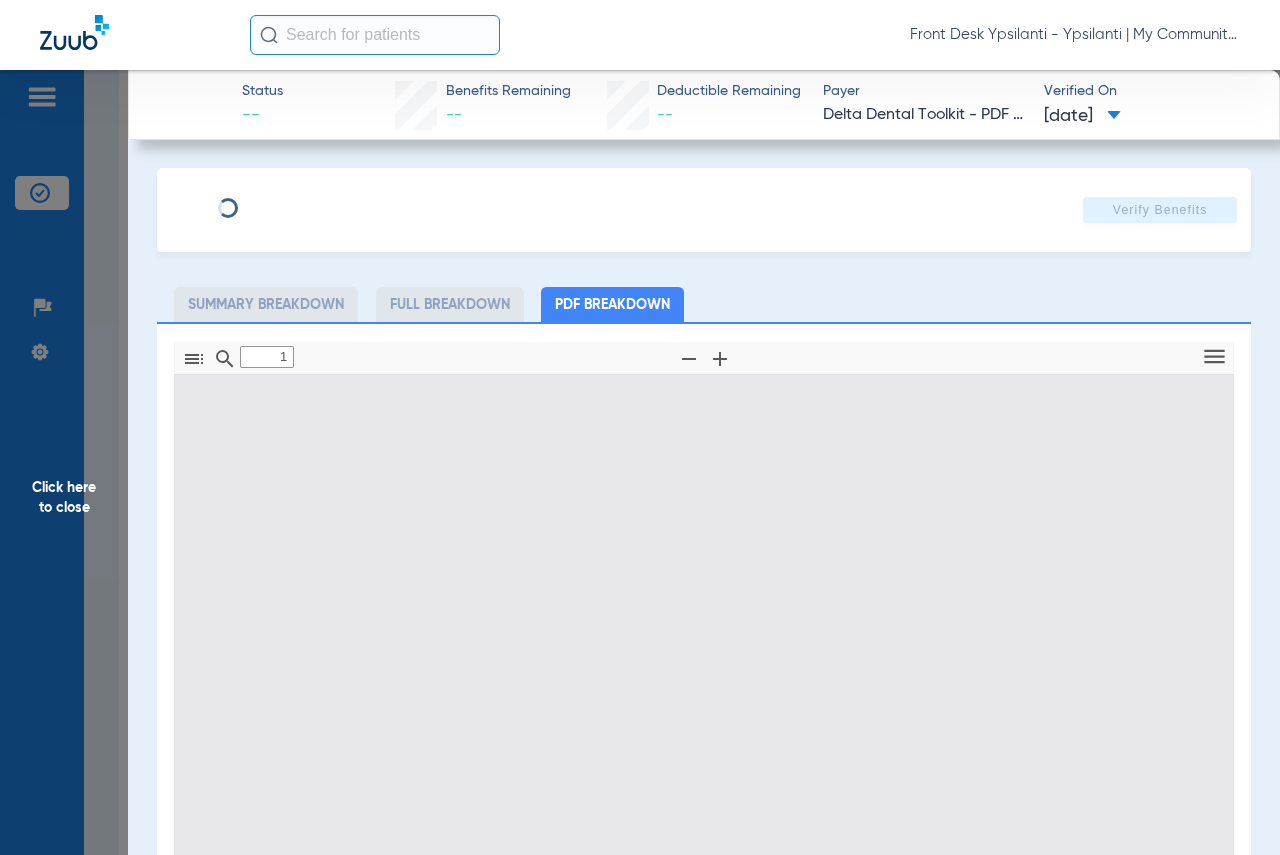 select on "page-width" 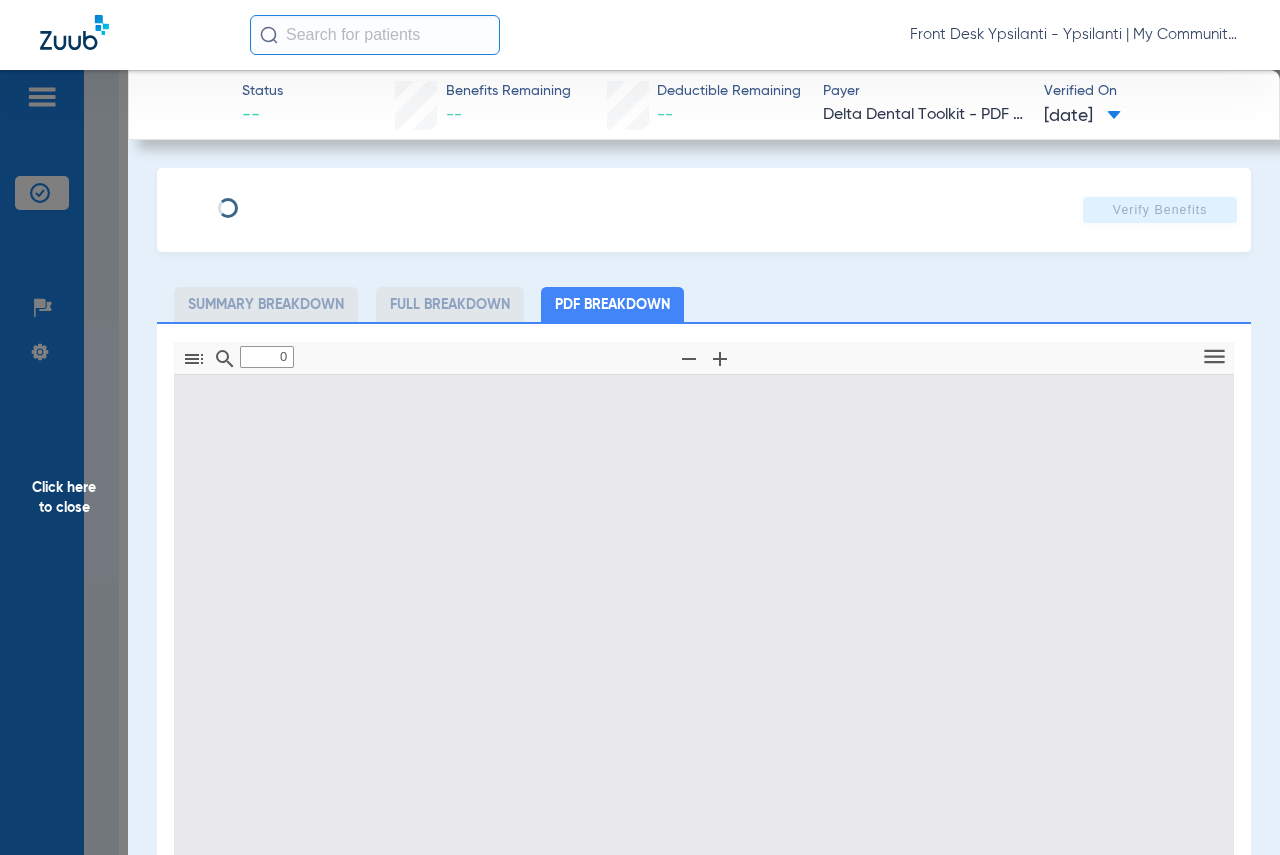 type on "1" 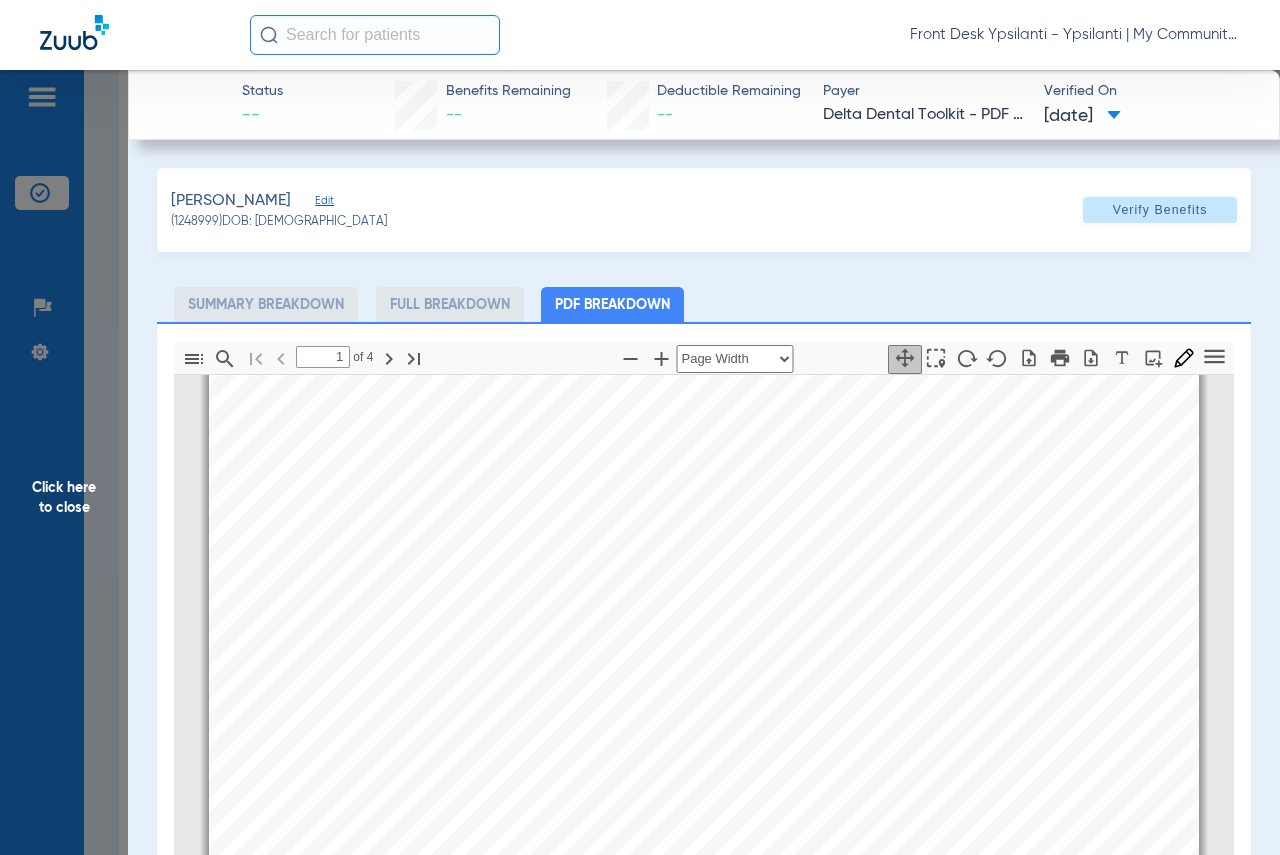 scroll, scrollTop: 110, scrollLeft: 0, axis: vertical 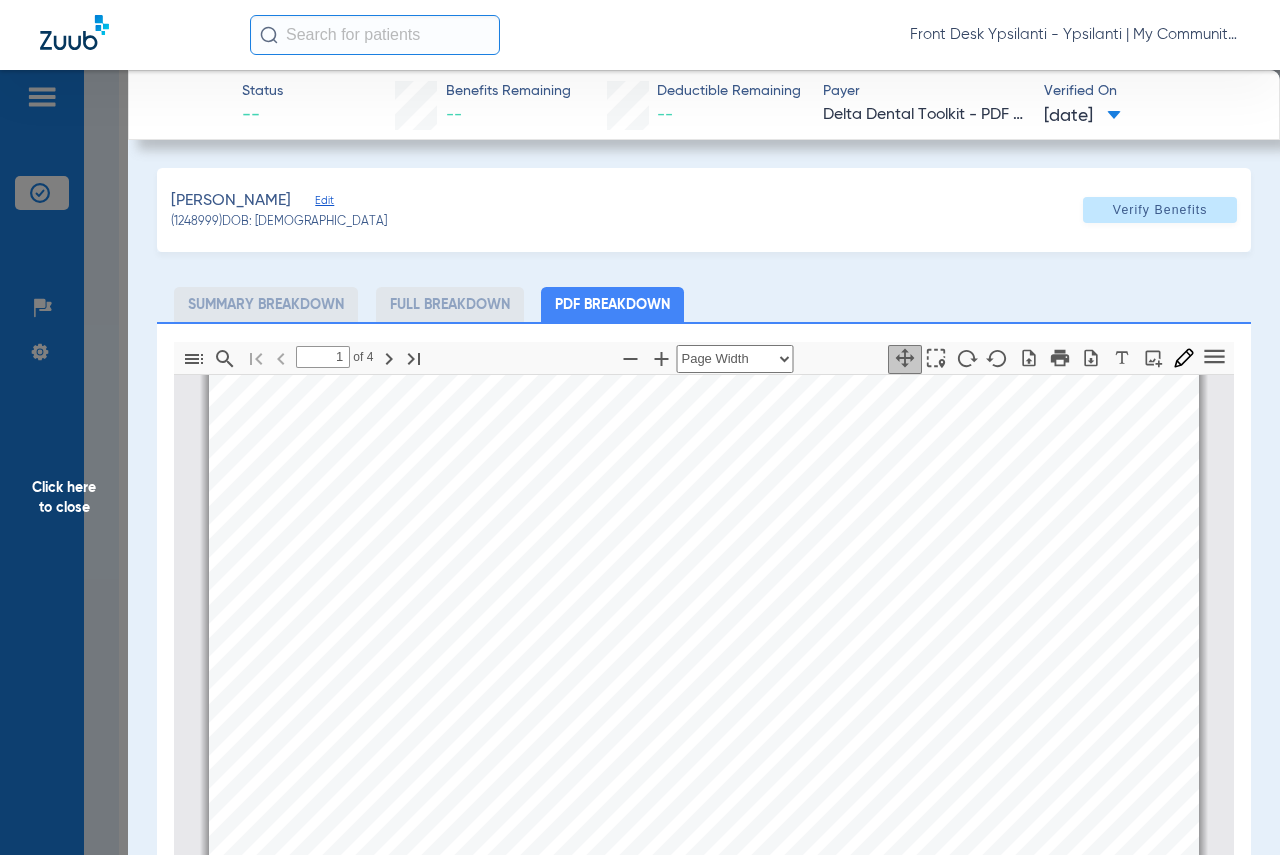 drag, startPoint x: 73, startPoint y: 499, endPoint x: 73, endPoint y: 486, distance: 13 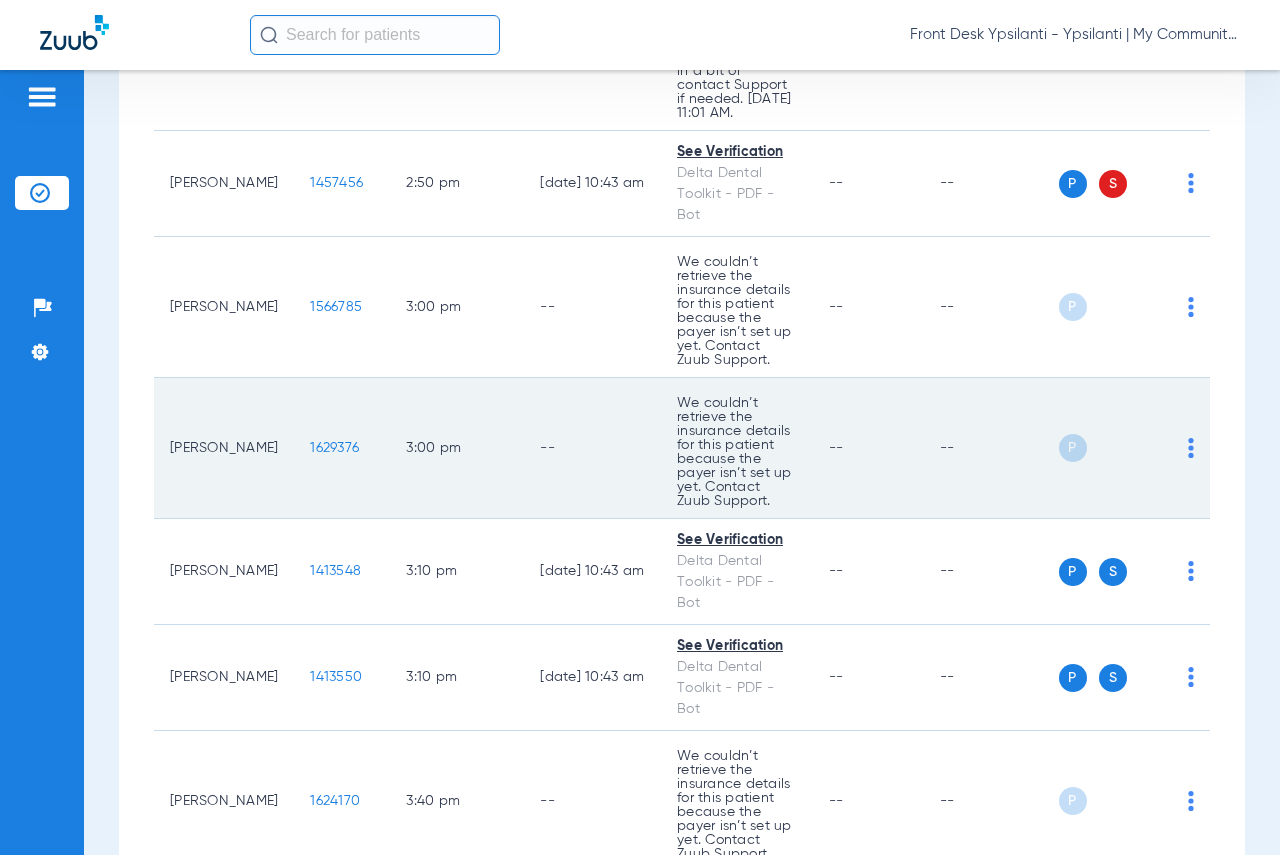 scroll, scrollTop: 3900, scrollLeft: 0, axis: vertical 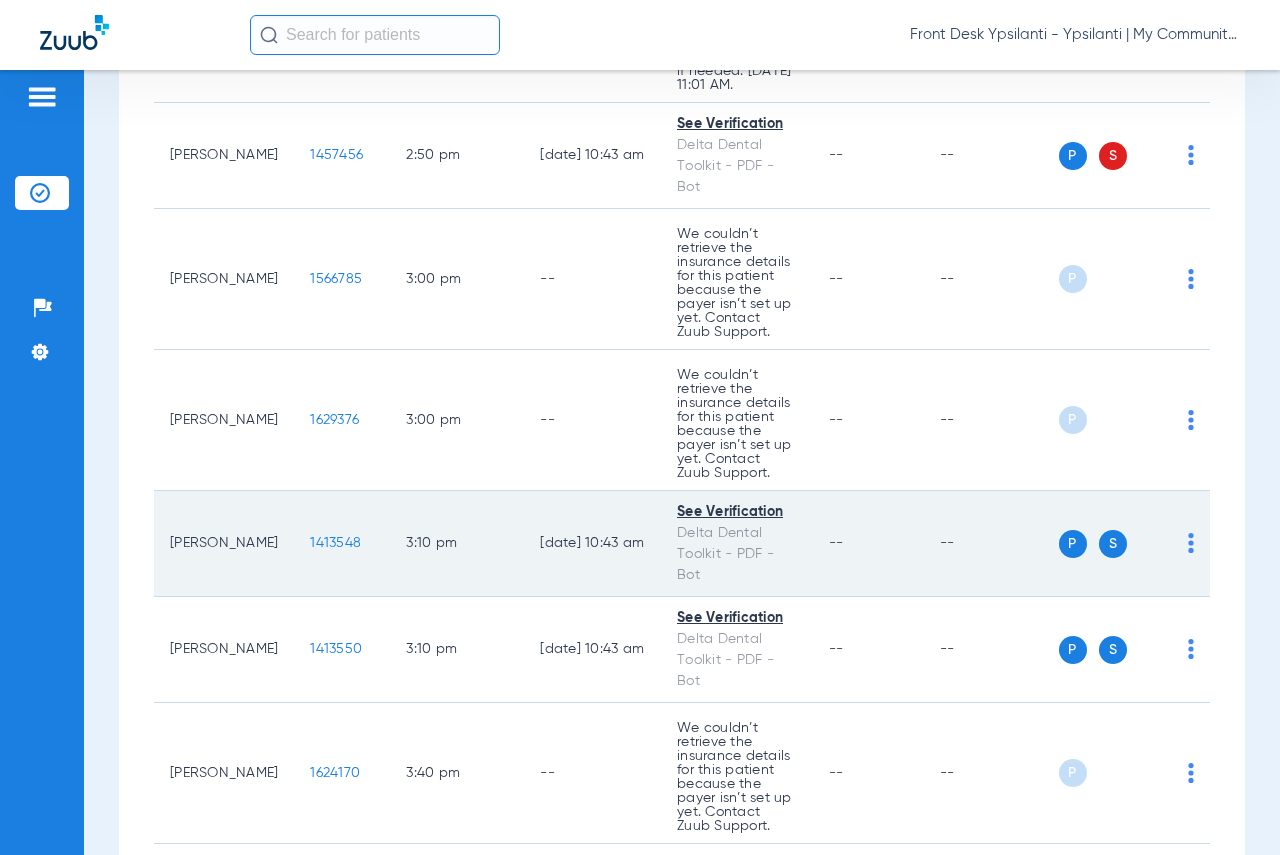 click on "1413548" 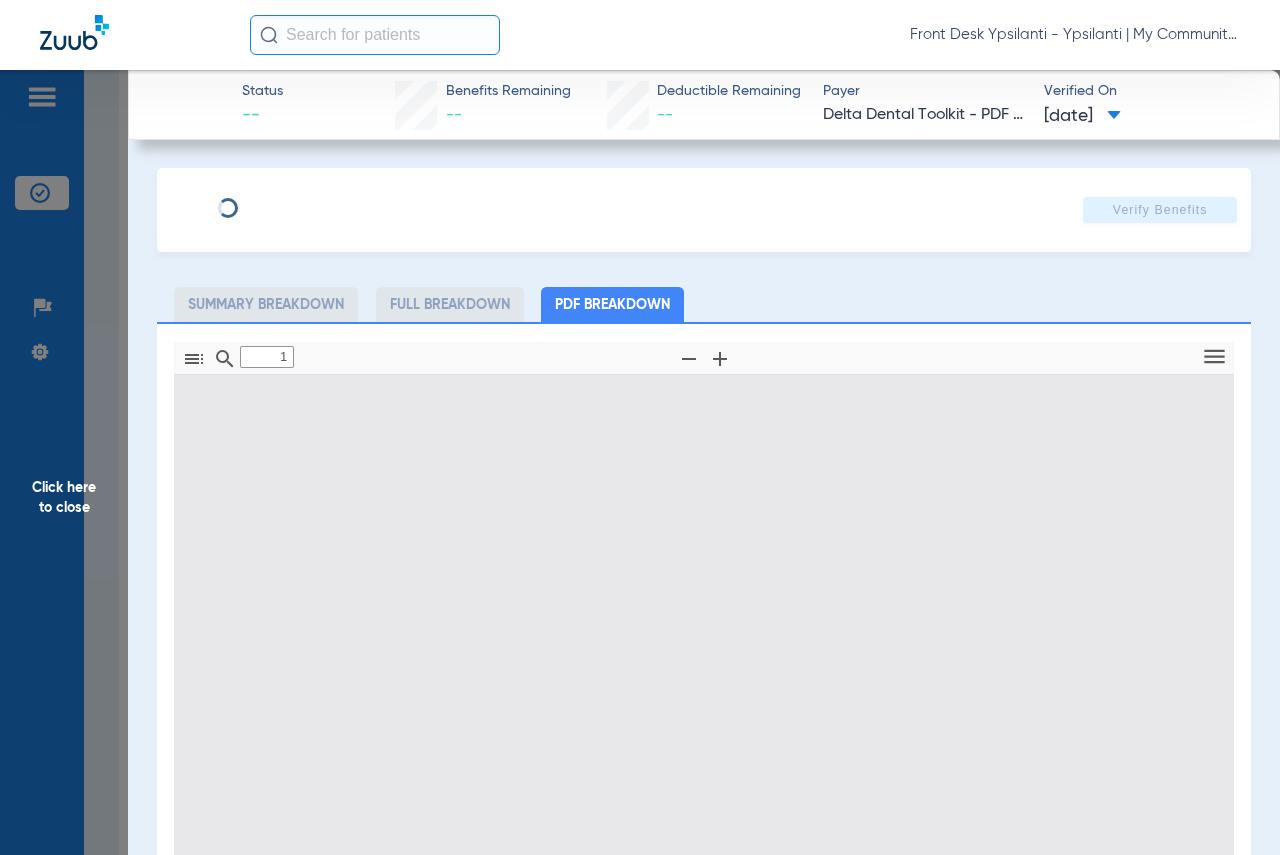 type on "0" 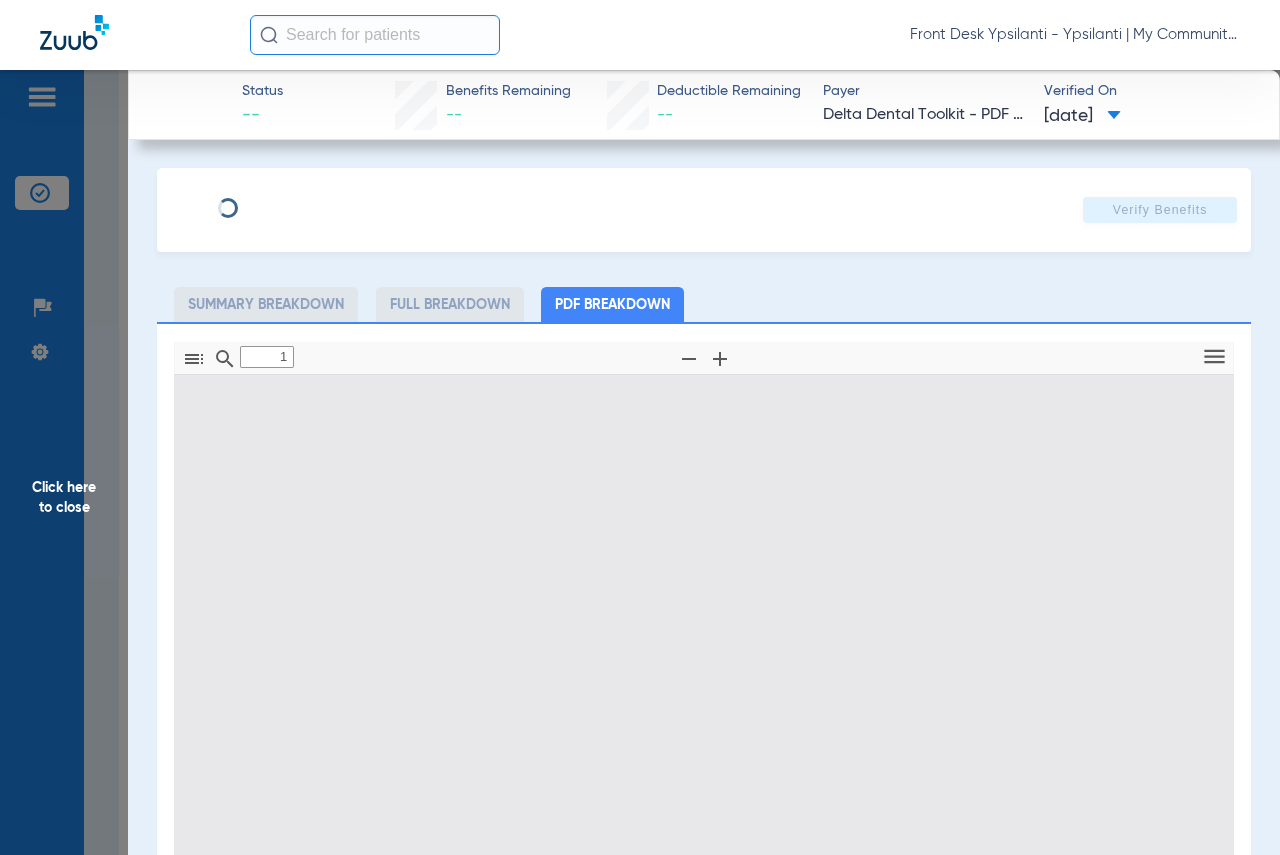 select on "page-width" 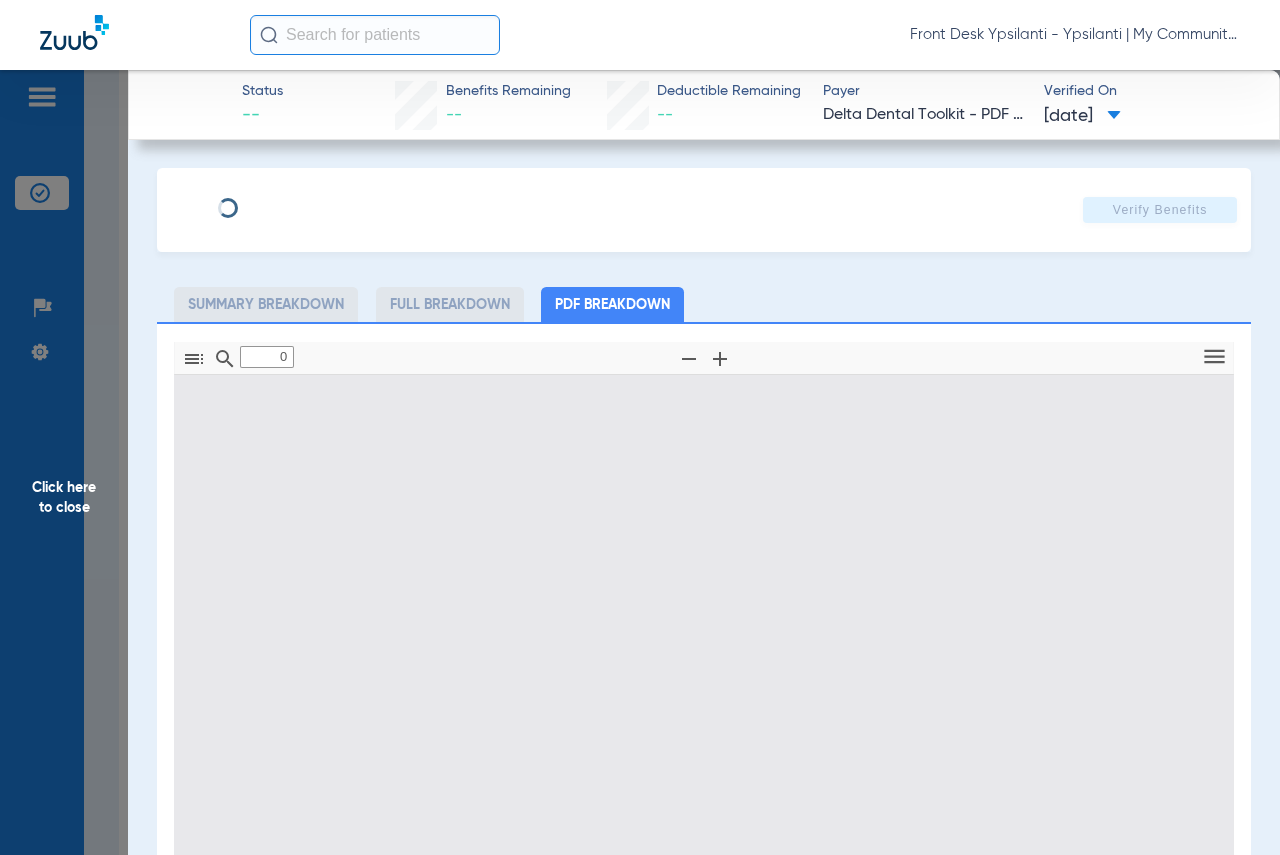type on "1" 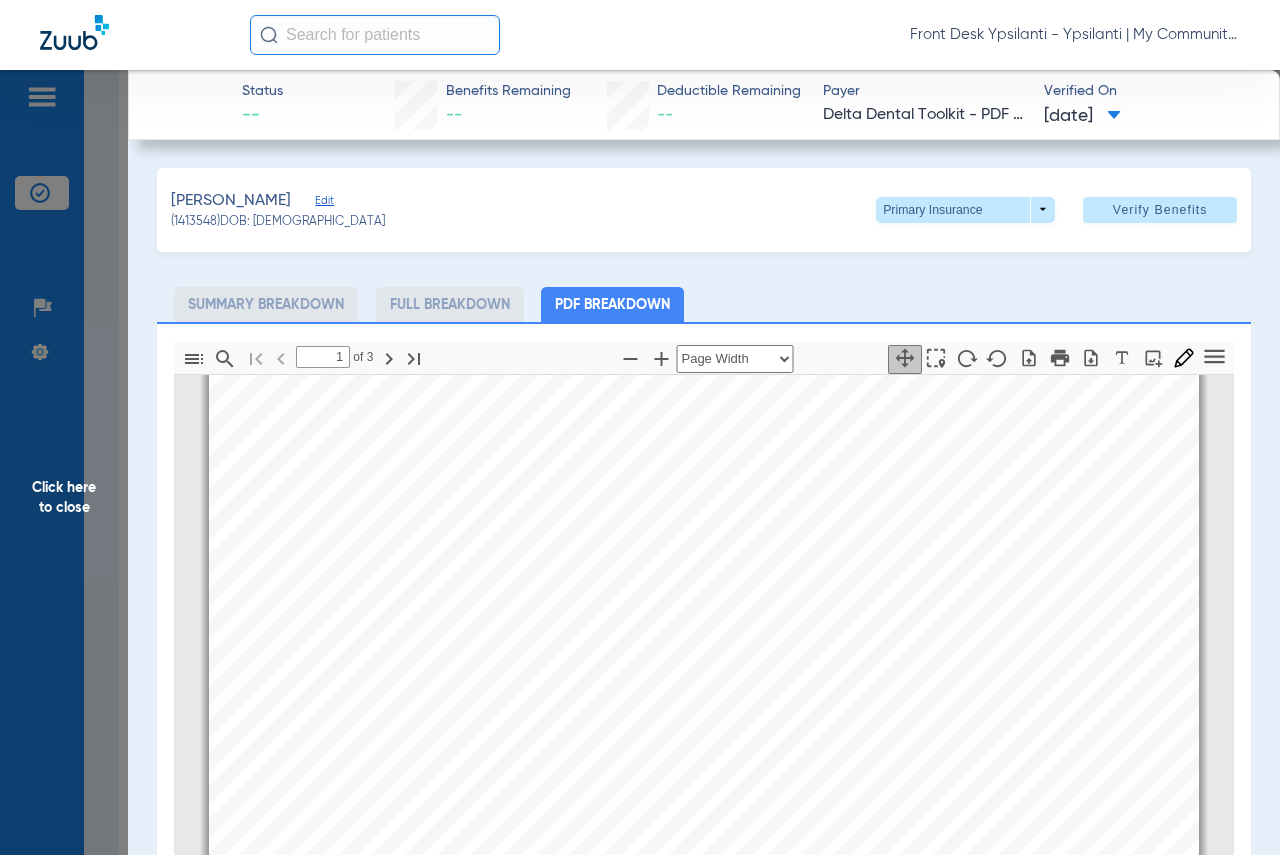 scroll, scrollTop: 210, scrollLeft: 0, axis: vertical 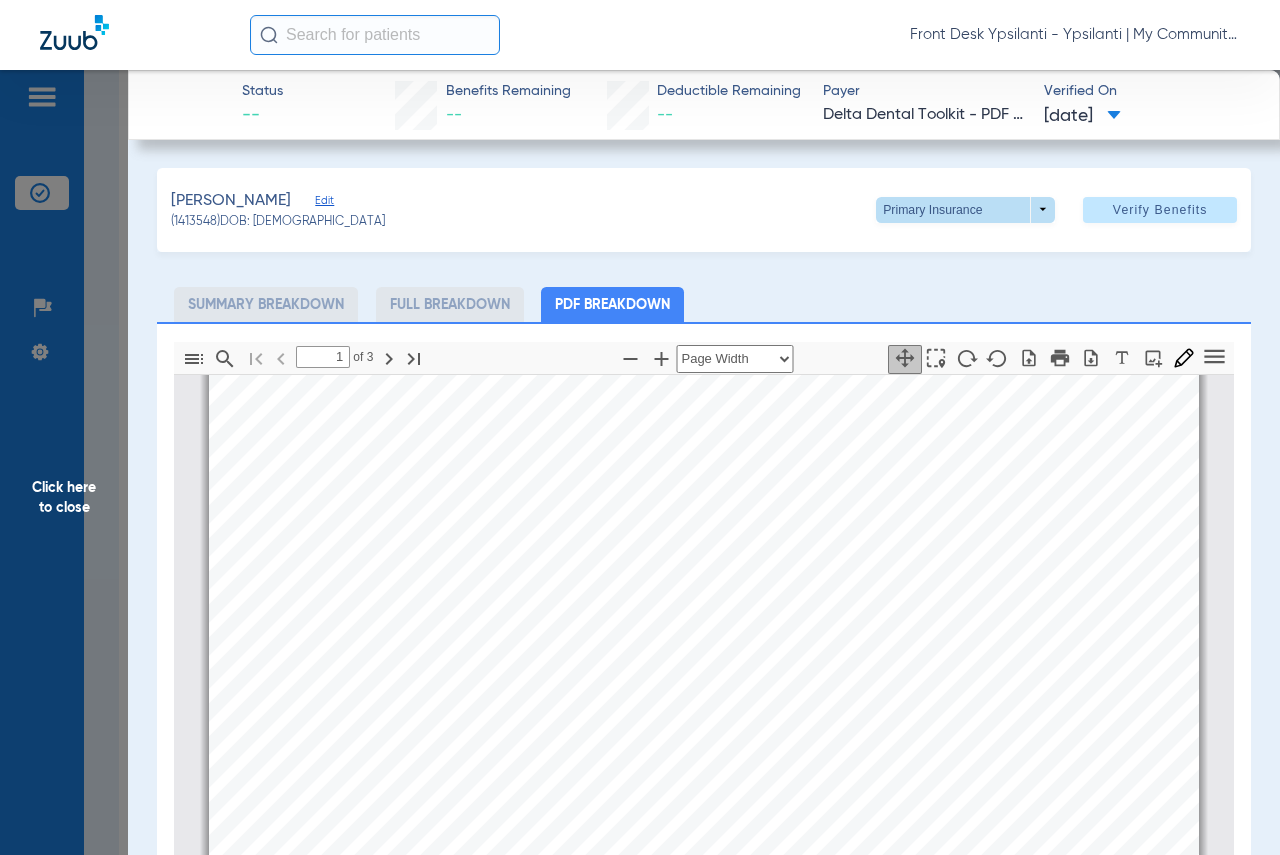 click 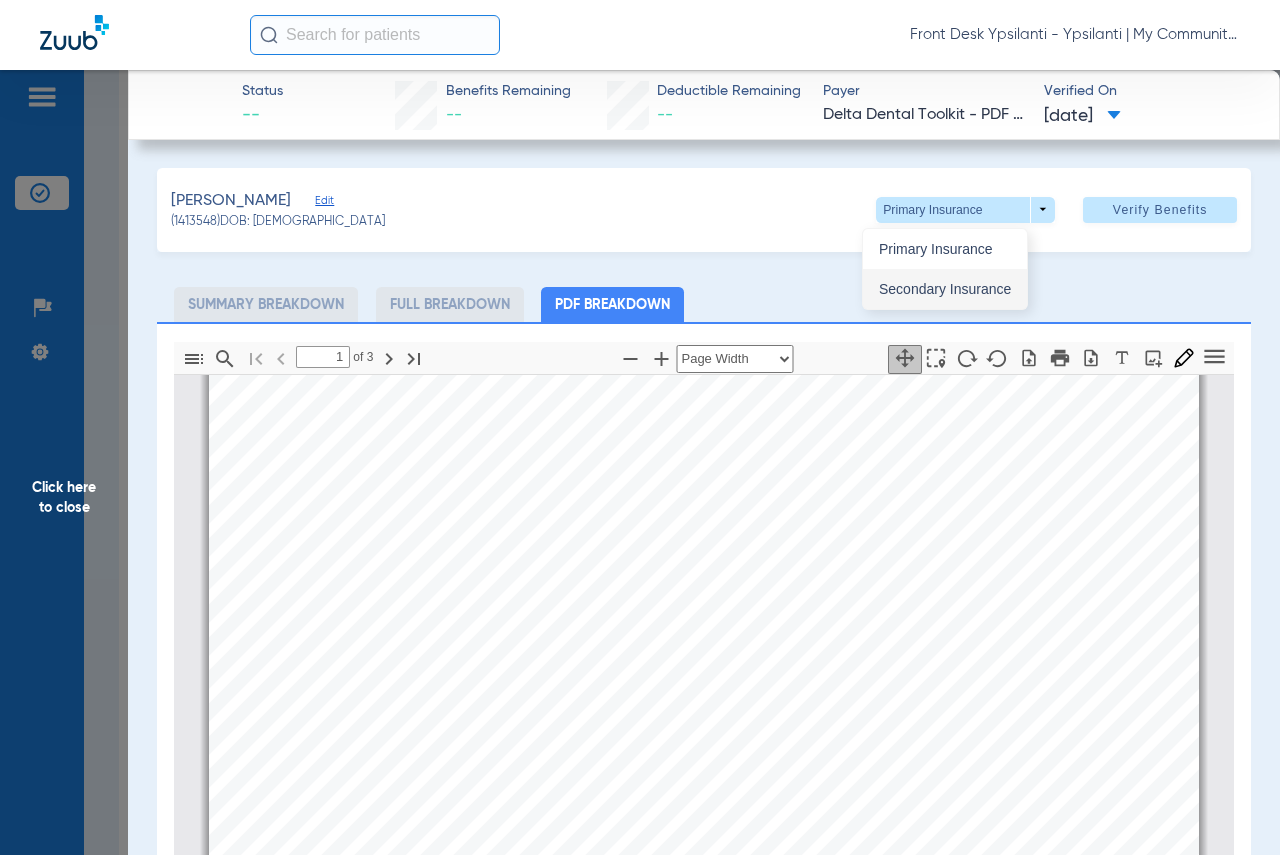 click on "Secondary Insurance" at bounding box center (945, 289) 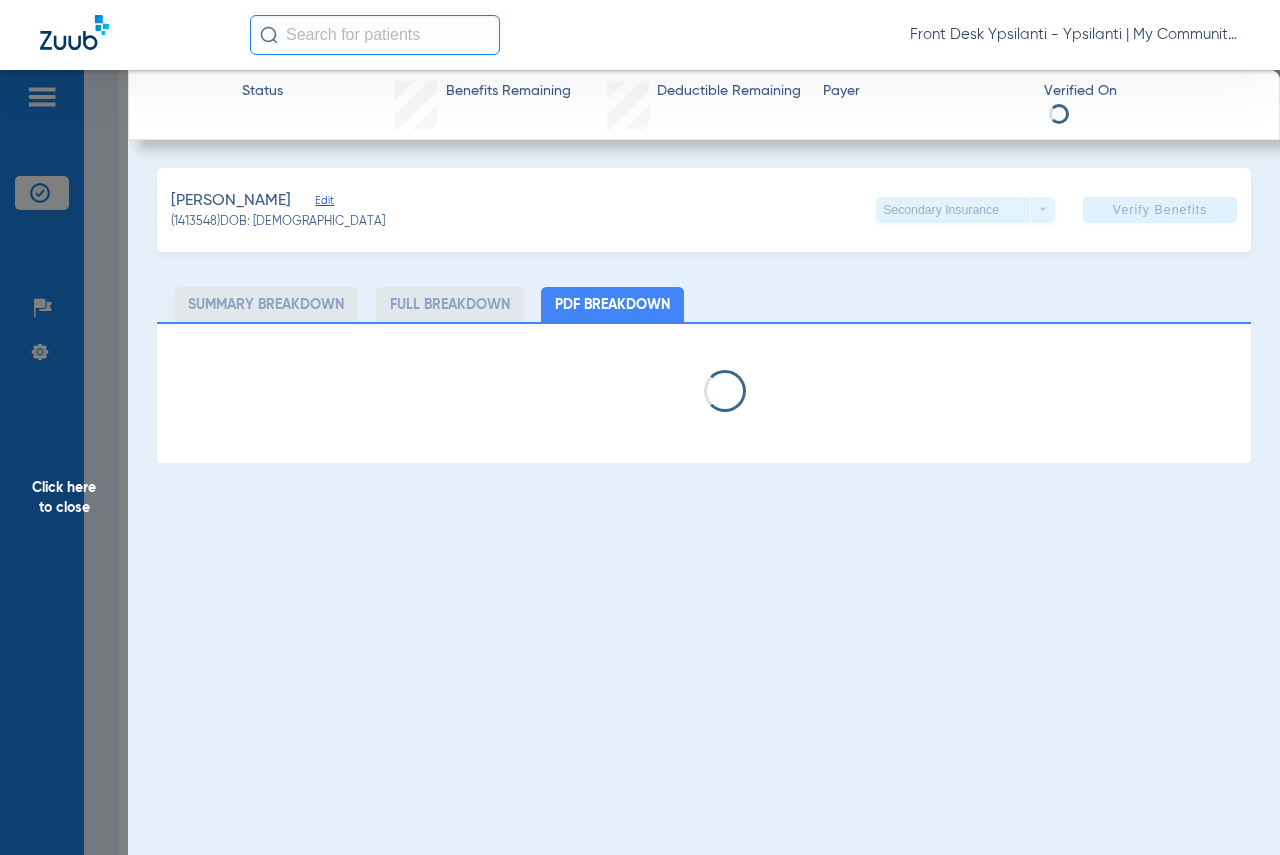 select on "page-width" 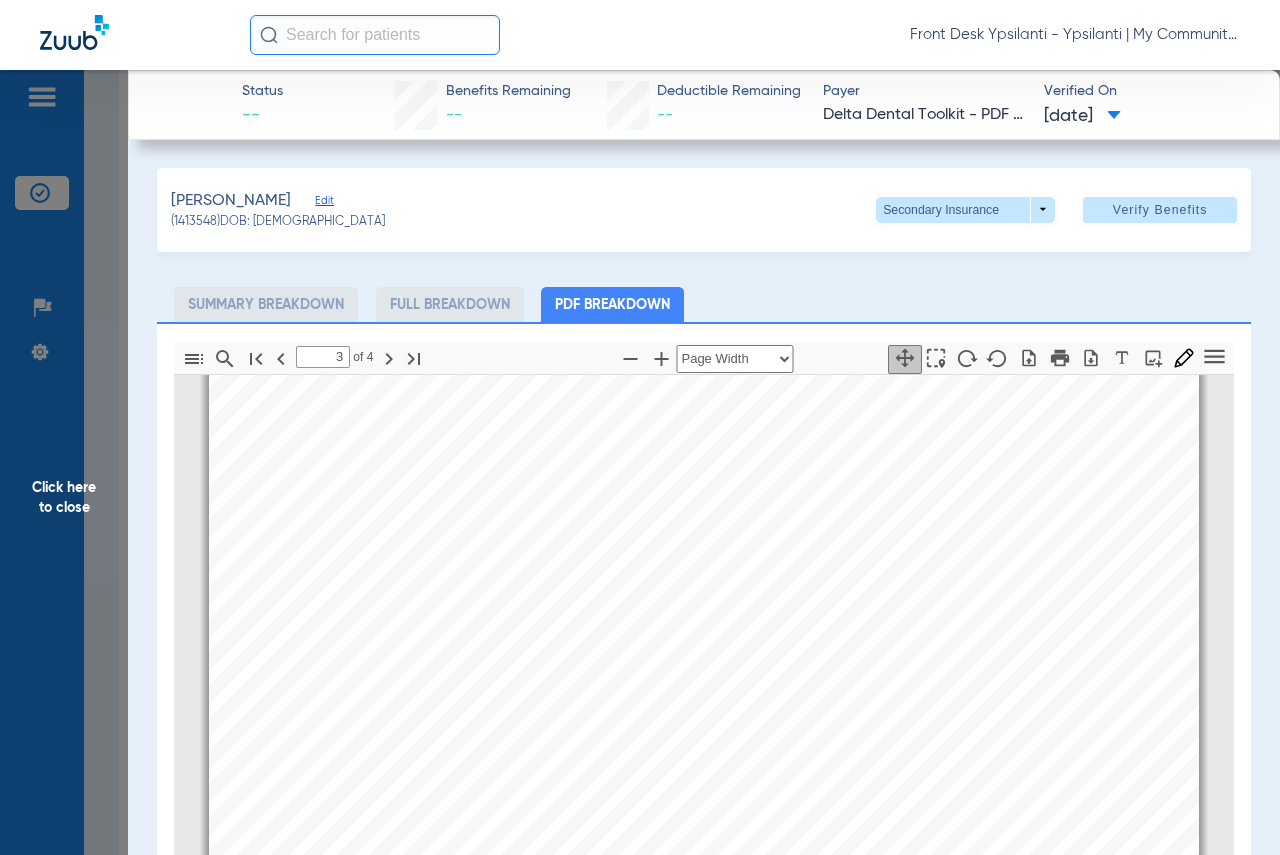 scroll, scrollTop: 3210, scrollLeft: 0, axis: vertical 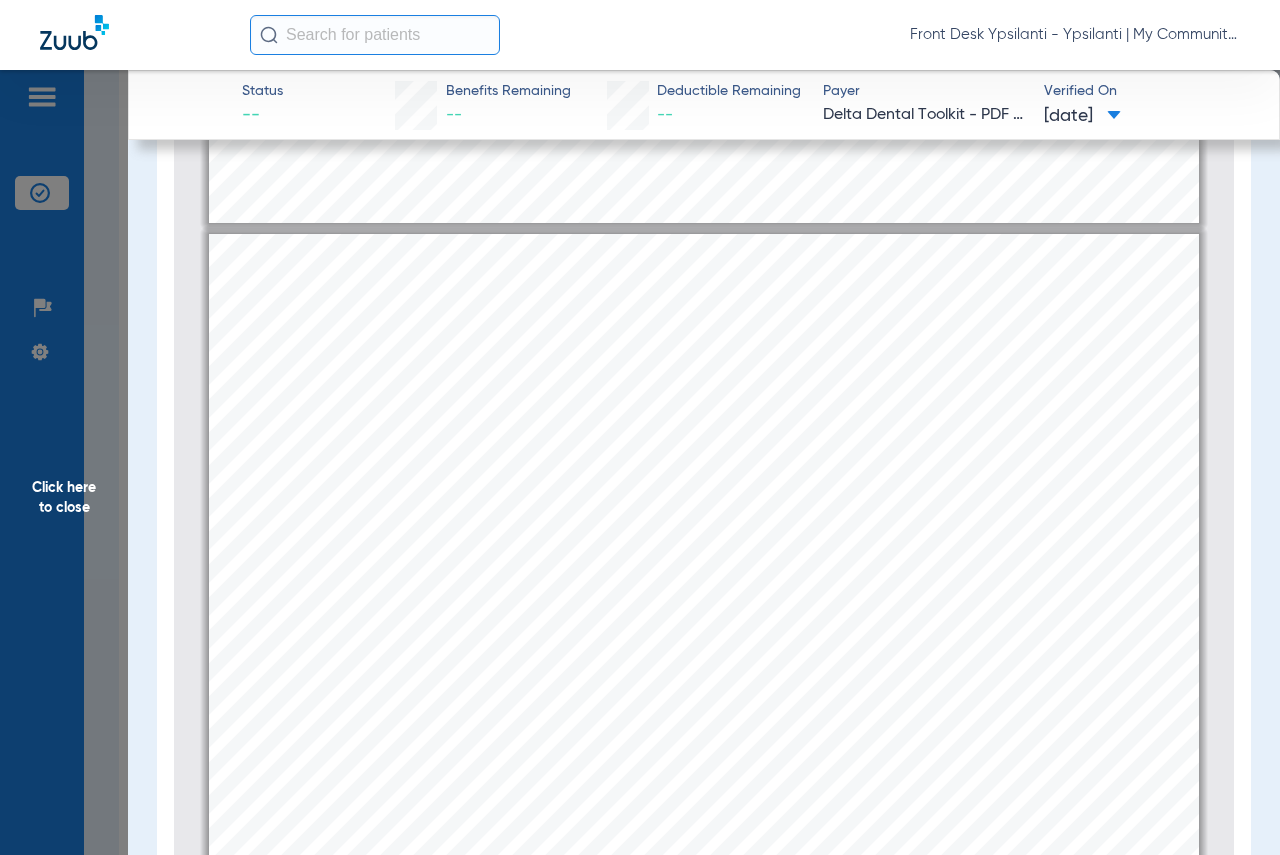 type on "1" 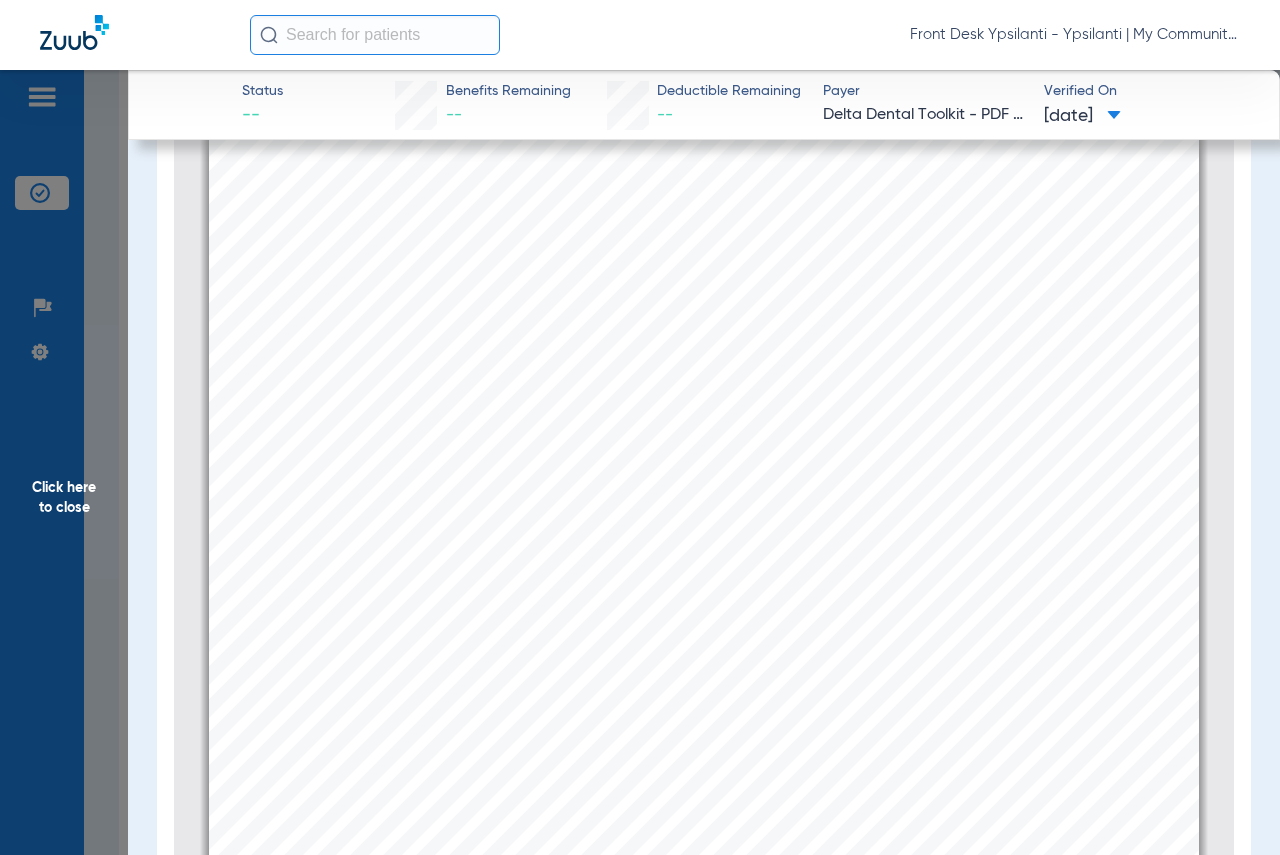 scroll, scrollTop: 0, scrollLeft: 0, axis: both 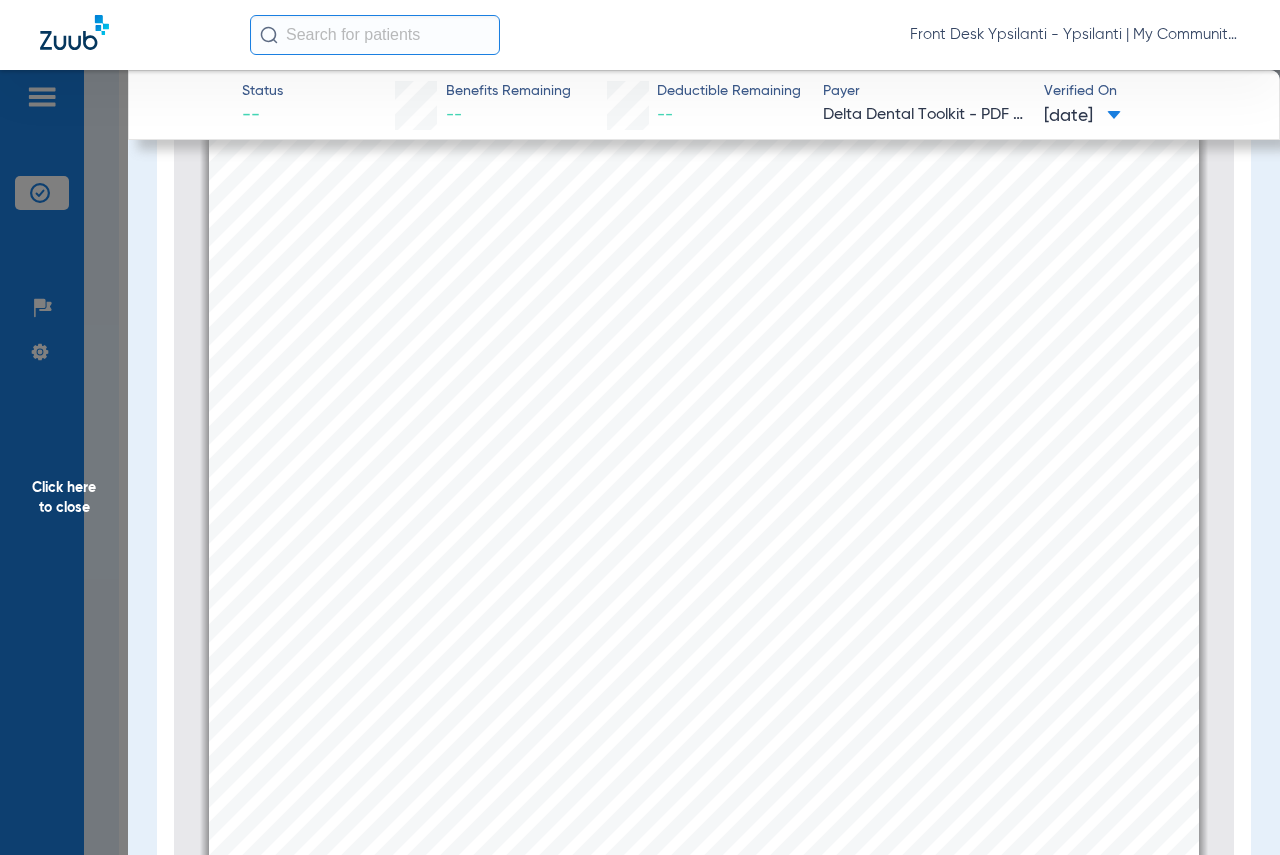 click on "Click here to close" 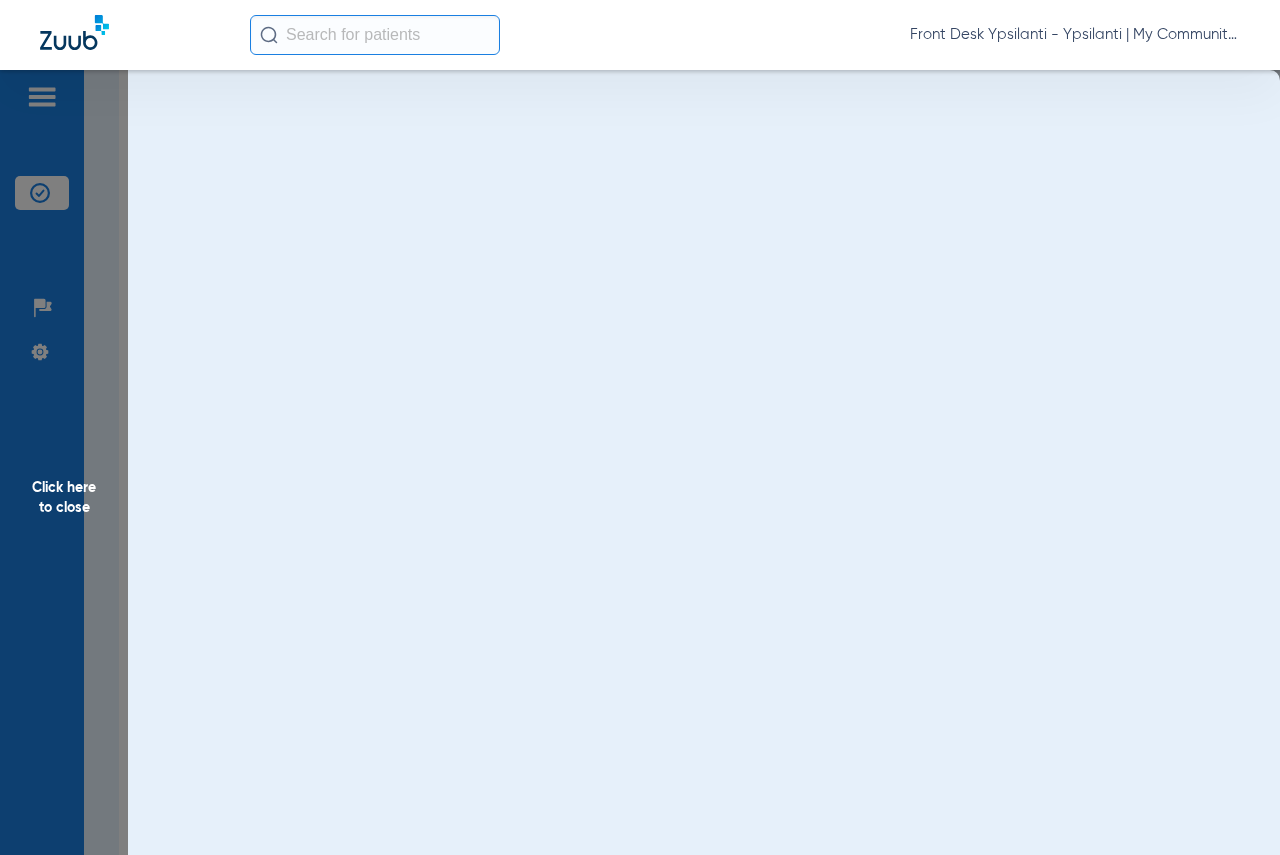 scroll, scrollTop: 0, scrollLeft: 0, axis: both 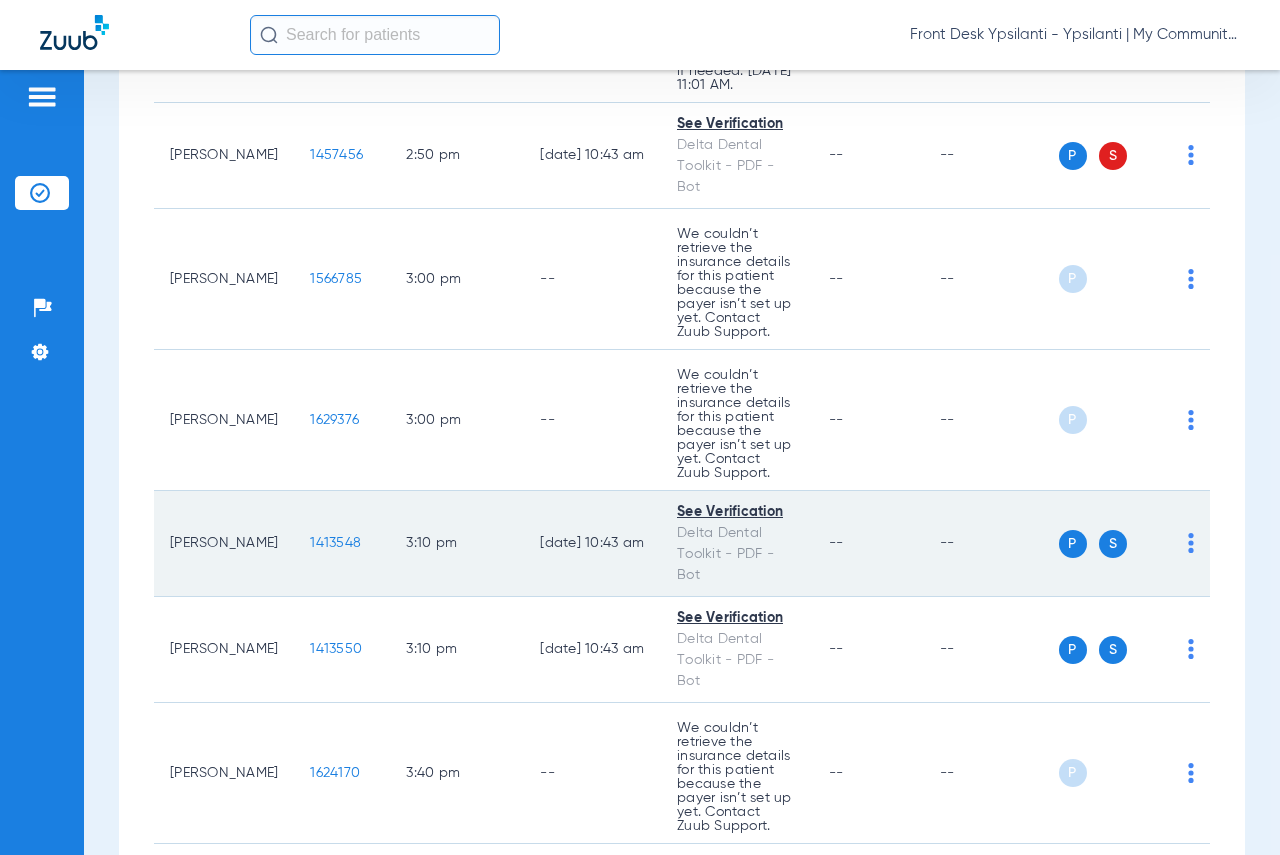 click on "1413548" 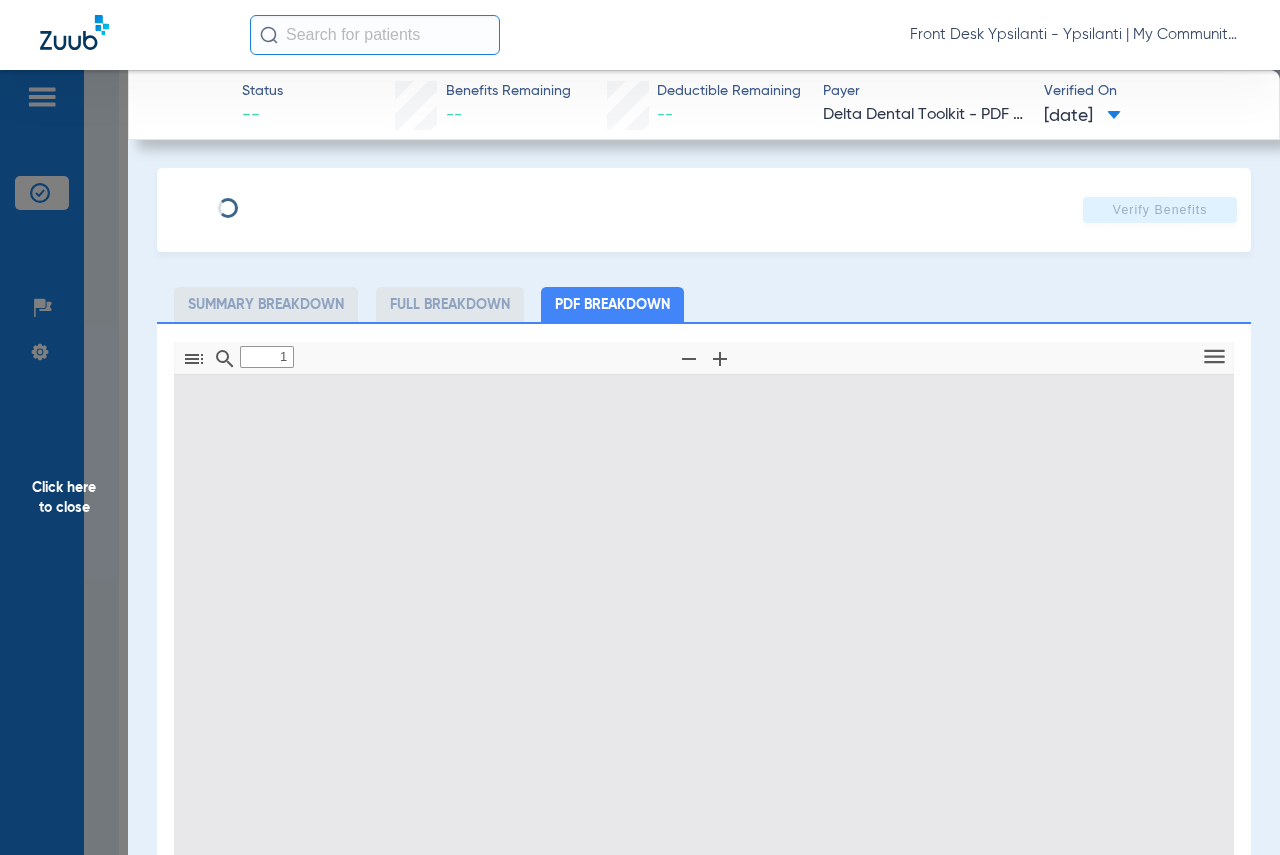 type on "0" 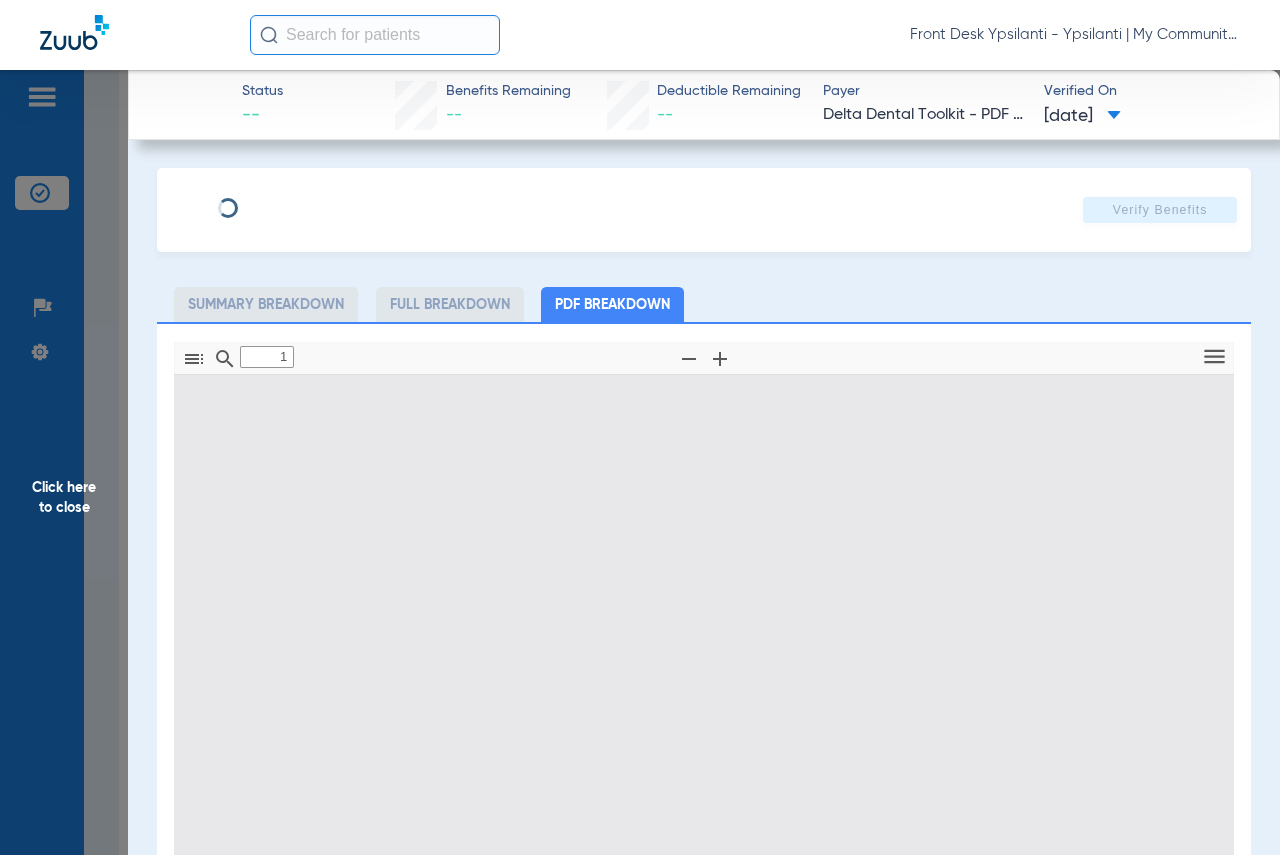 select on "page-width" 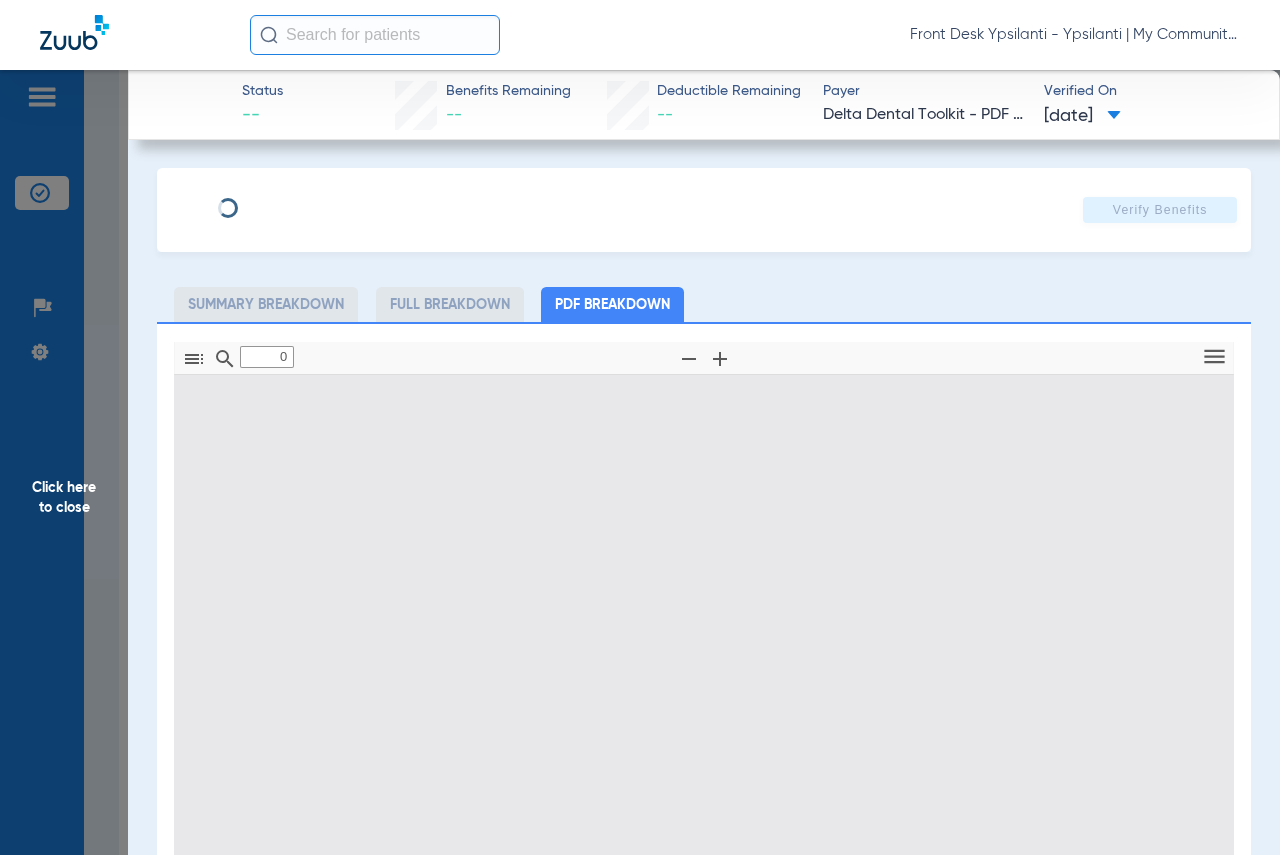 type on "1" 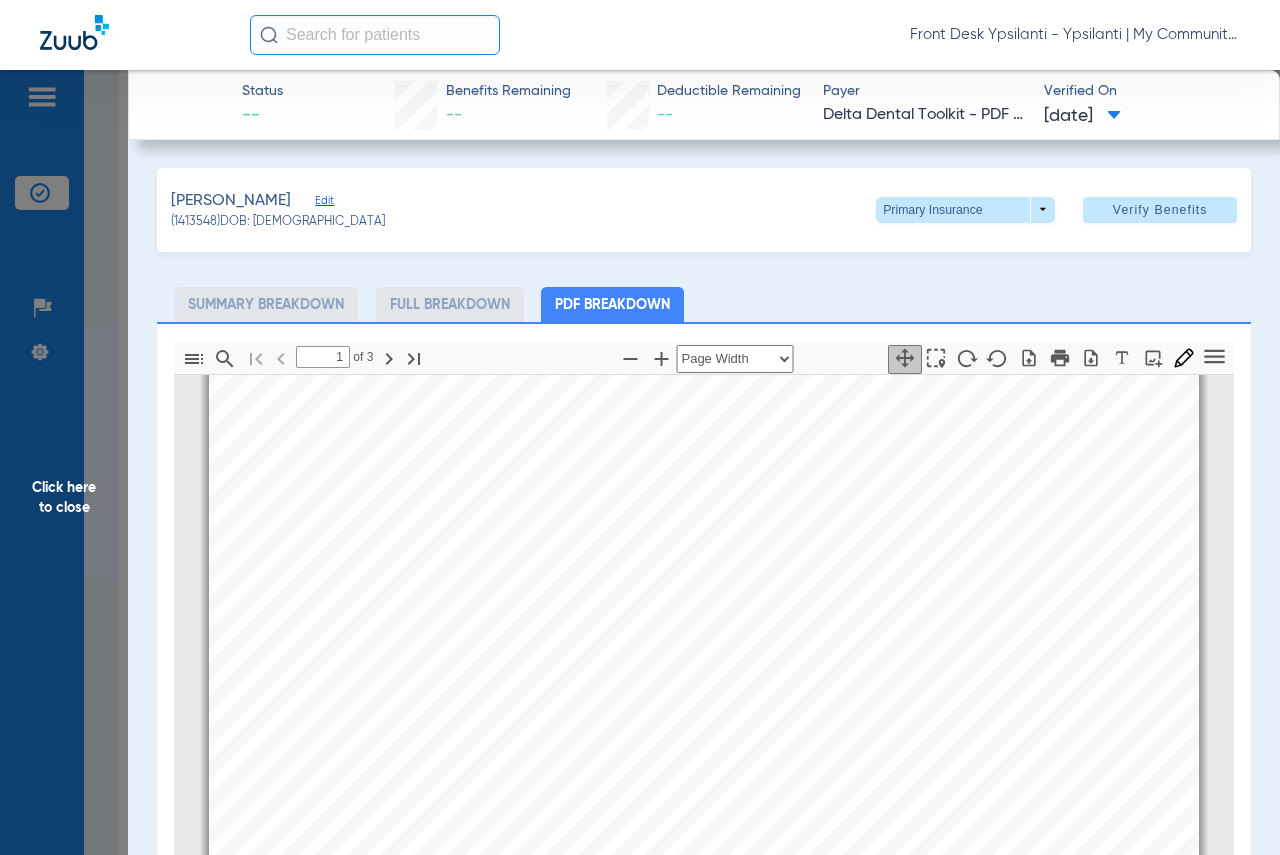 scroll, scrollTop: 310, scrollLeft: 0, axis: vertical 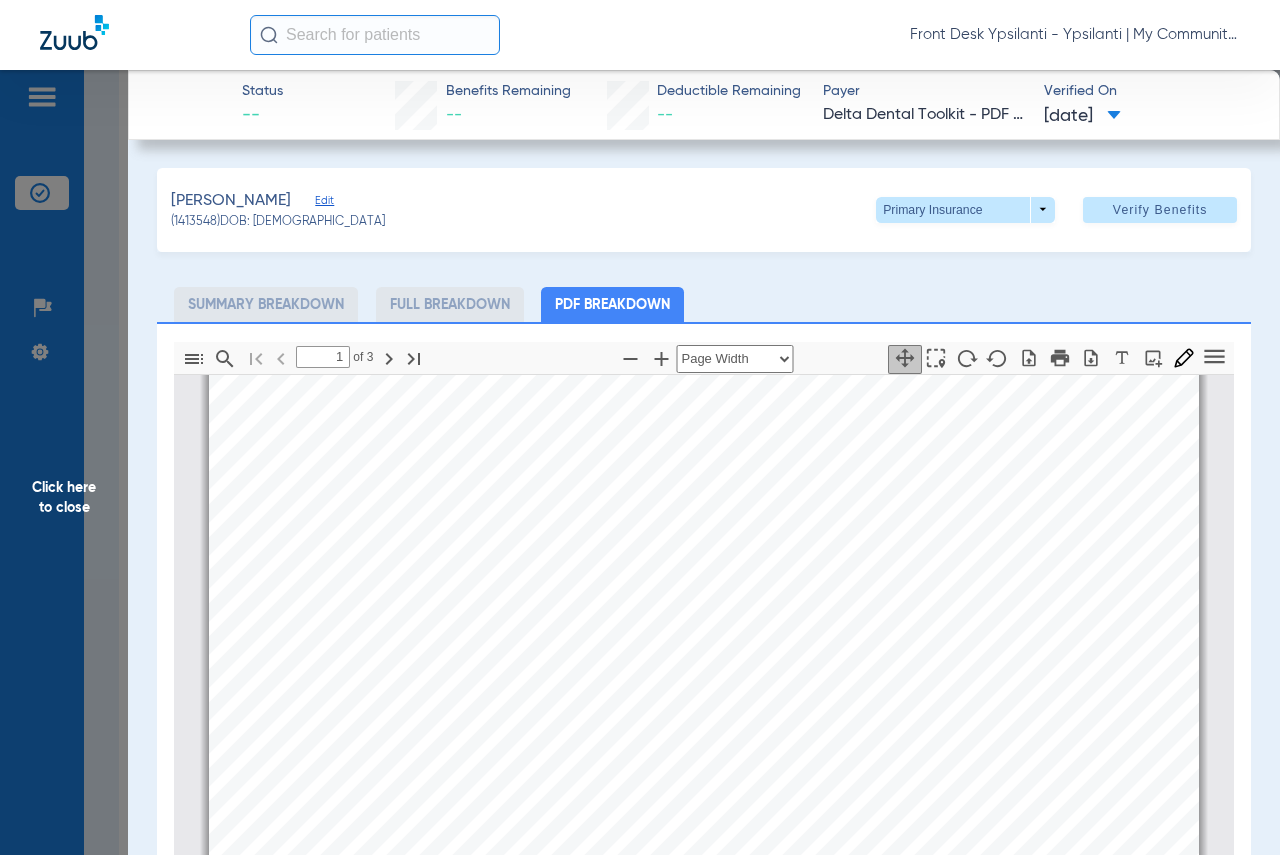 click on "Click here to close" 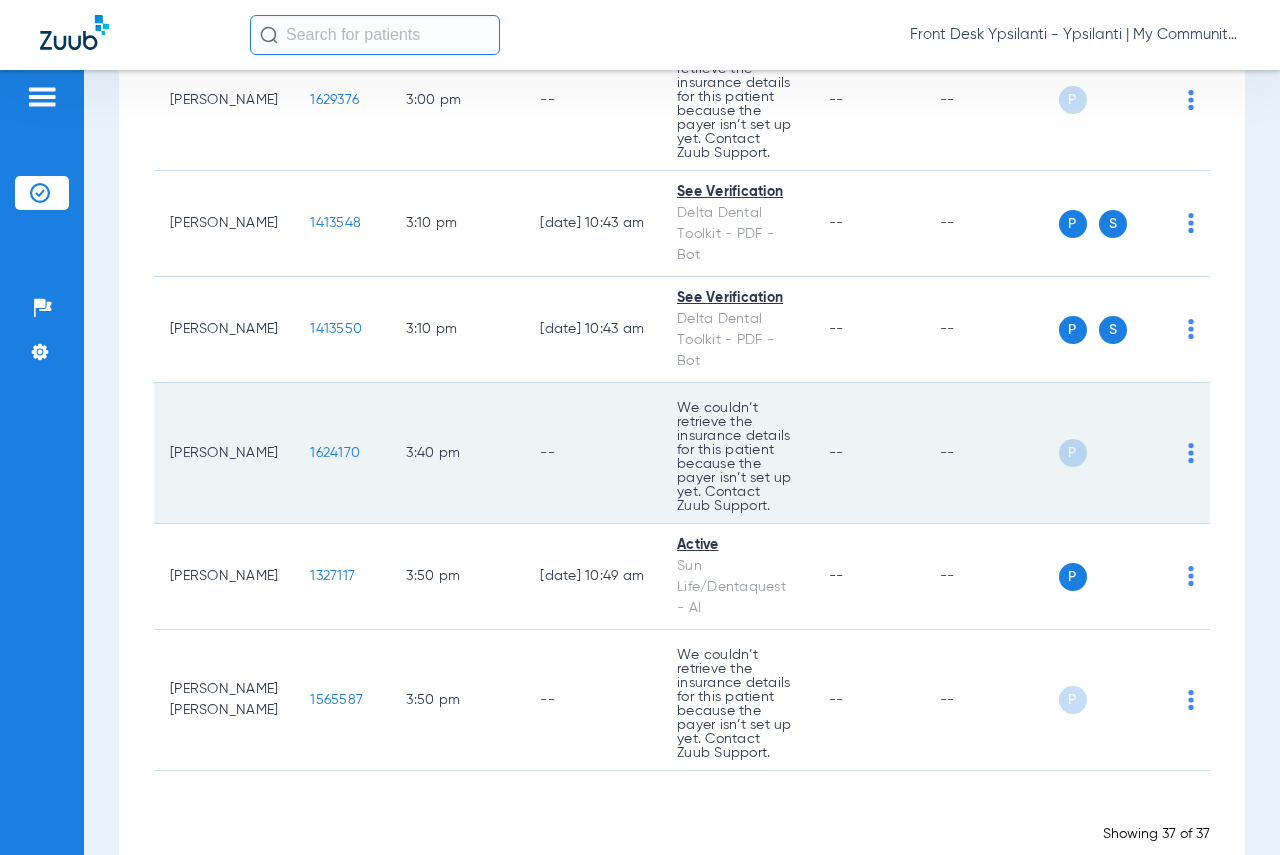 scroll, scrollTop: 4278, scrollLeft: 0, axis: vertical 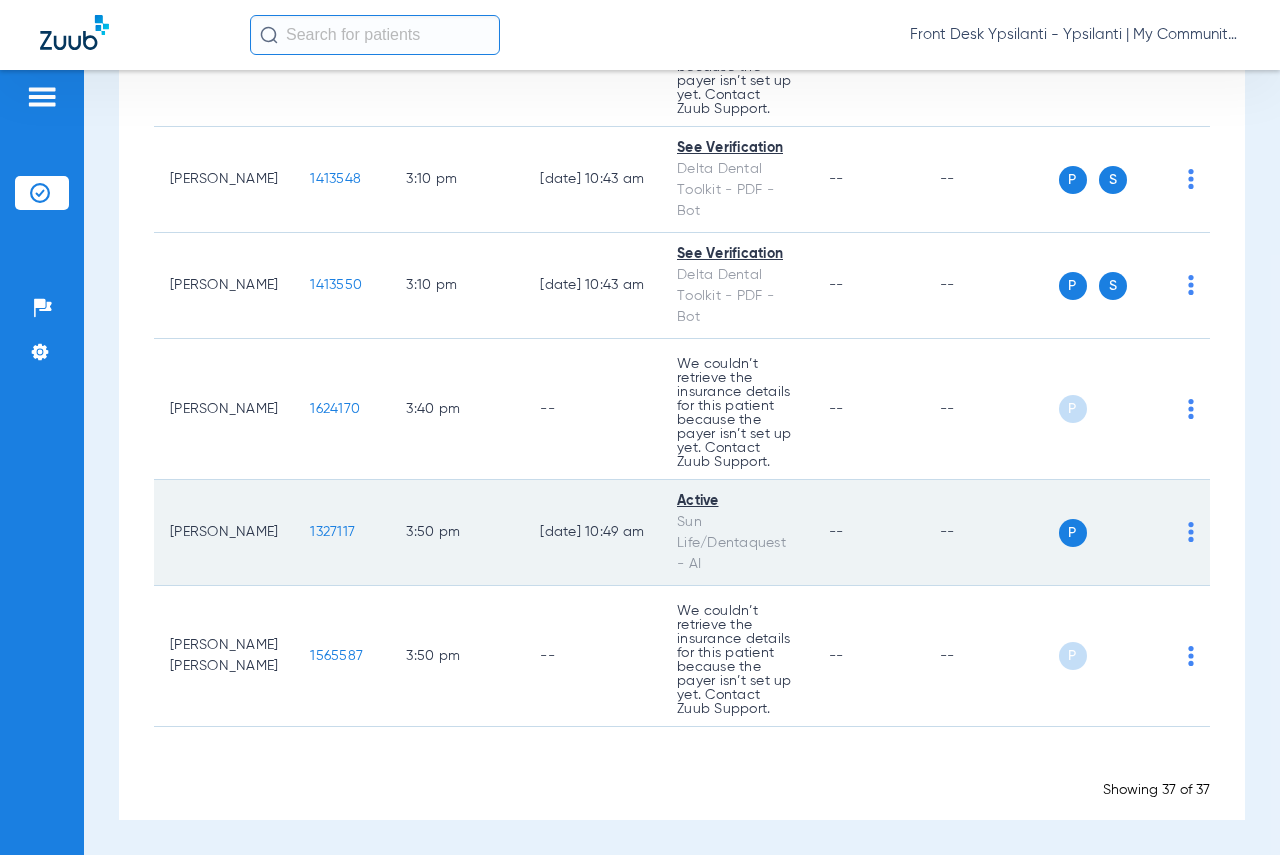 click on "1327117" 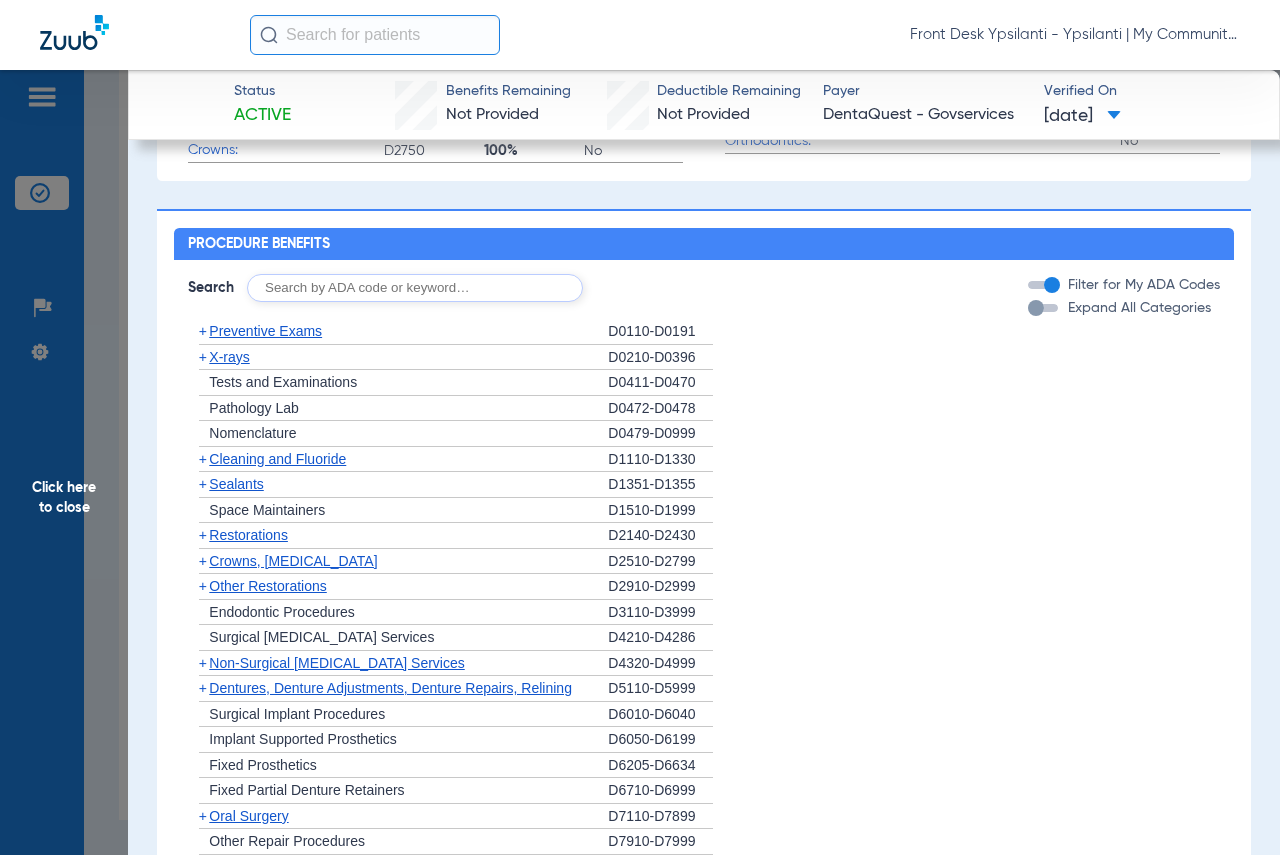 scroll, scrollTop: 1744, scrollLeft: 0, axis: vertical 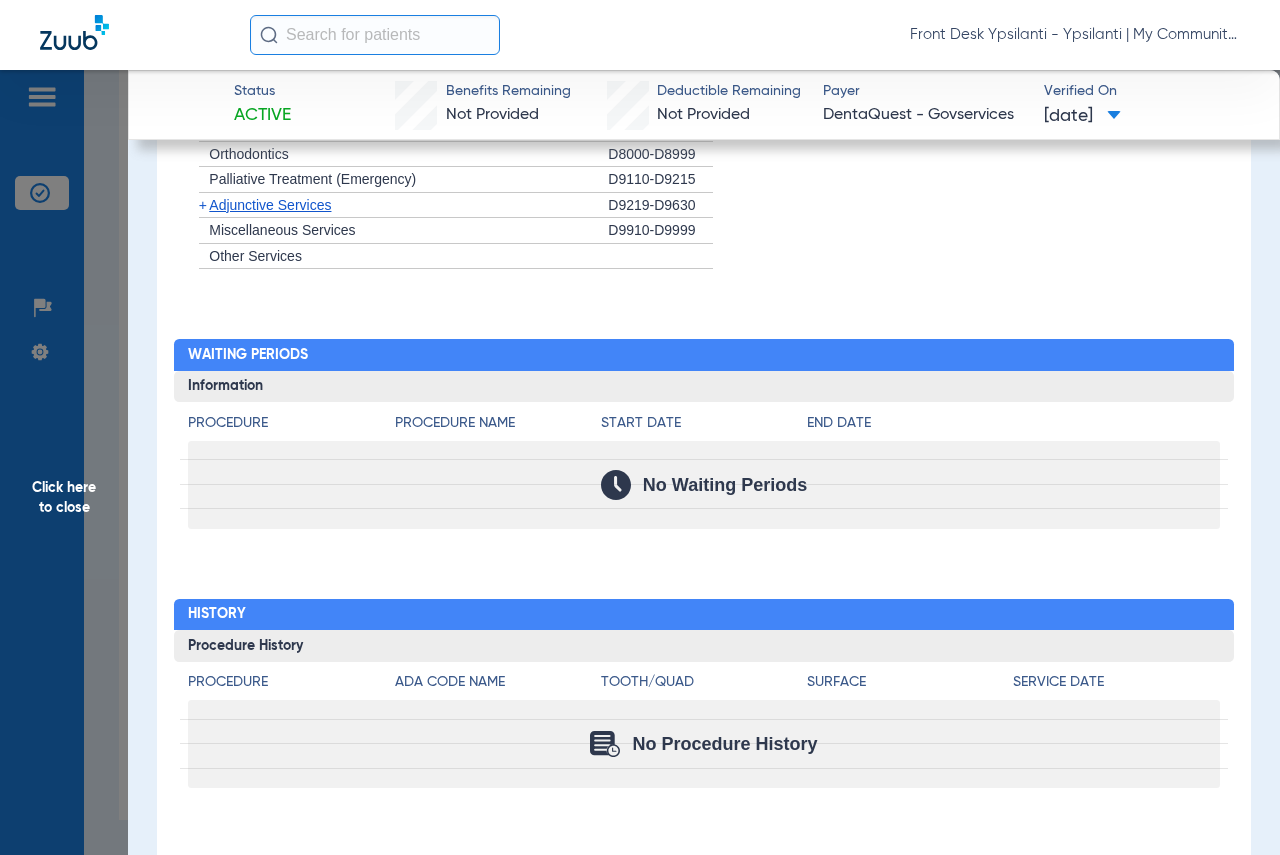 click on "Click here to close" 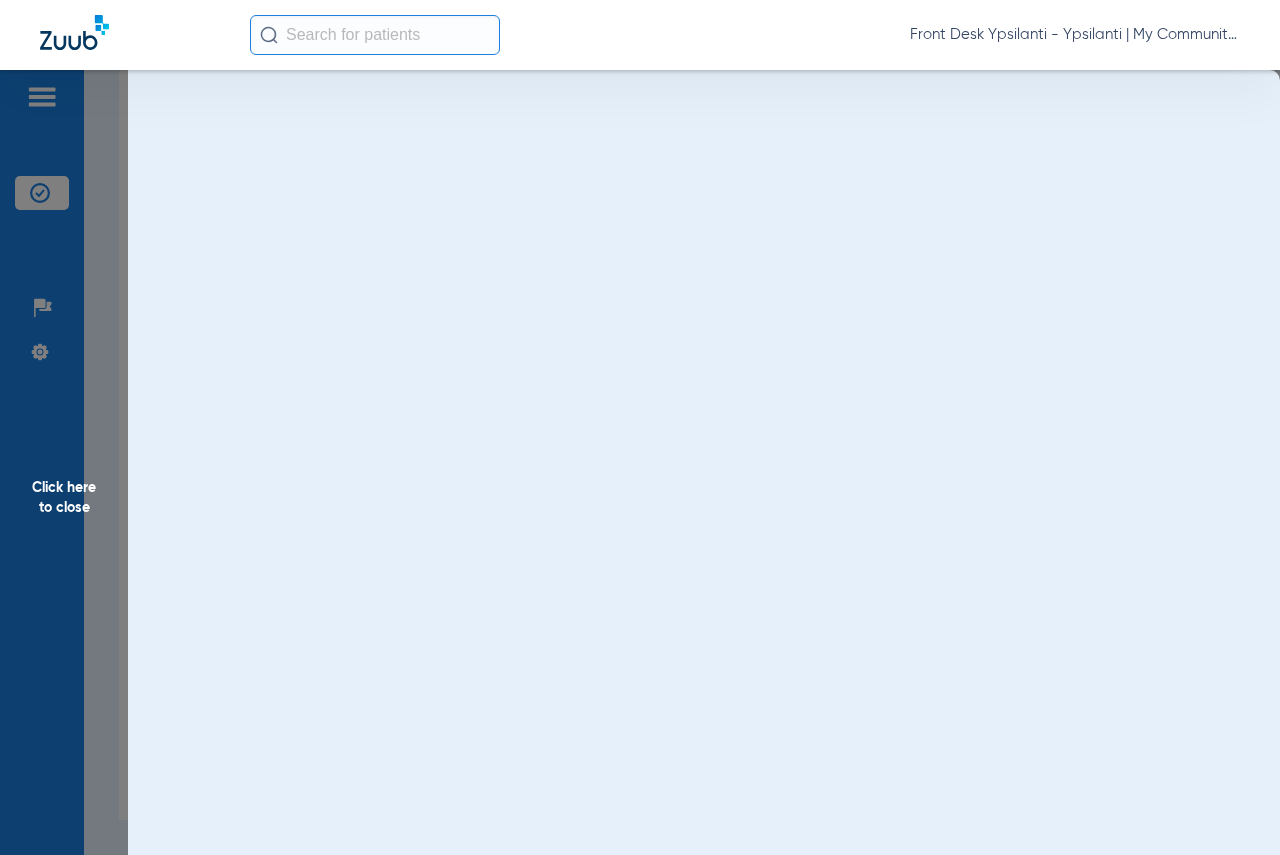 scroll, scrollTop: 0, scrollLeft: 0, axis: both 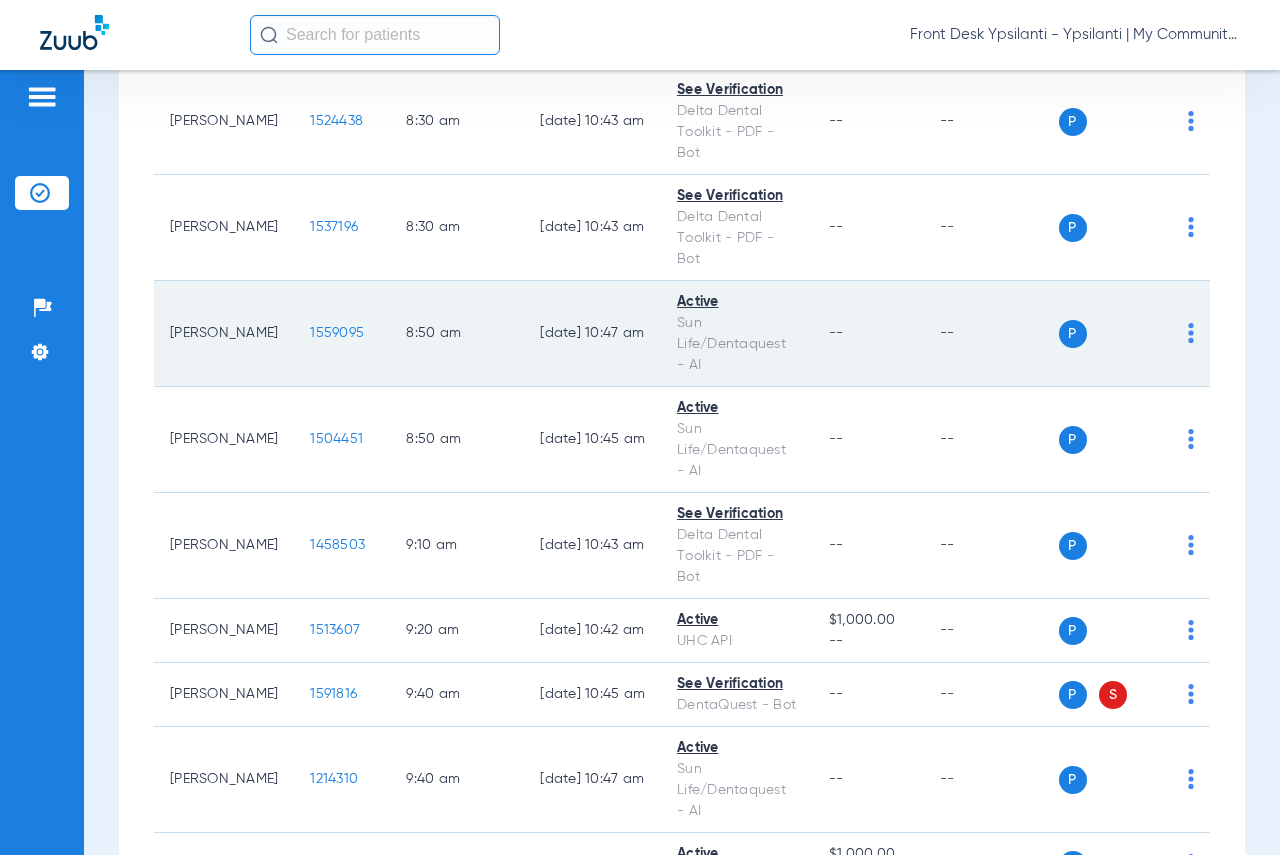 click on "1559095" 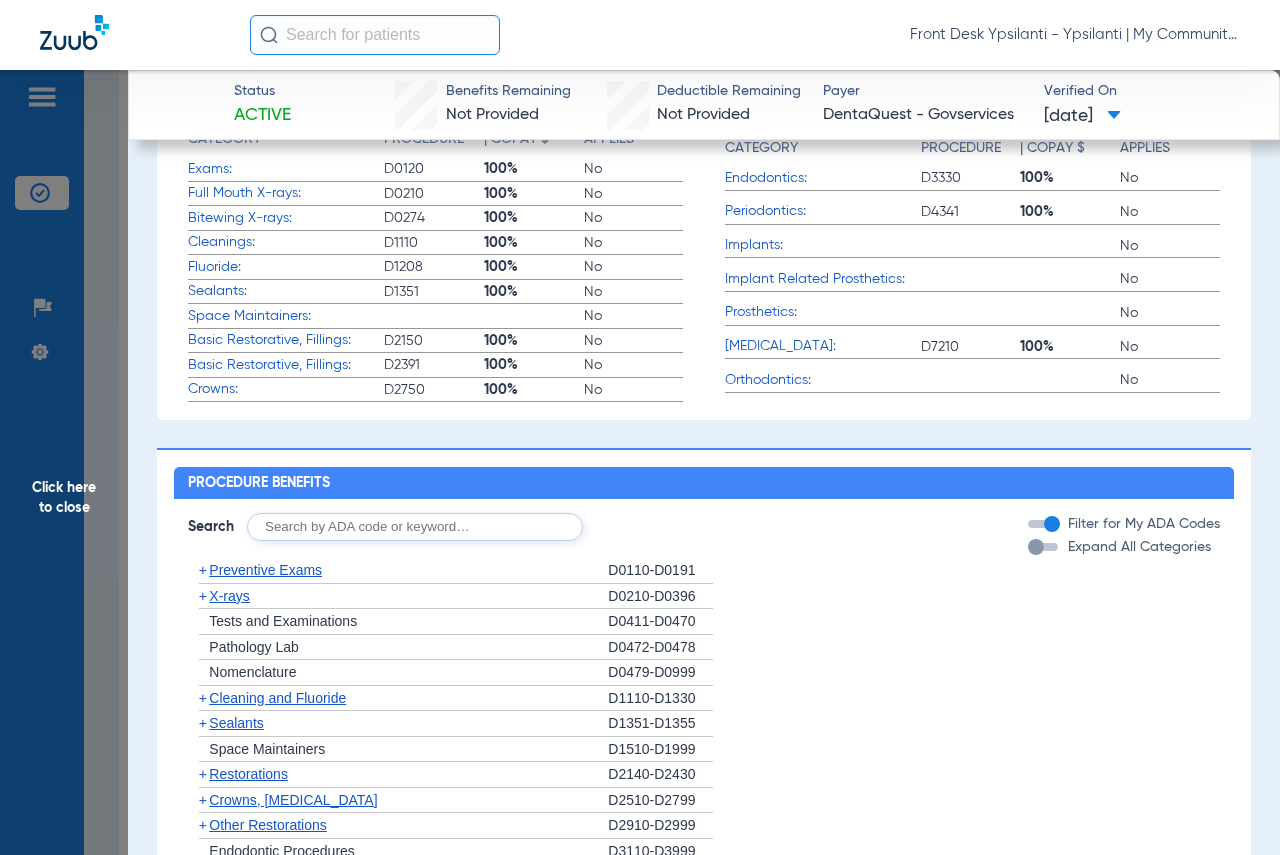 scroll, scrollTop: 800, scrollLeft: 0, axis: vertical 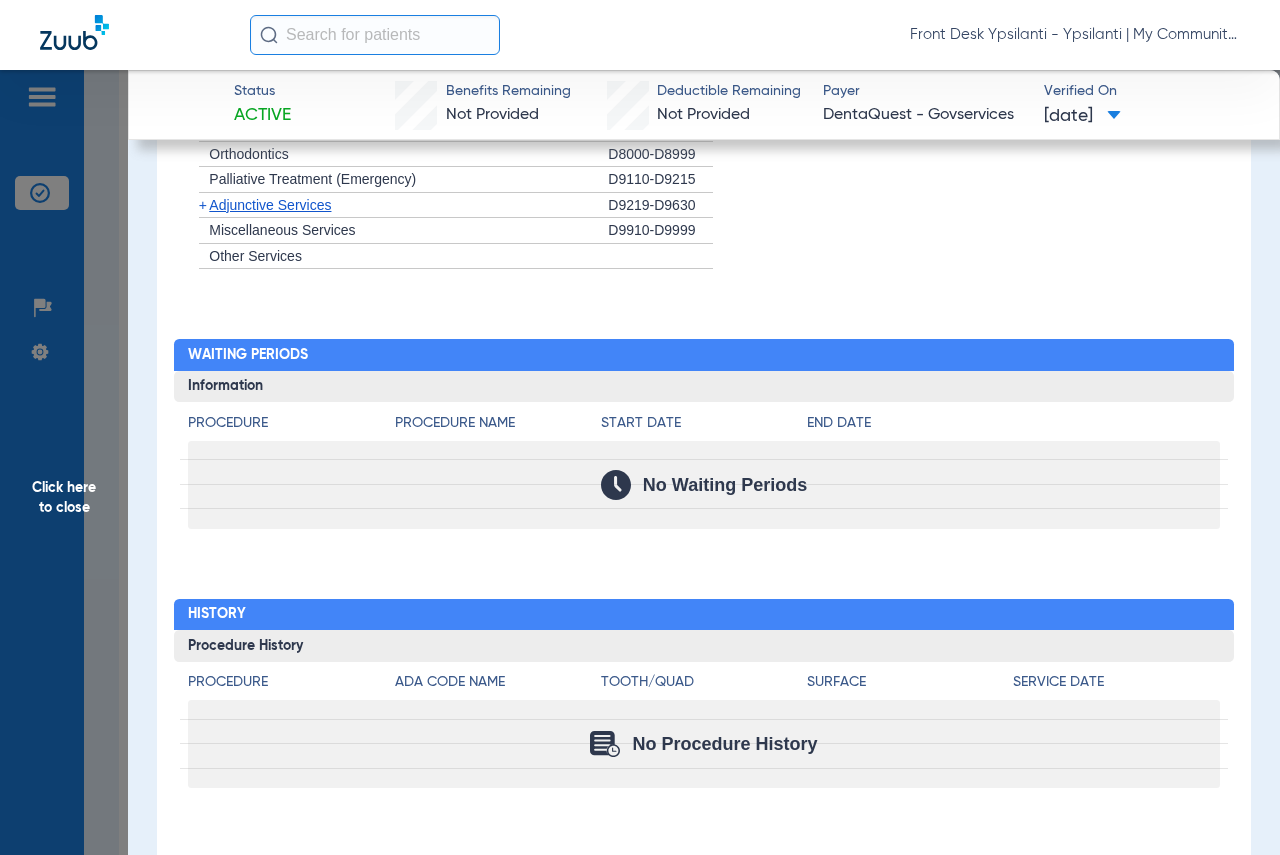 click on "Click here to close" 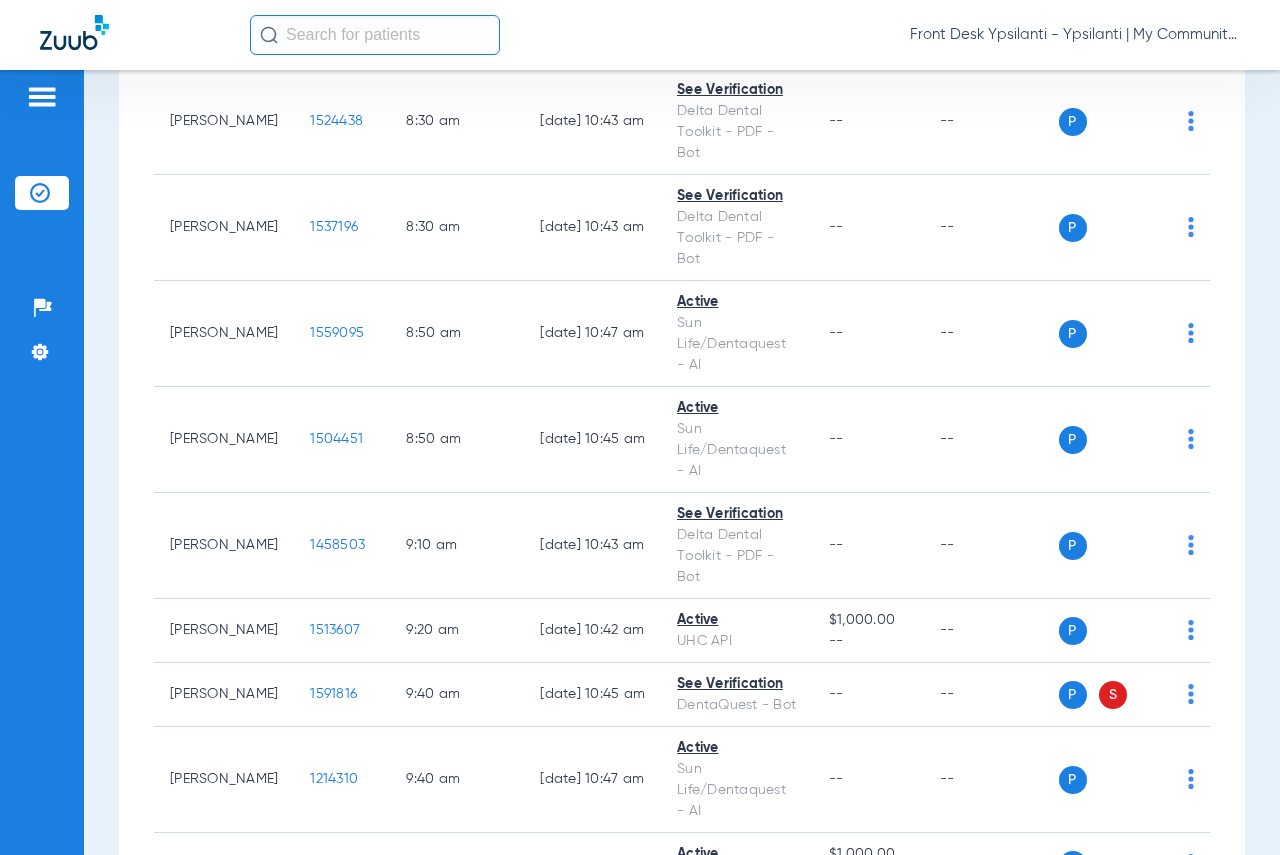 scroll, scrollTop: 0, scrollLeft: 0, axis: both 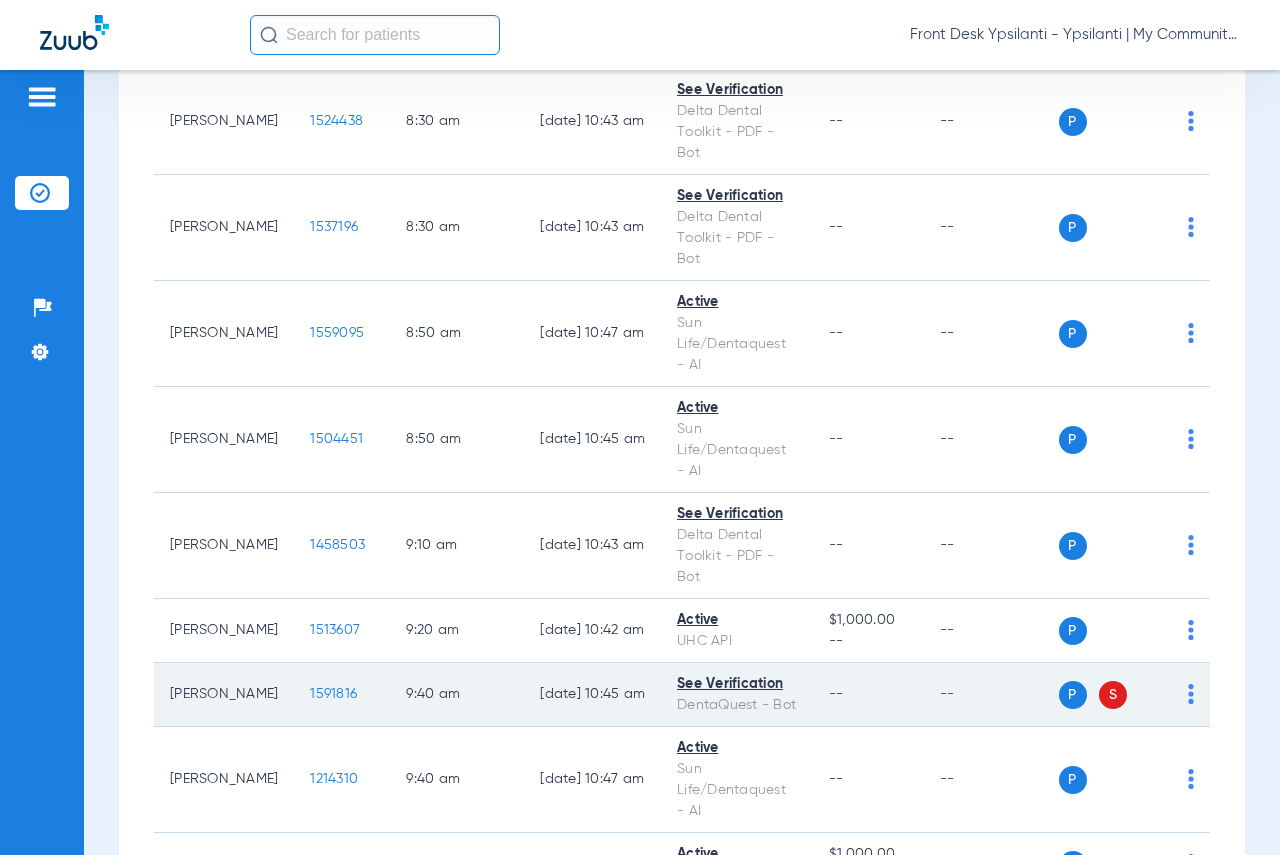 click on "1591816" 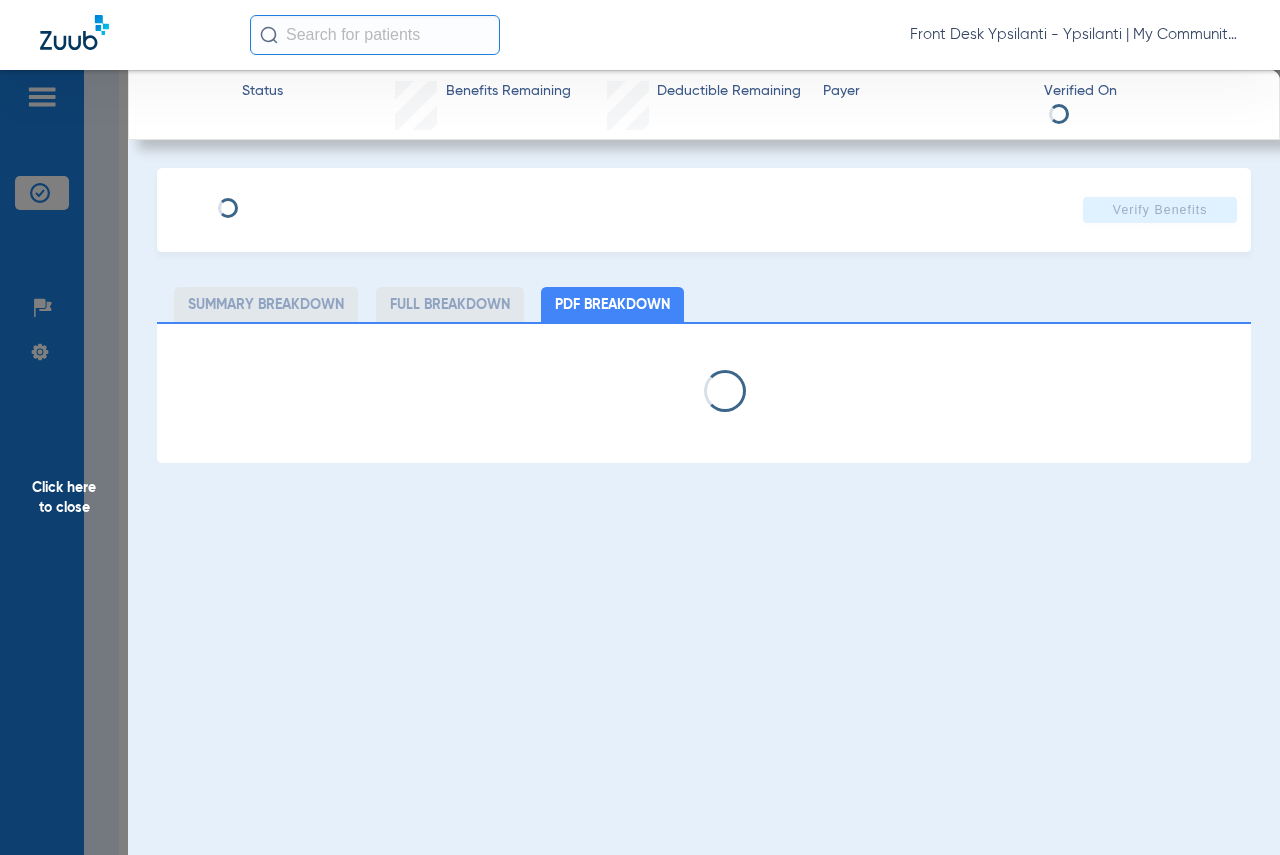 select on "page-width" 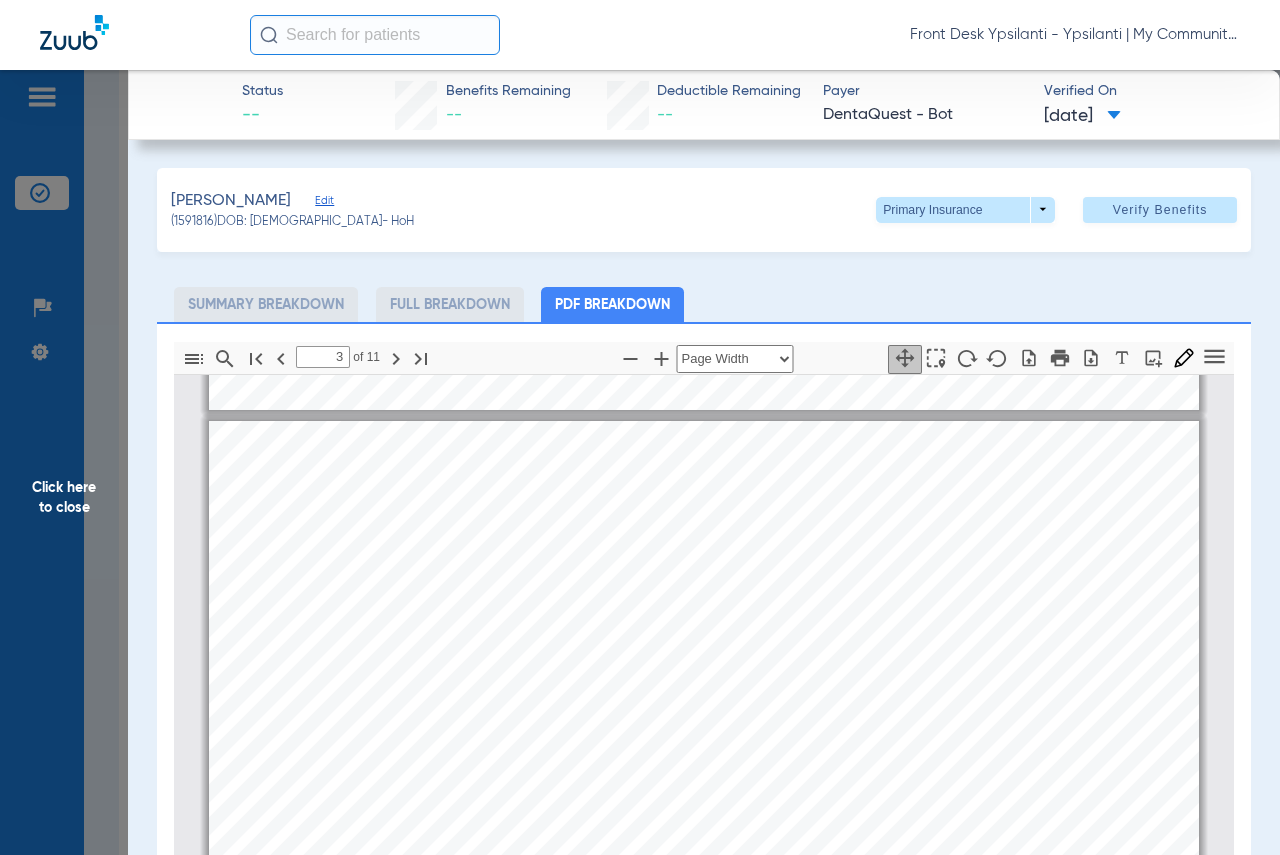 scroll, scrollTop: 1400, scrollLeft: 0, axis: vertical 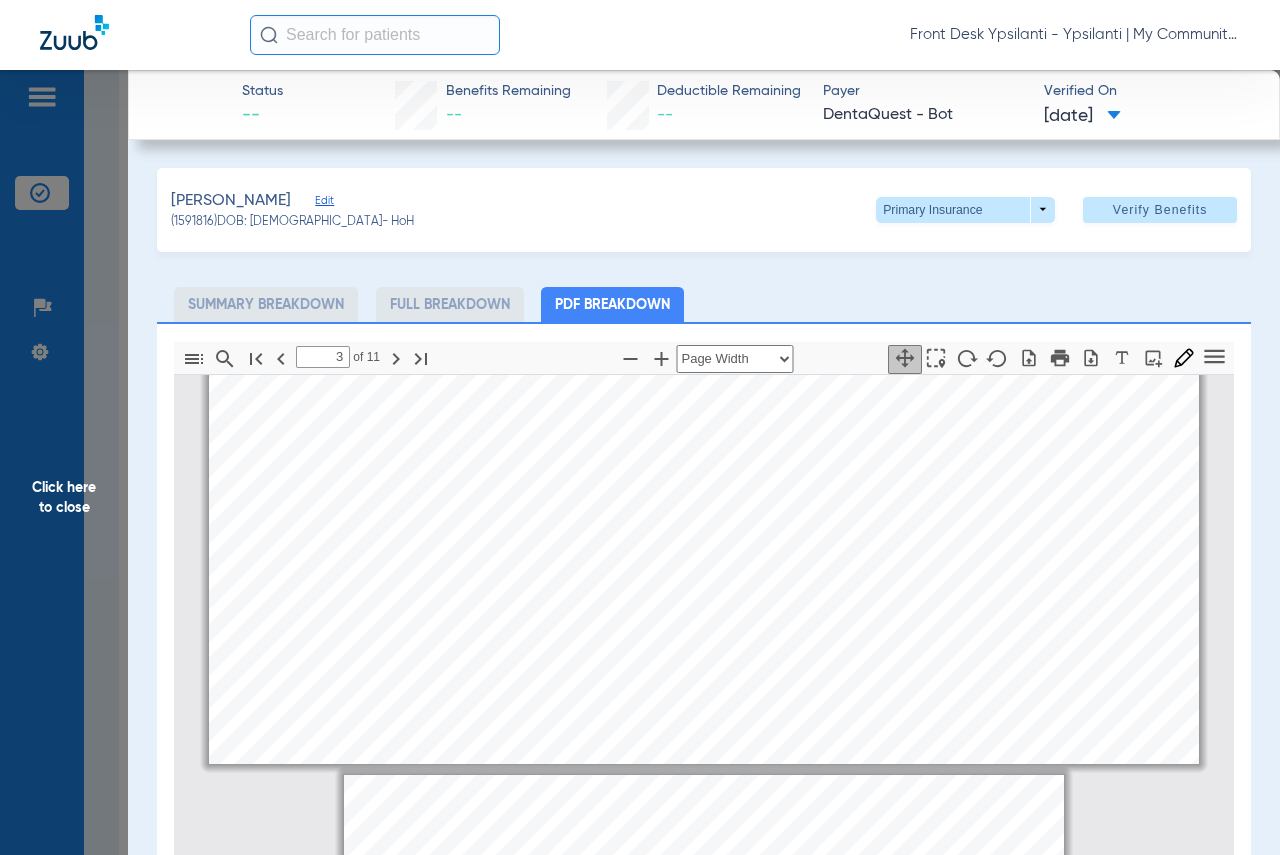 type on "4" 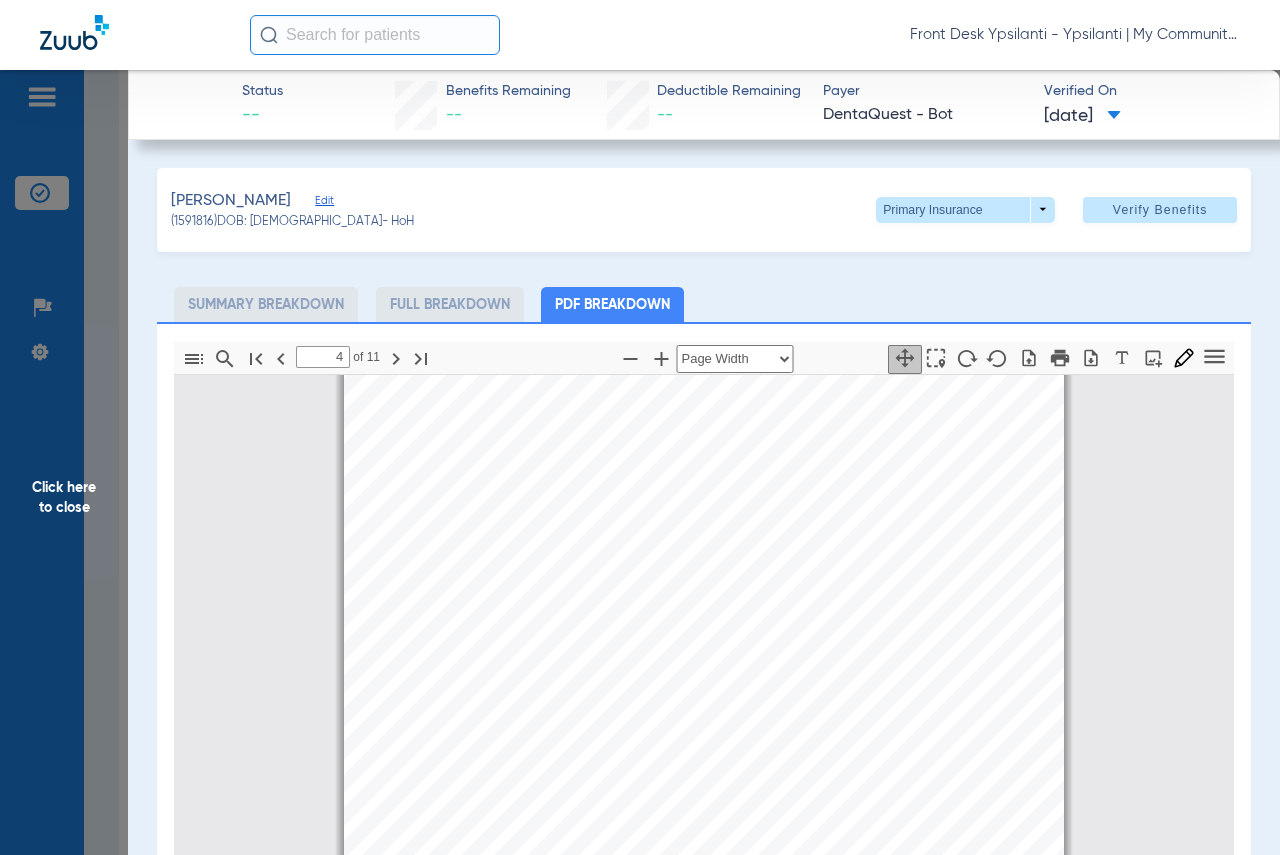 scroll, scrollTop: 2200, scrollLeft: 0, axis: vertical 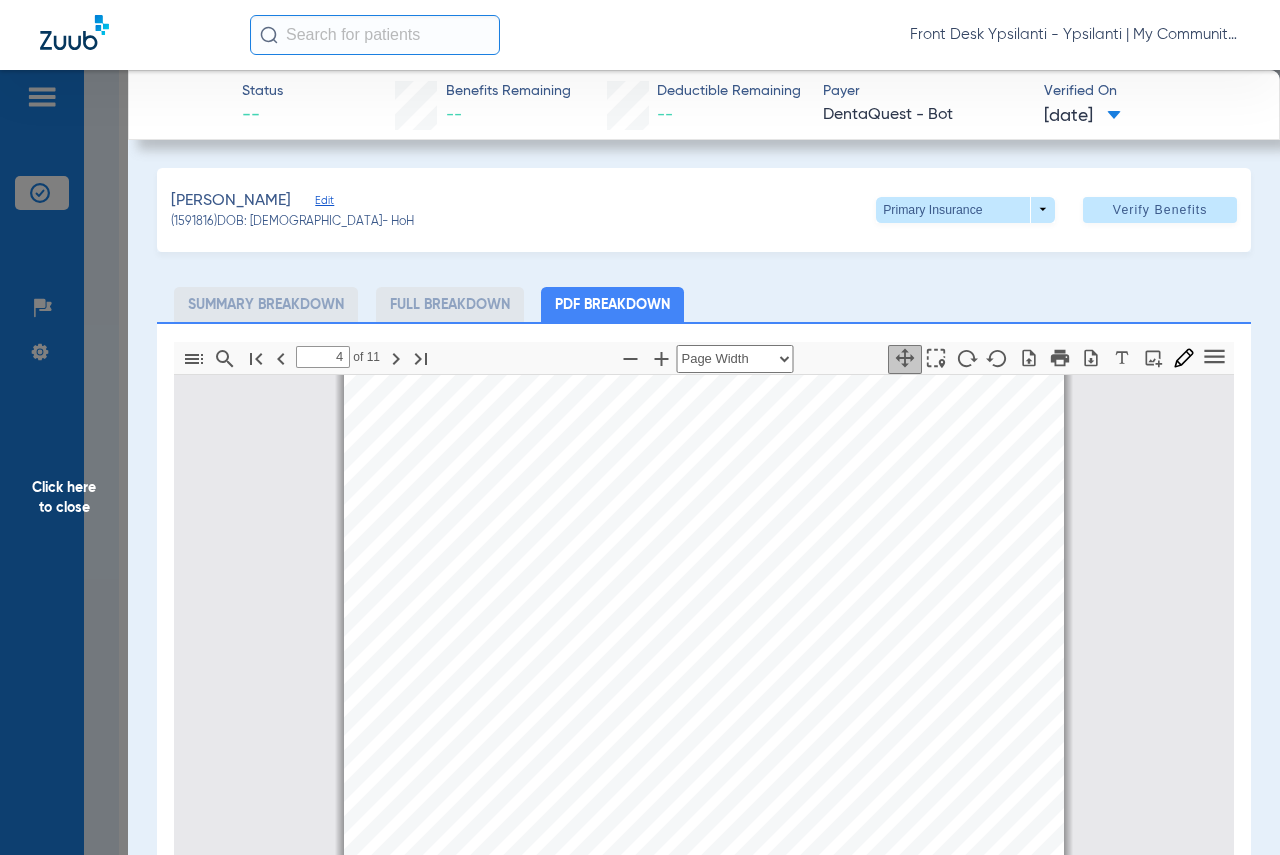 click on "Click here to close" 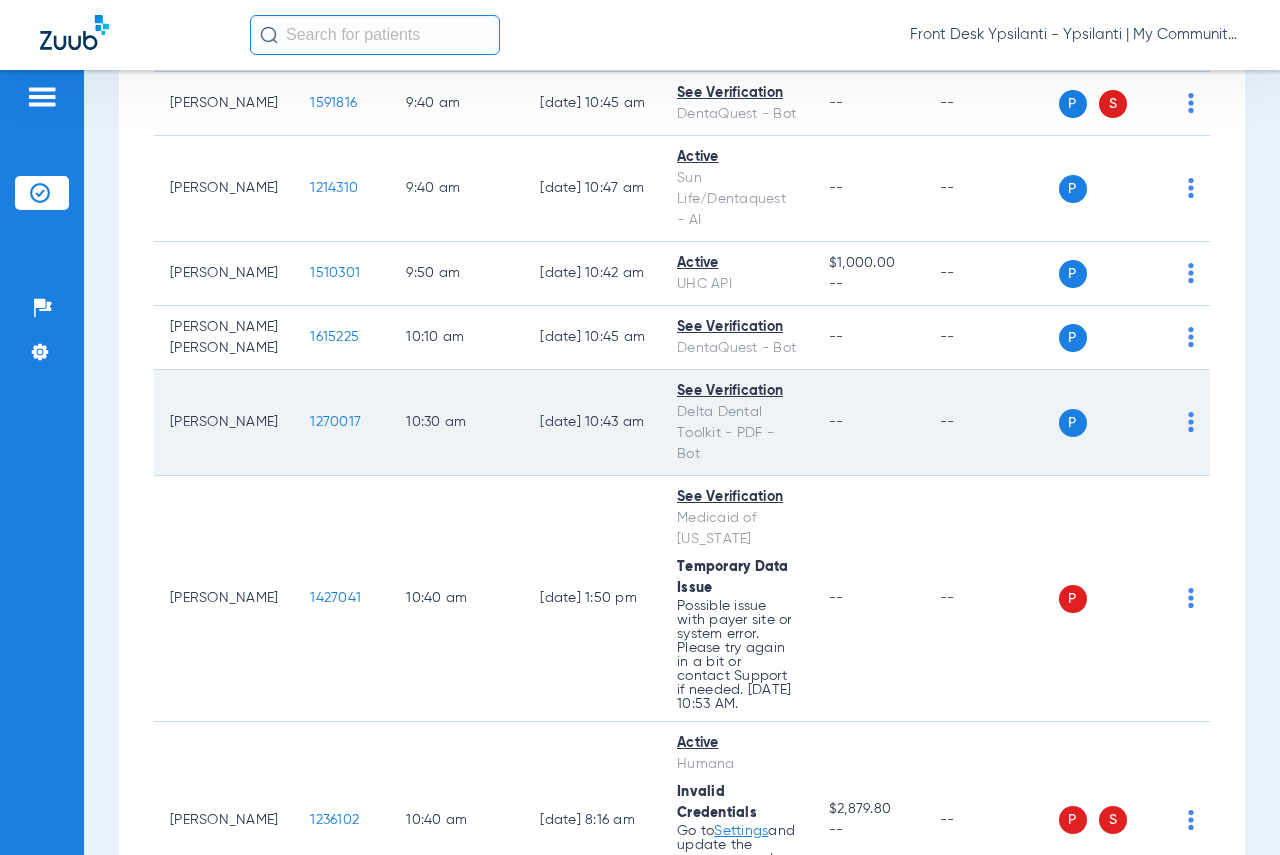 scroll, scrollTop: 978, scrollLeft: 0, axis: vertical 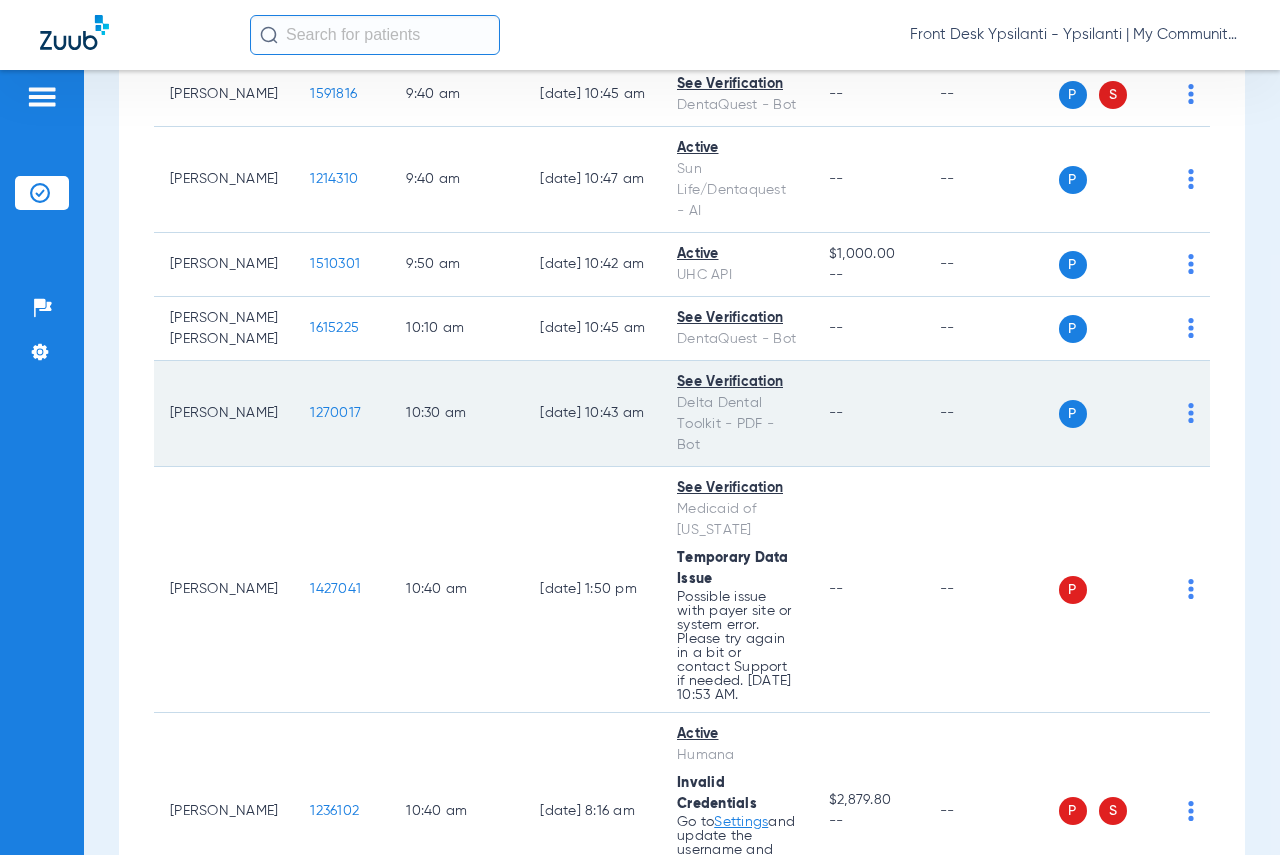 click on "1270017" 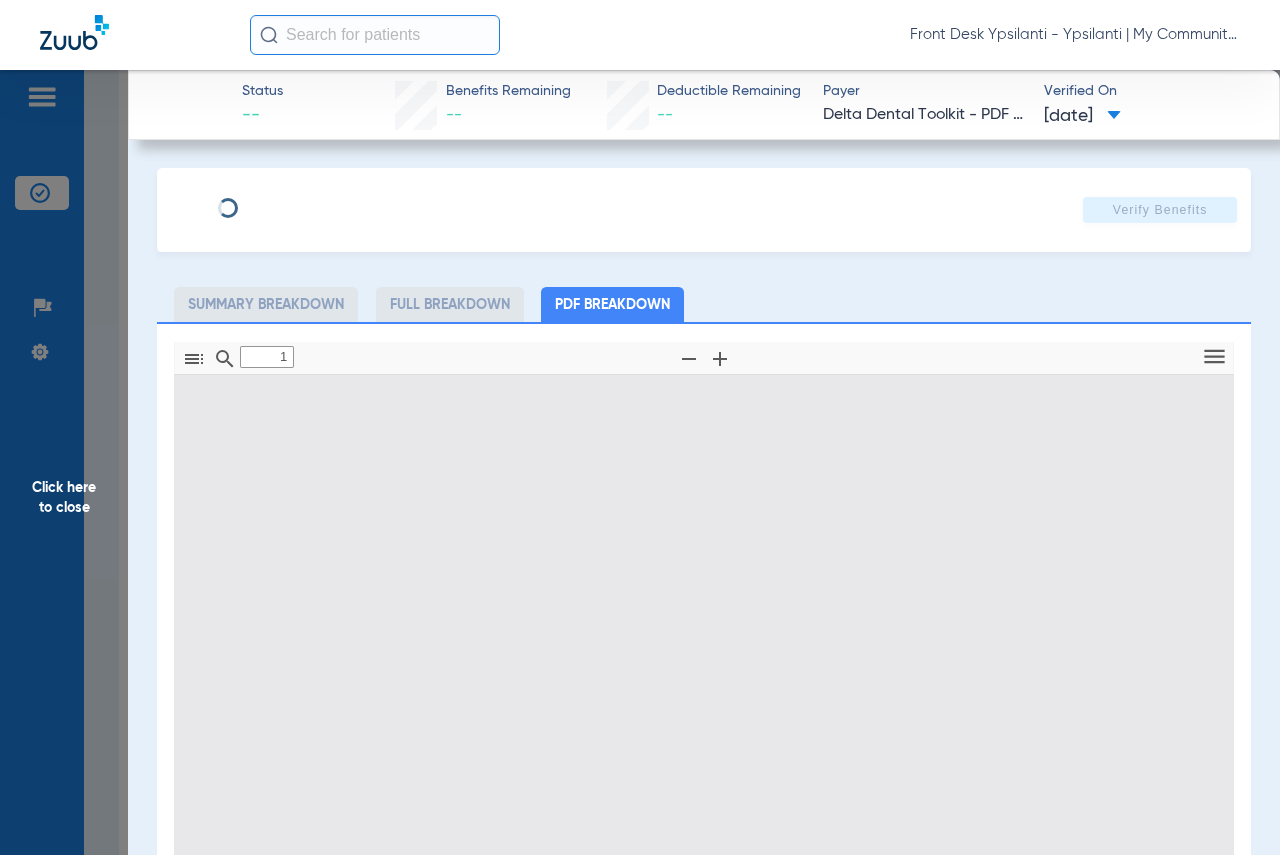 type on "0" 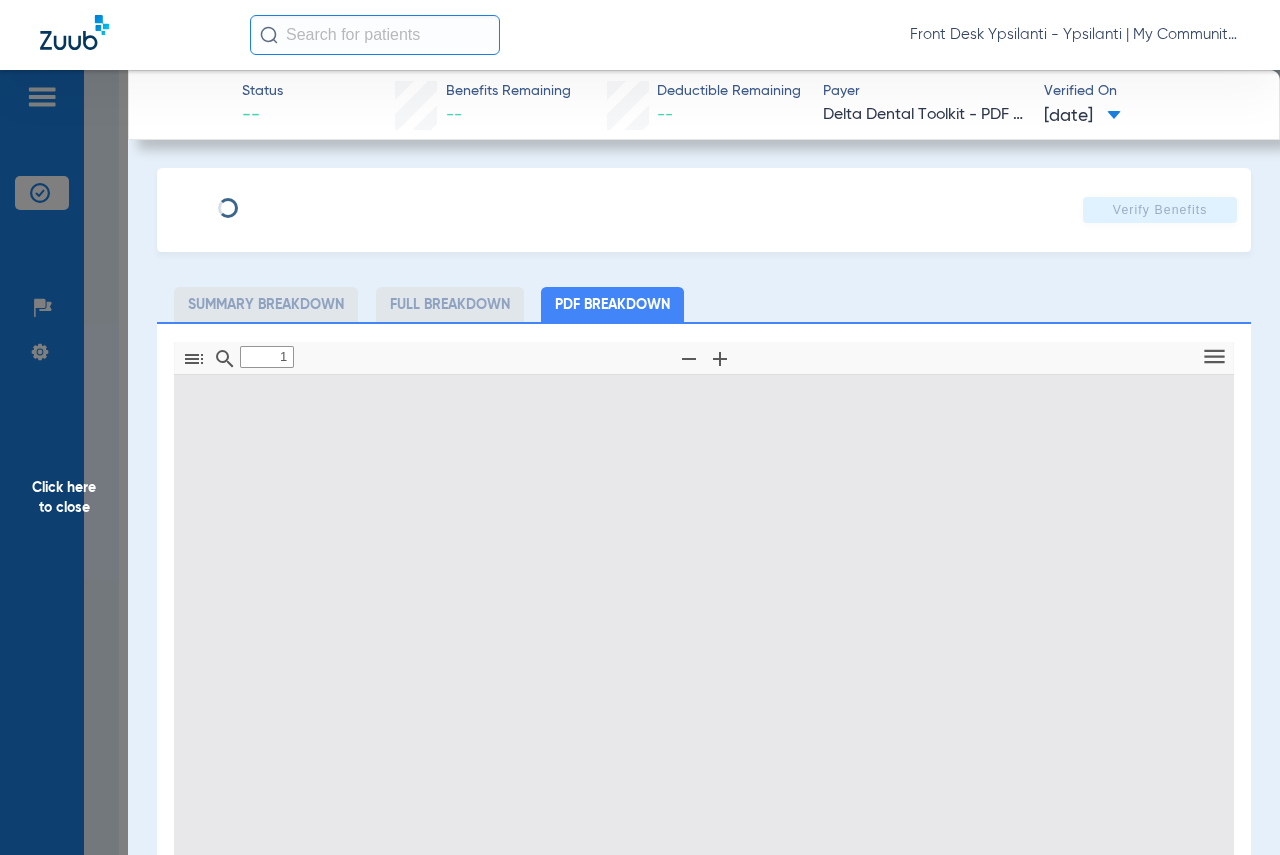 select on "page-width" 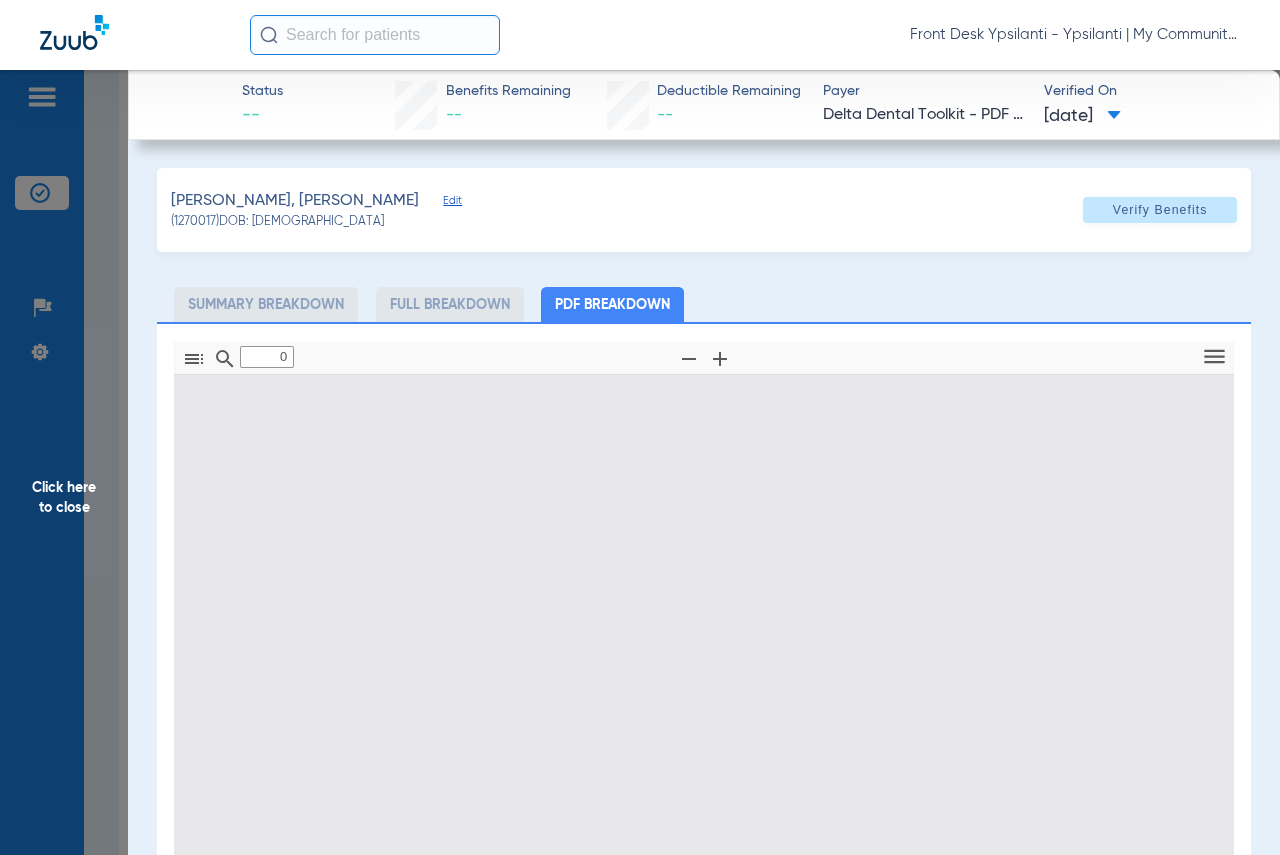 type on "1" 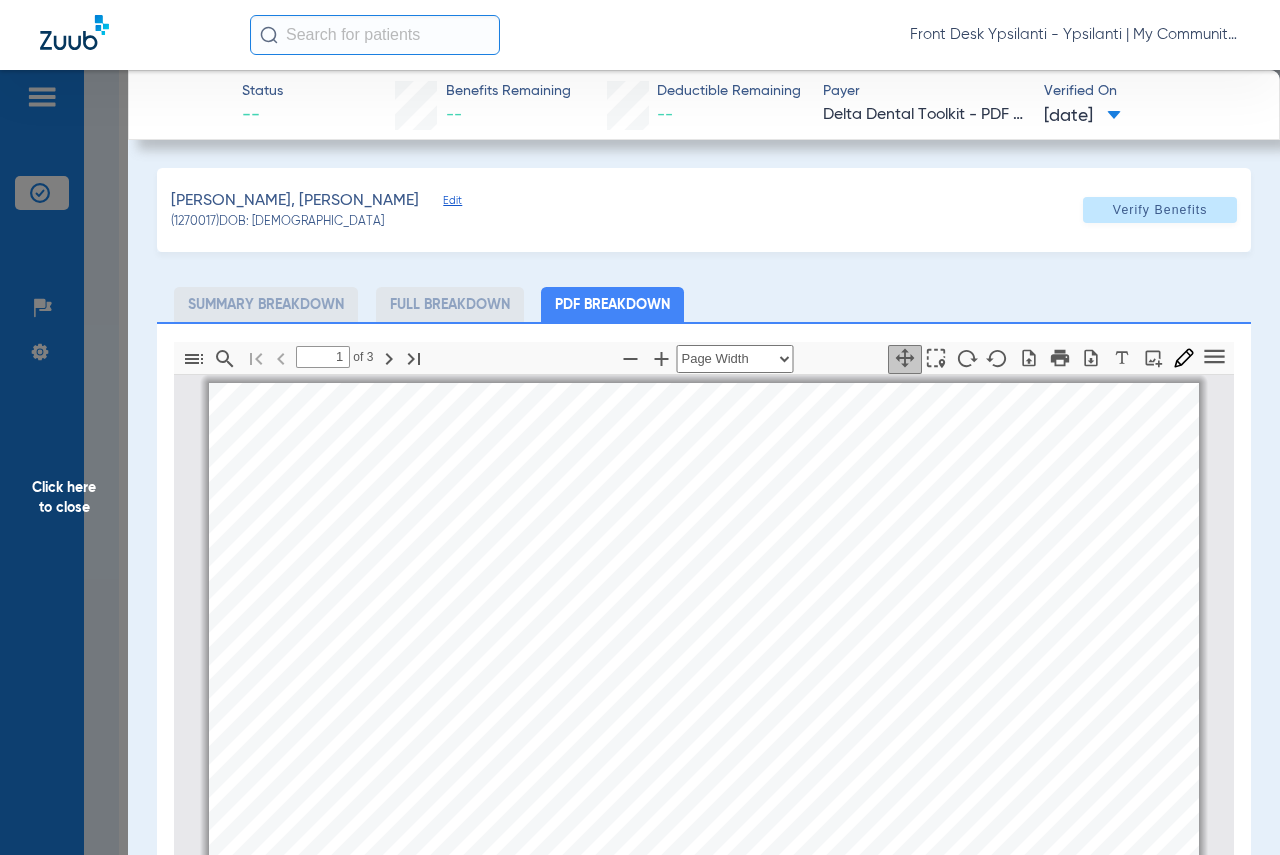 scroll, scrollTop: 0, scrollLeft: 0, axis: both 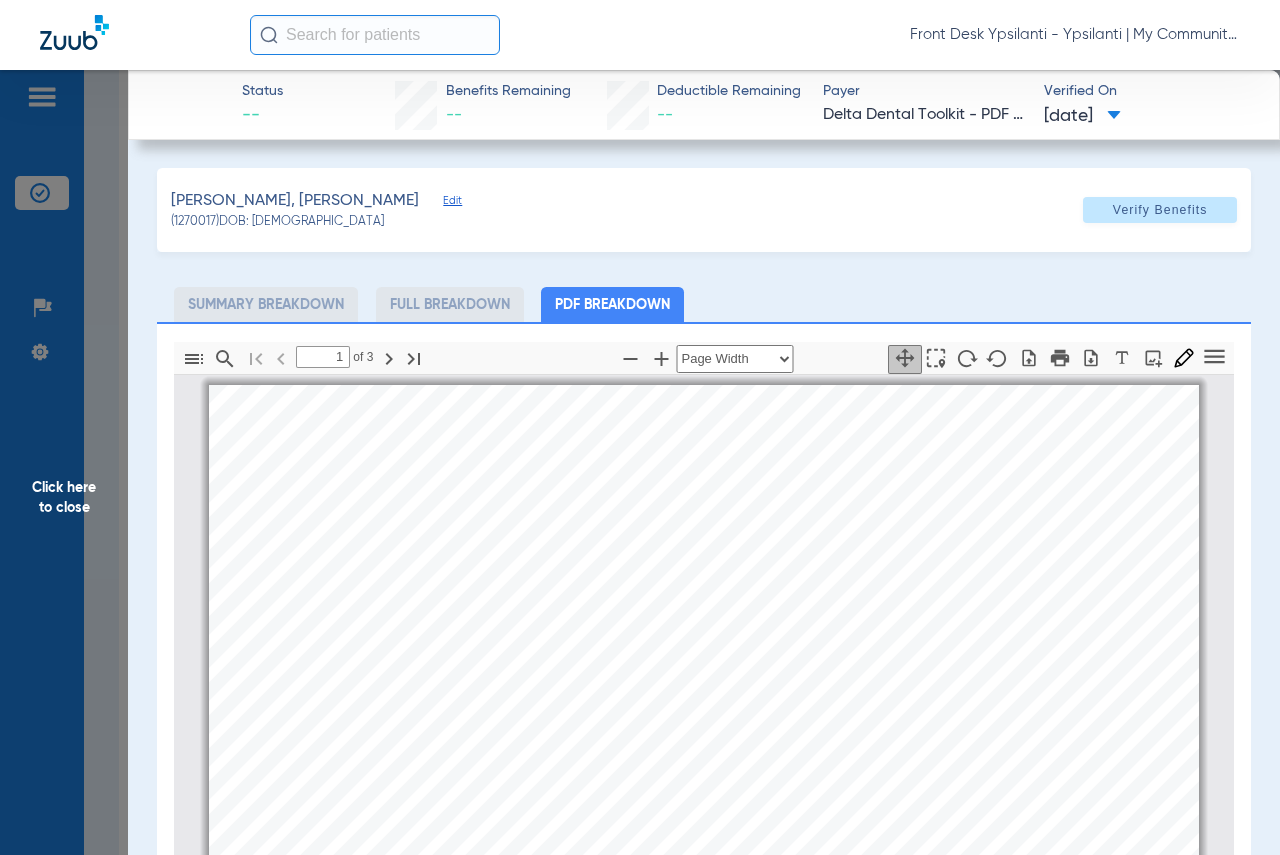 click on "Click here to close" 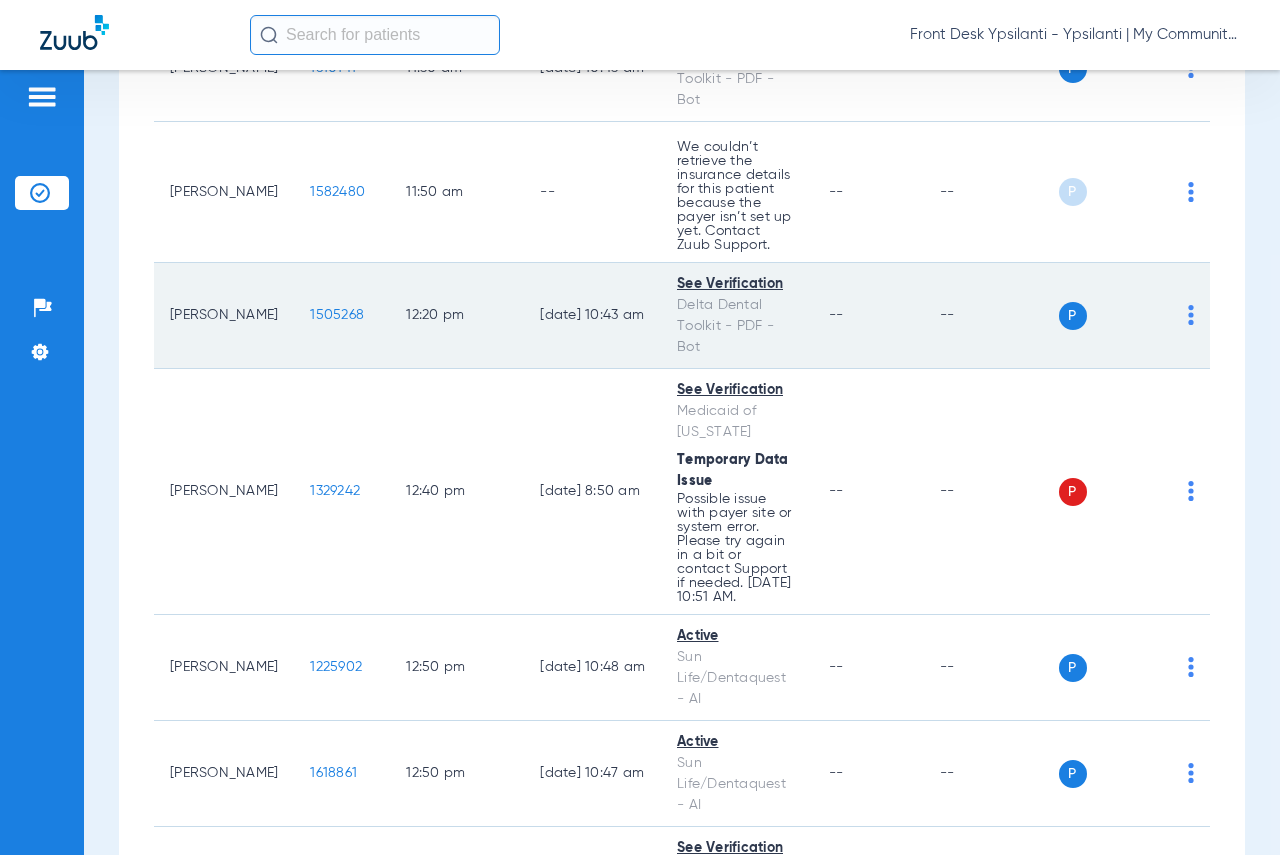 scroll, scrollTop: 2078, scrollLeft: 0, axis: vertical 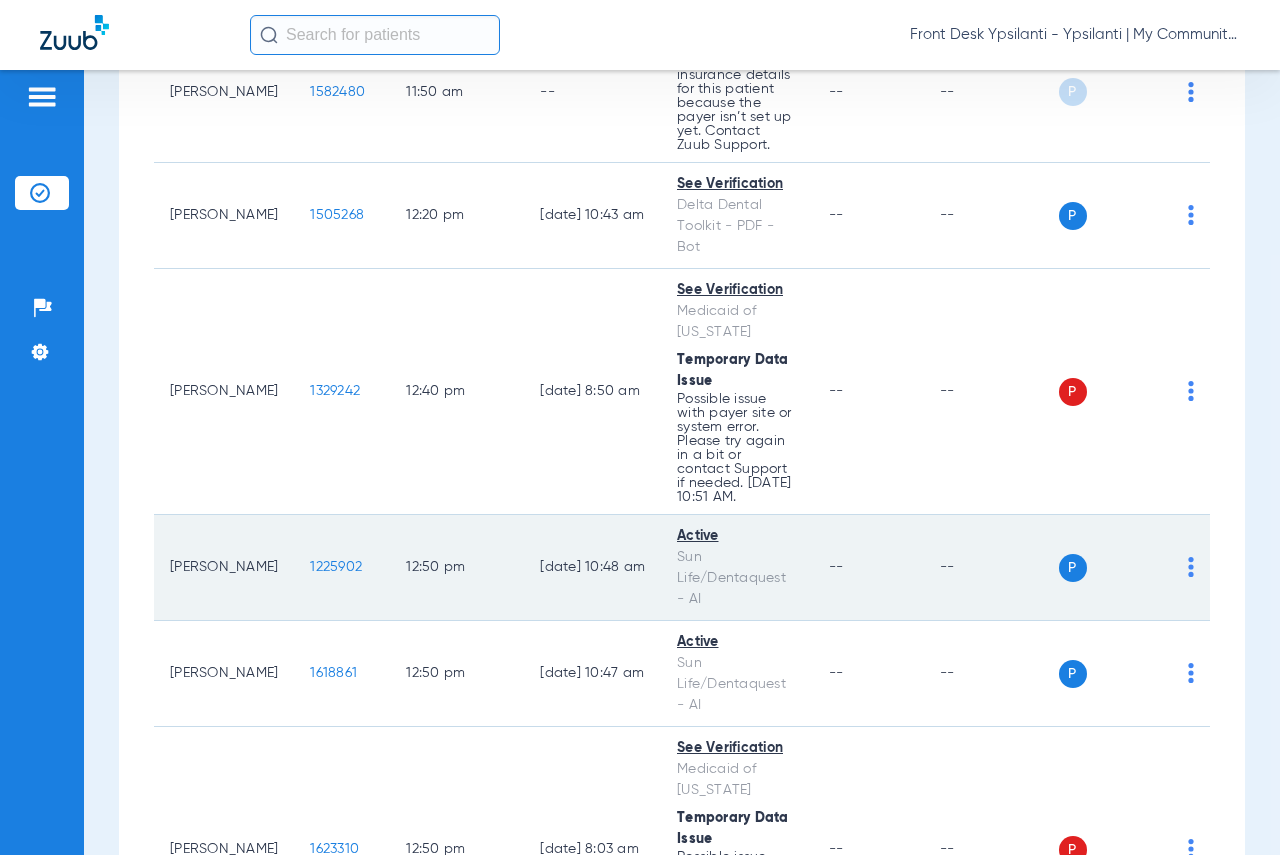 click on "1225902" 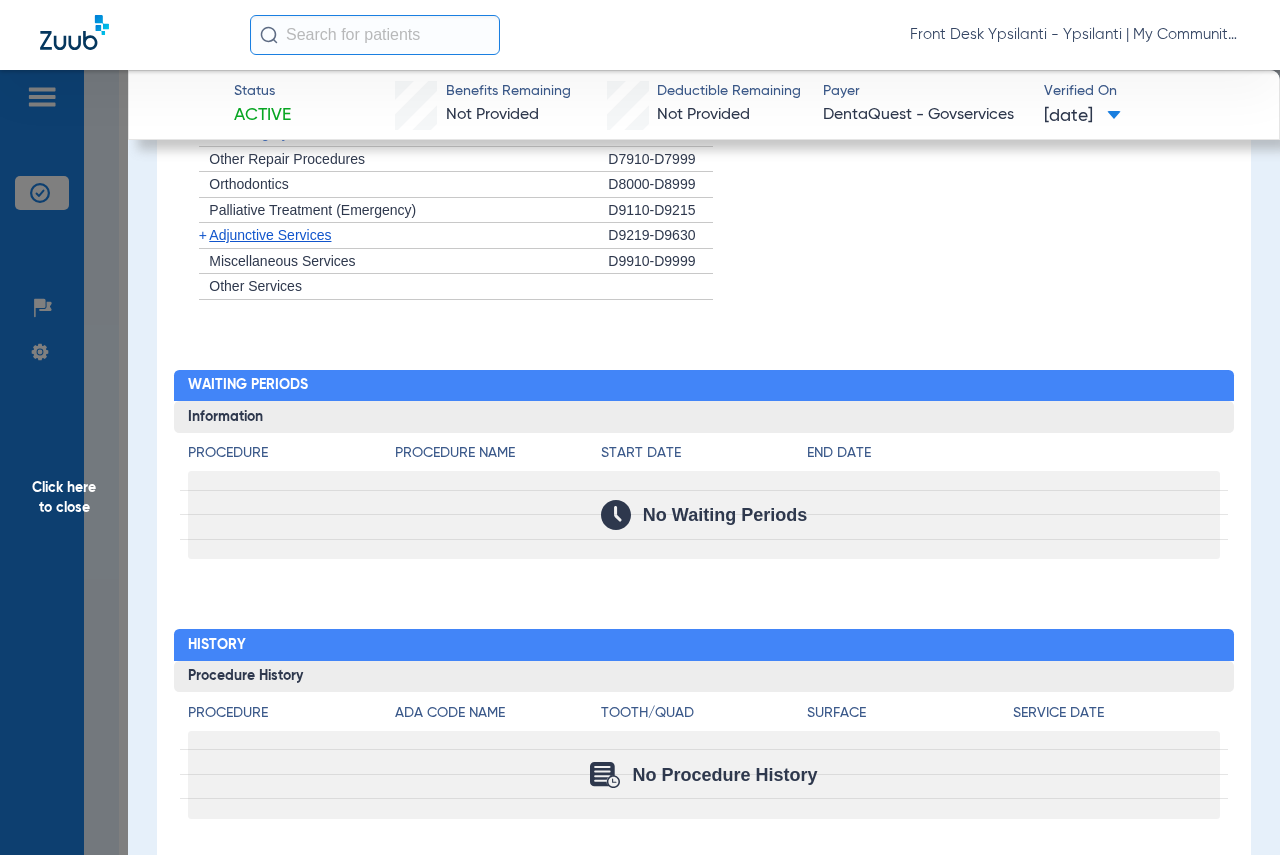 scroll, scrollTop: 1723, scrollLeft: 0, axis: vertical 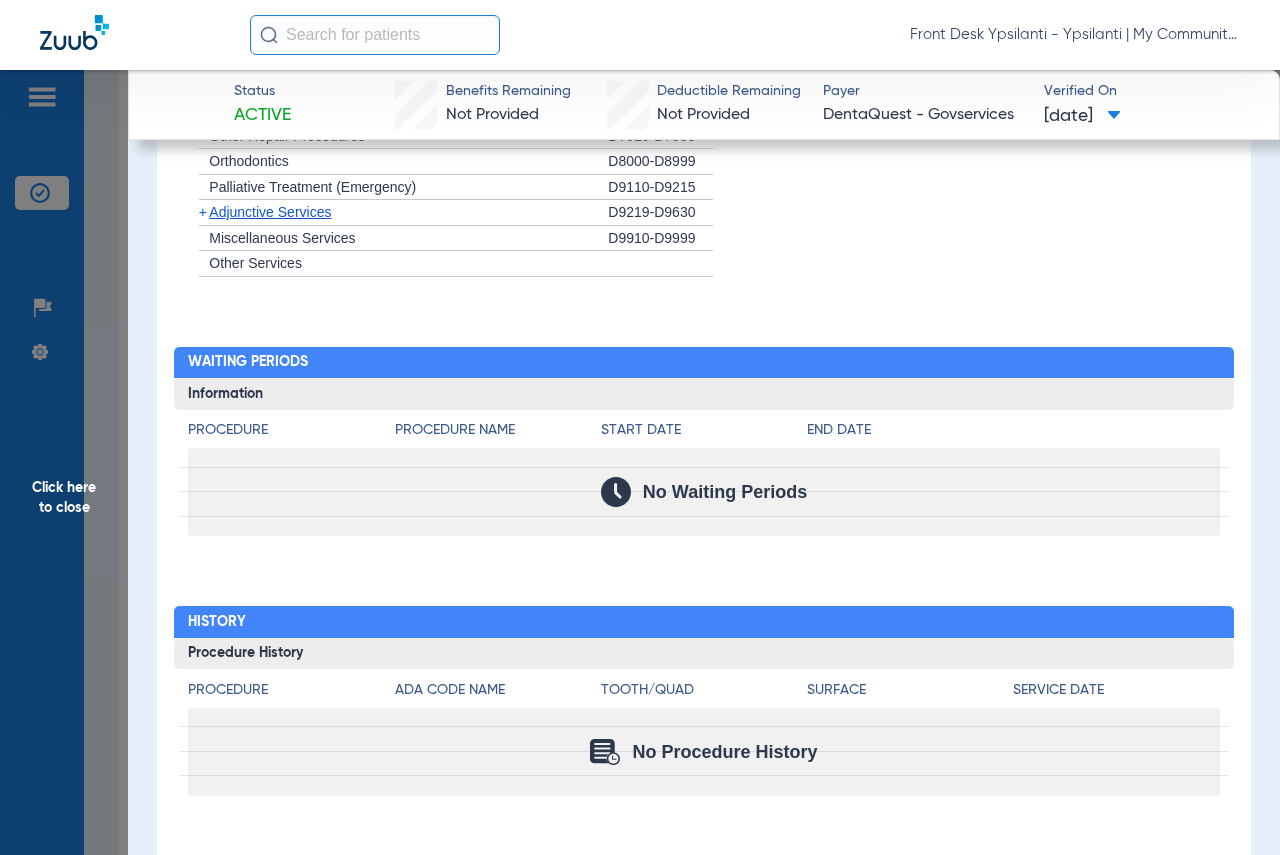 click on "Click here to close" 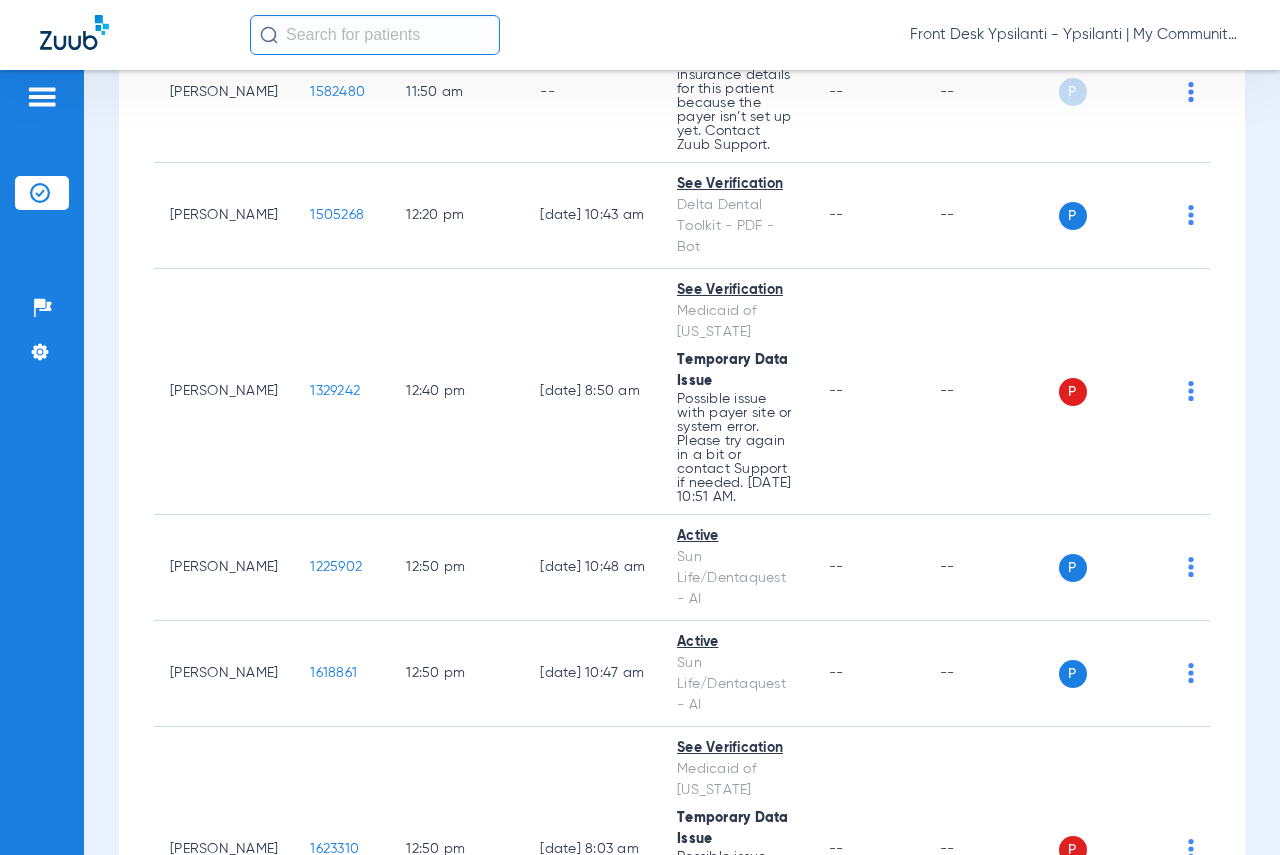 scroll, scrollTop: 0, scrollLeft: 0, axis: both 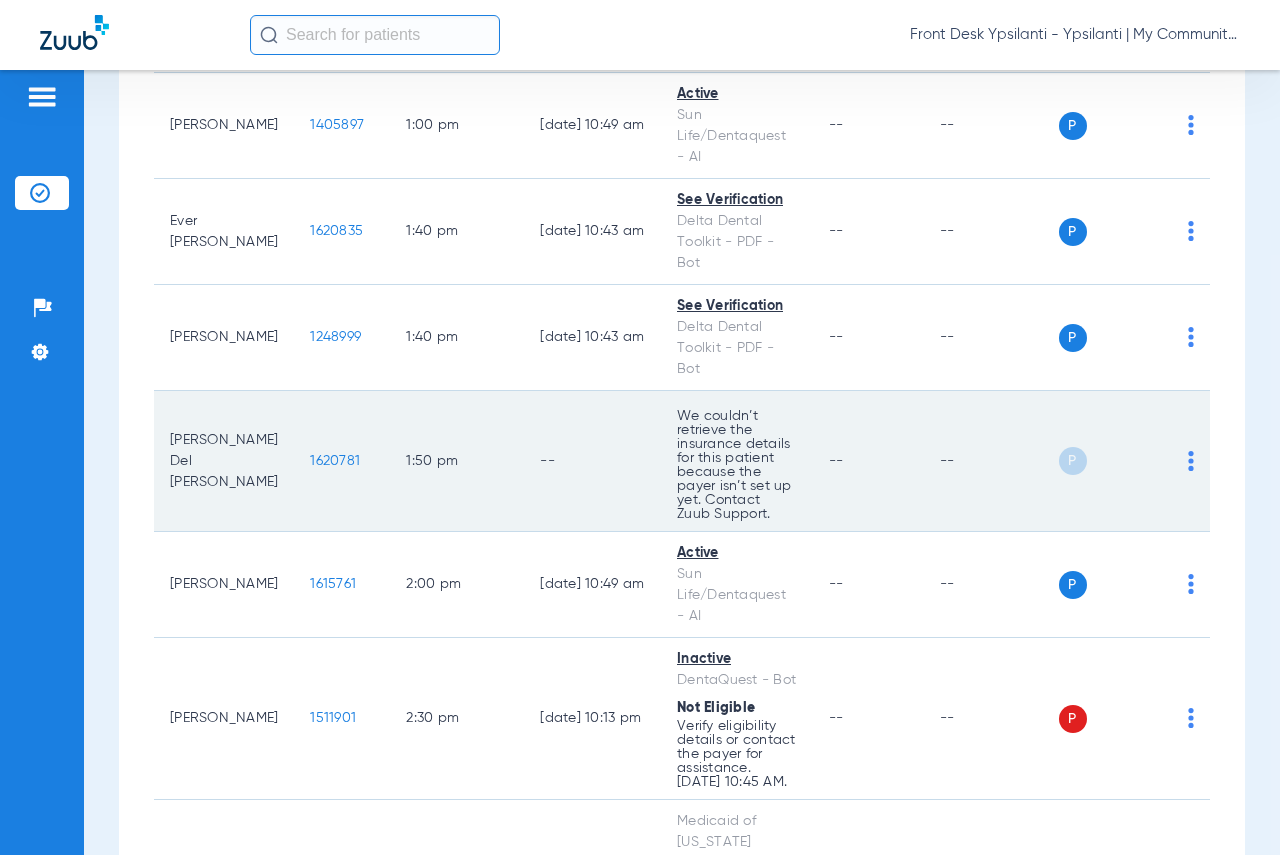 click on "1620781" 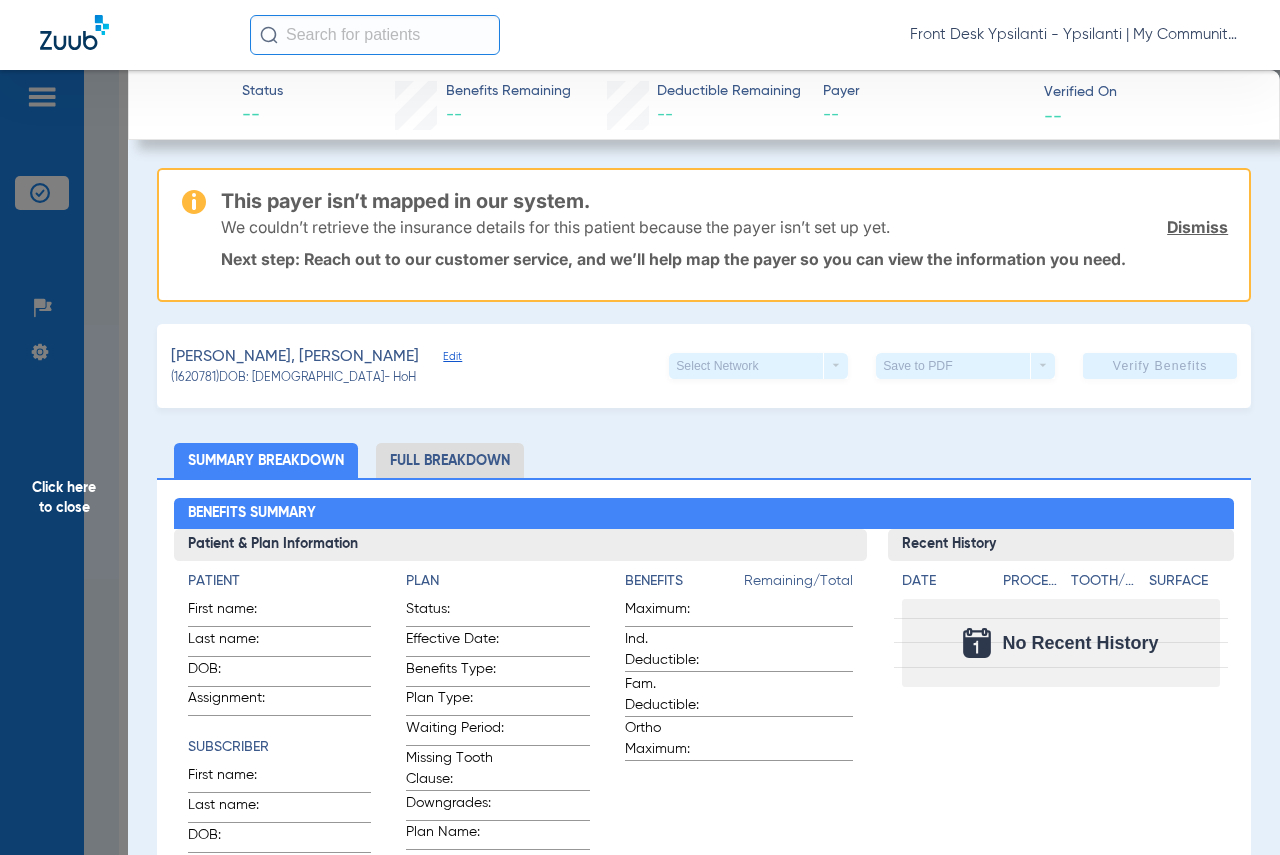 click on "Click here to close" 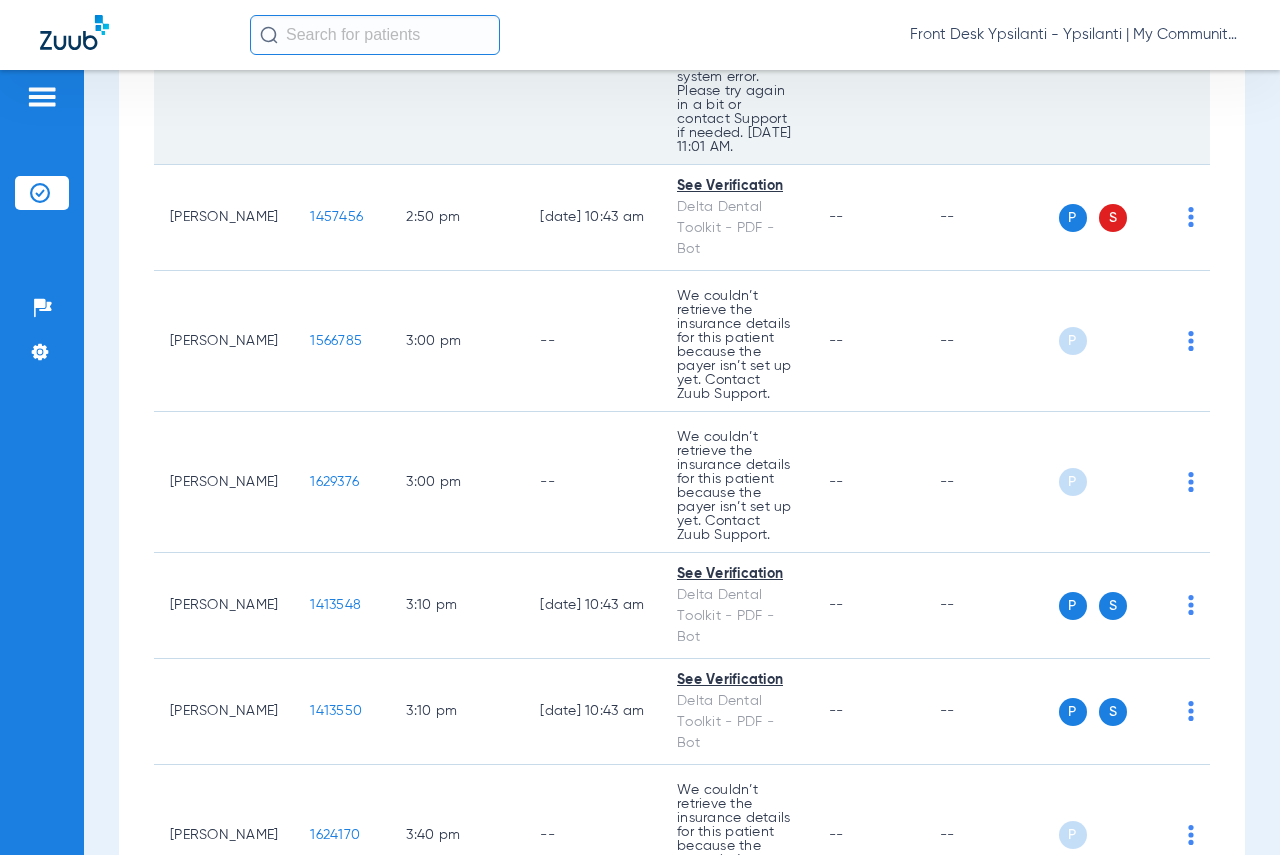 scroll, scrollTop: 3878, scrollLeft: 0, axis: vertical 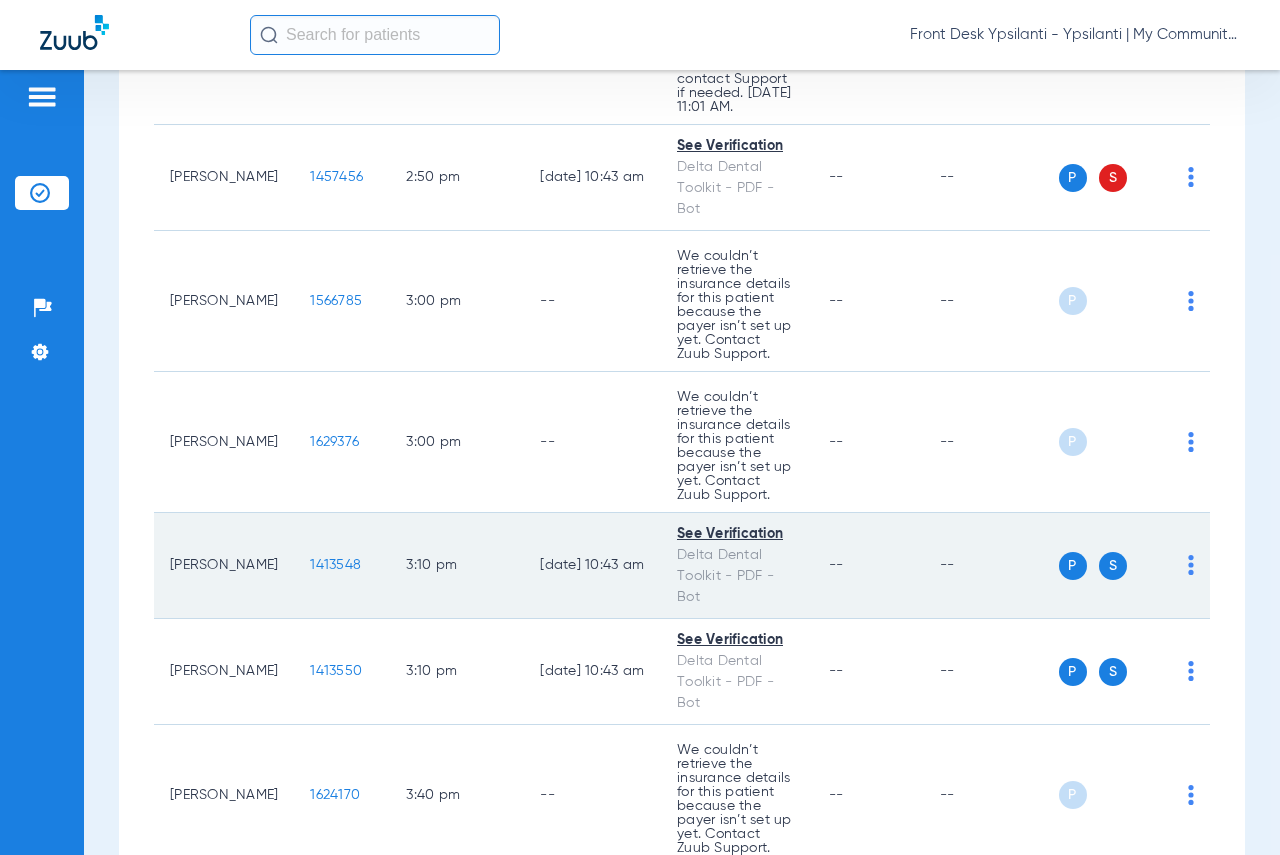 click on "1413548" 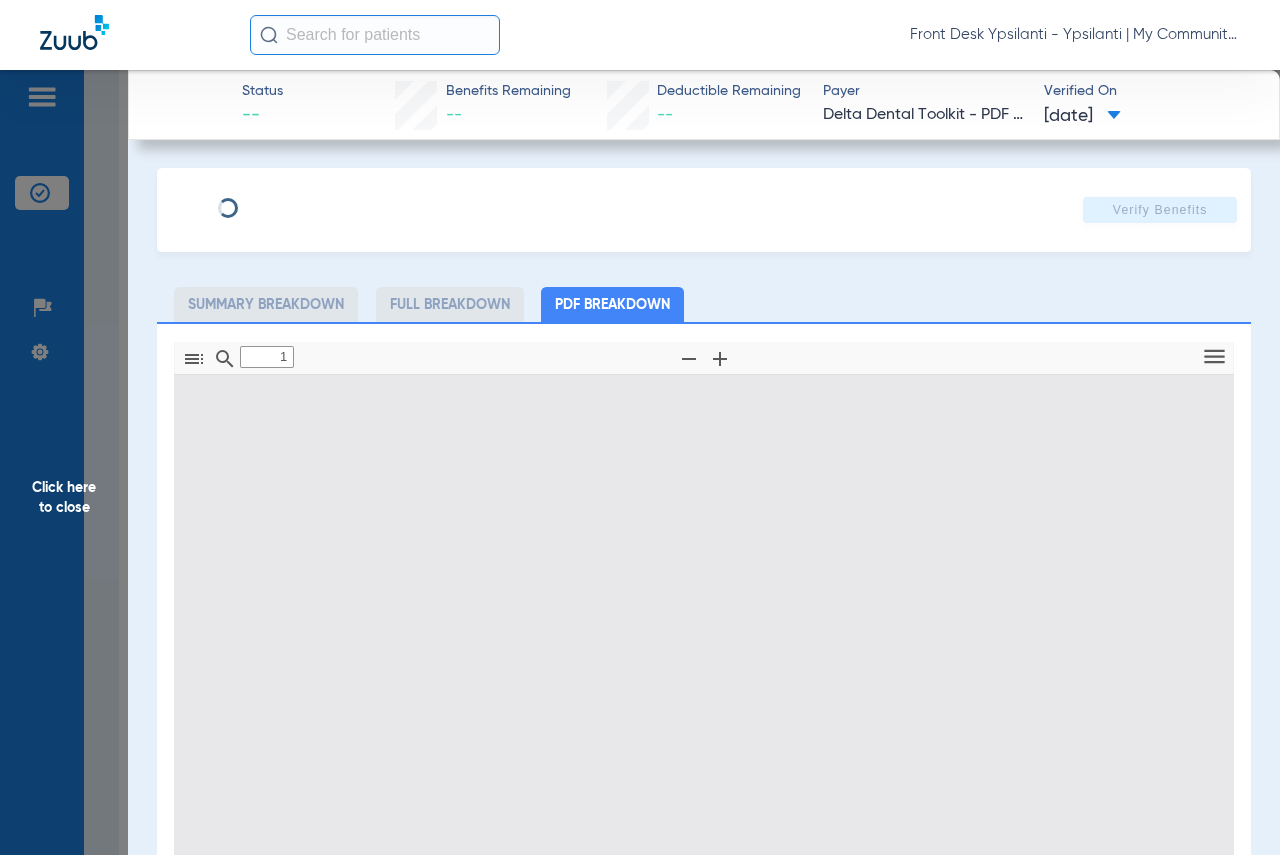 type on "0" 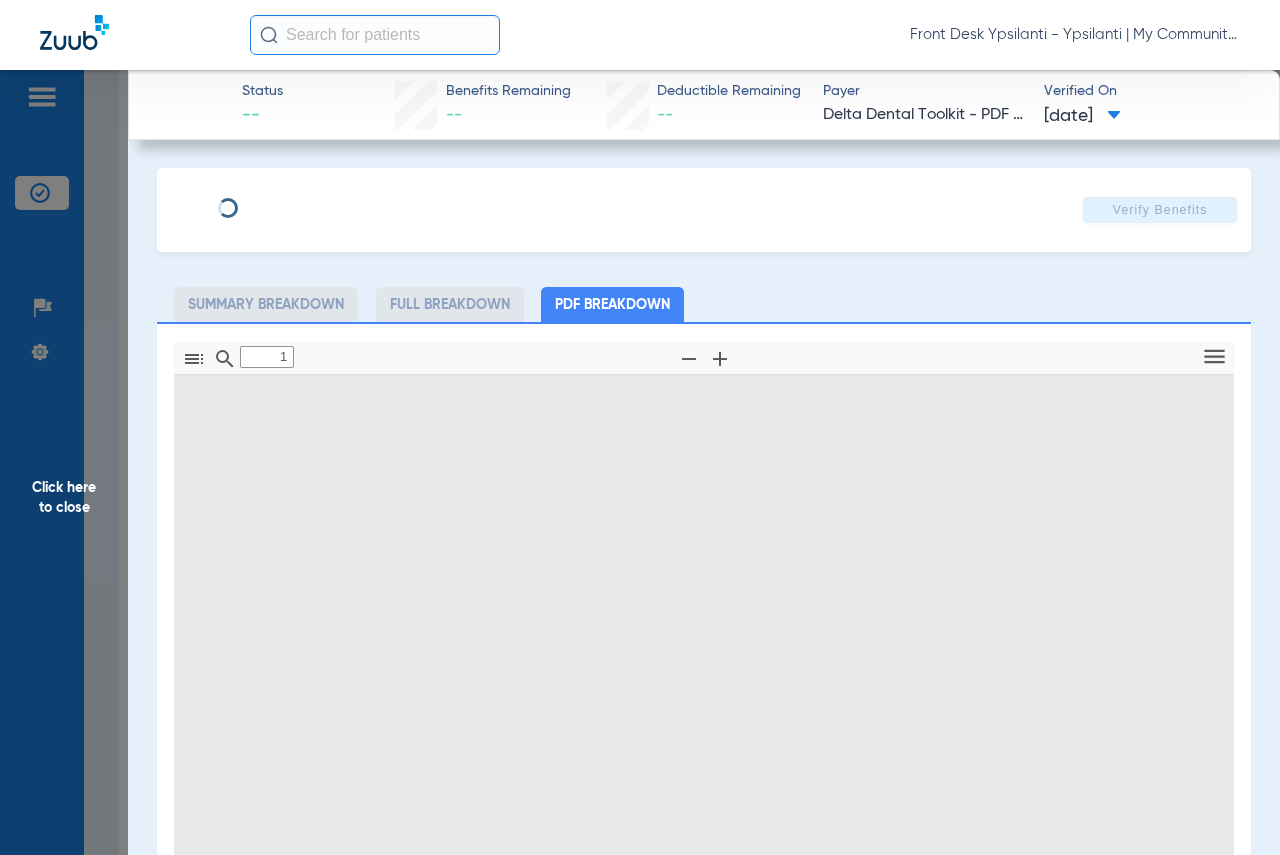 select on "page-width" 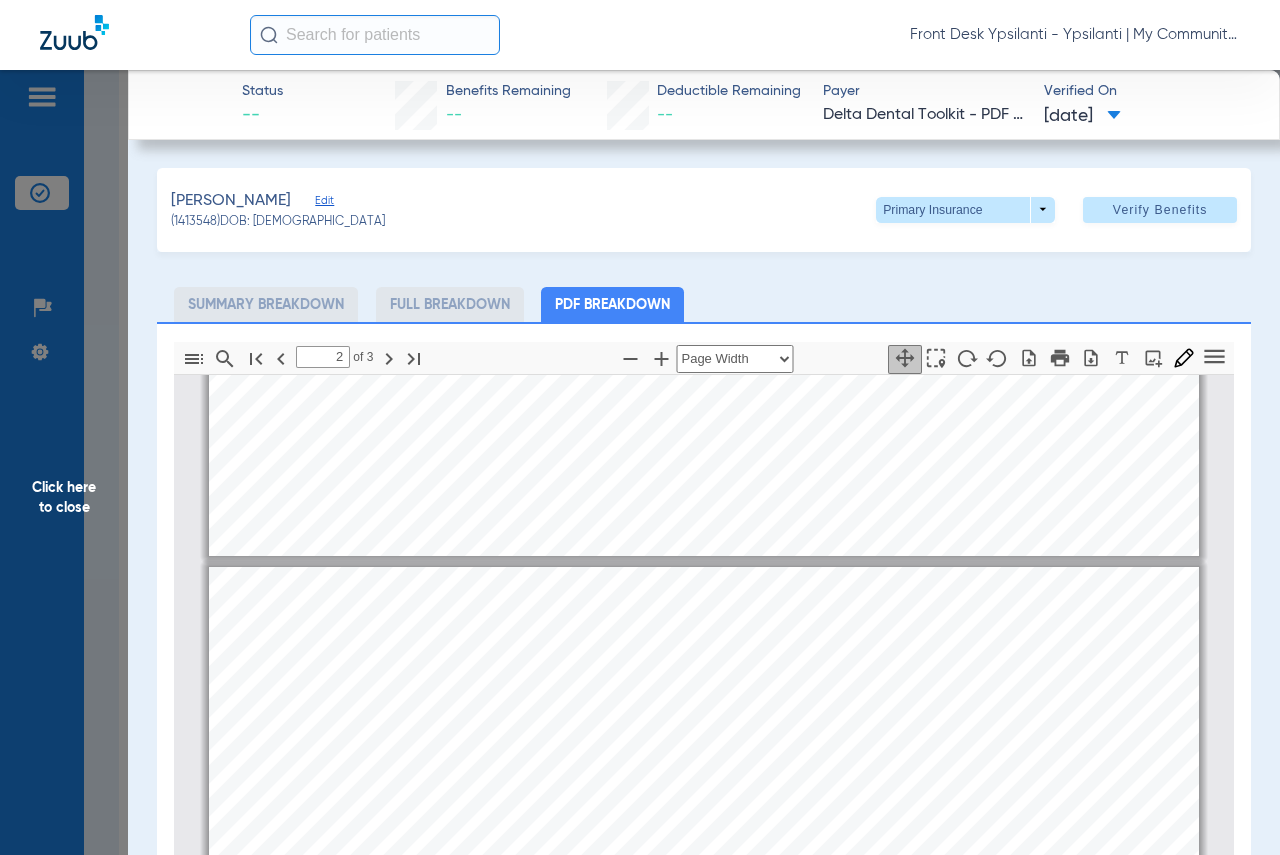 scroll, scrollTop: 1210, scrollLeft: 0, axis: vertical 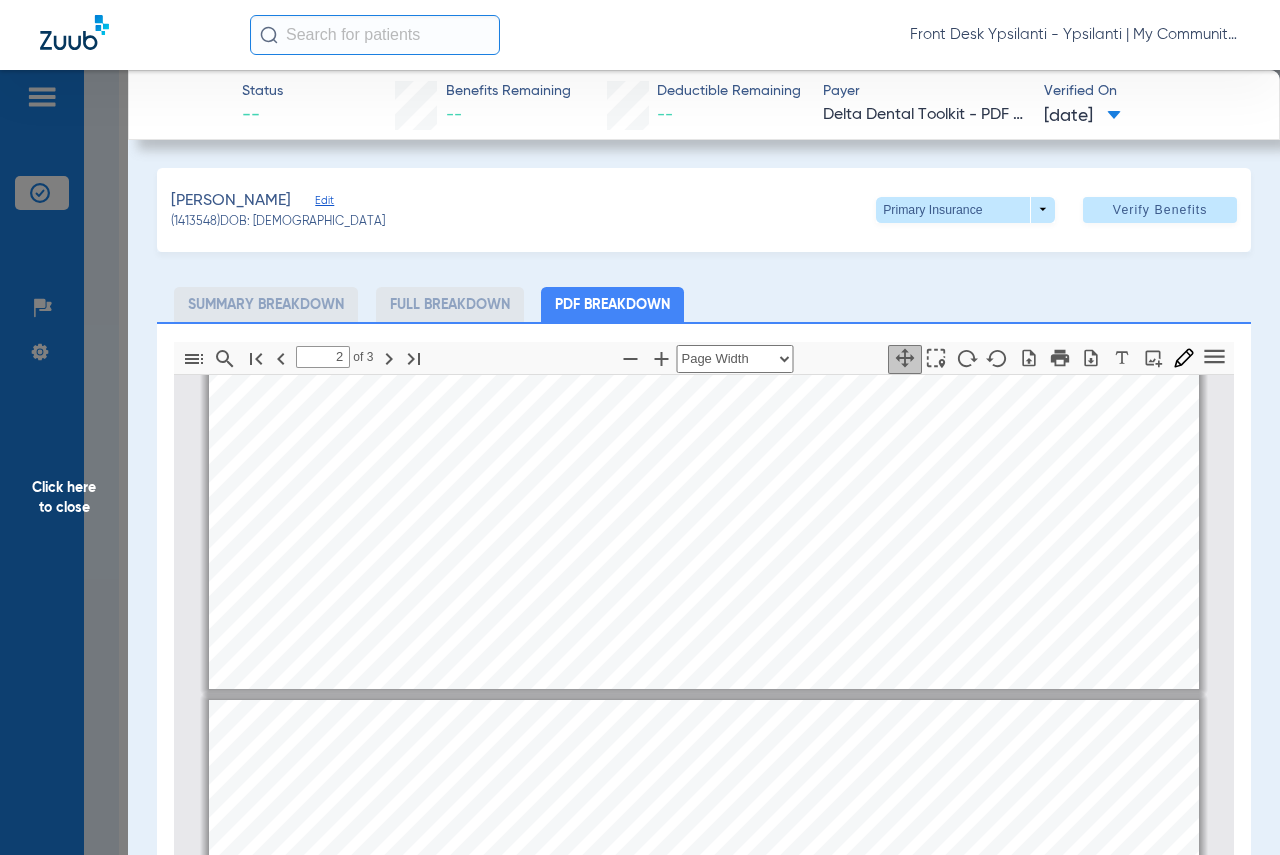 type on "1" 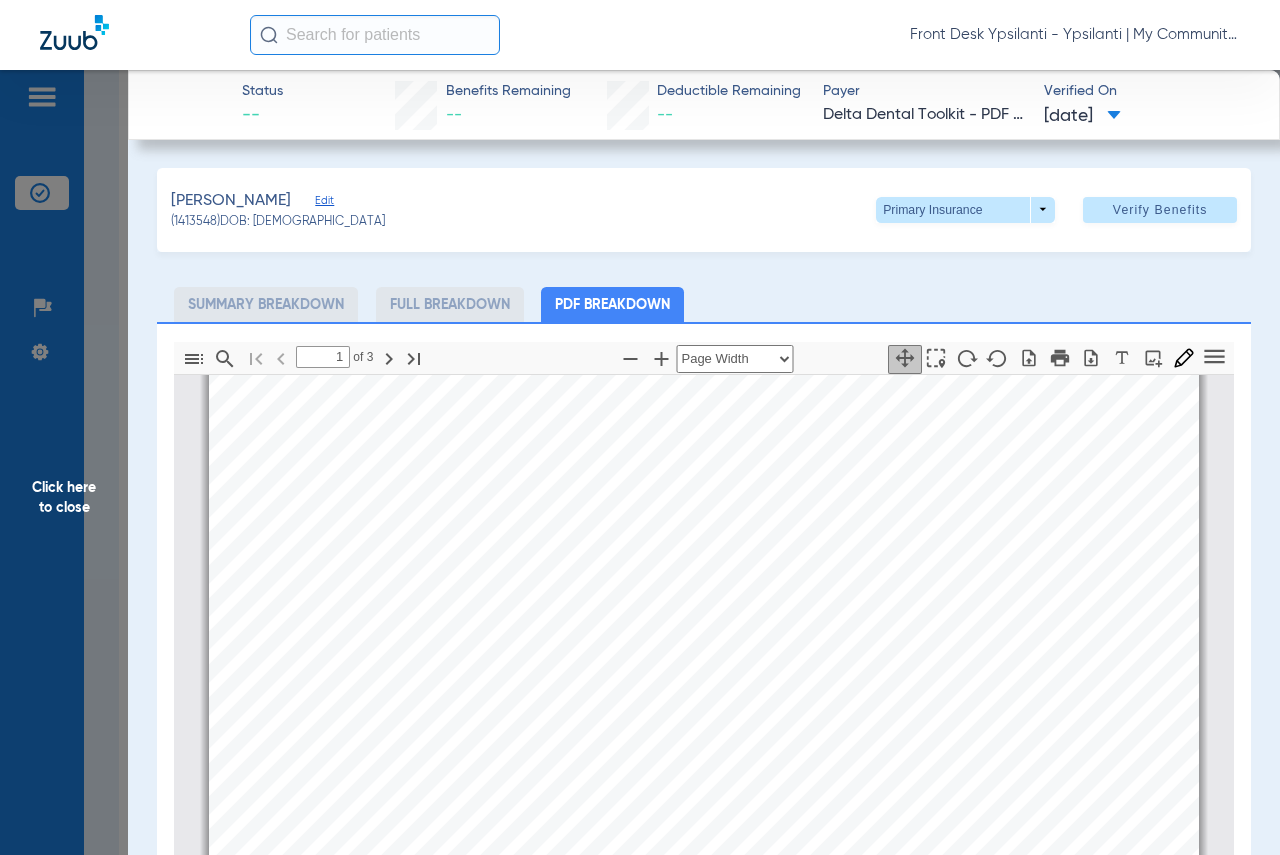 scroll, scrollTop: 410, scrollLeft: 0, axis: vertical 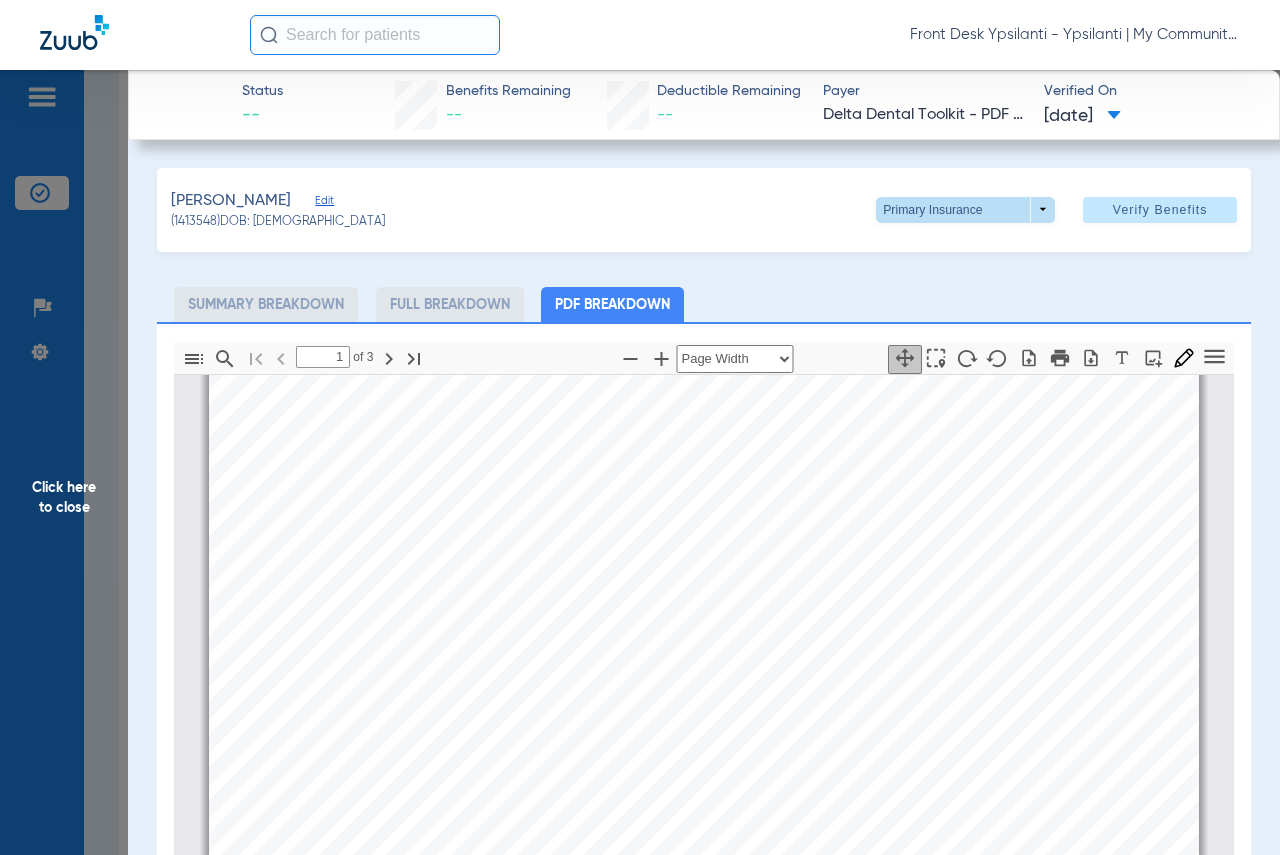 click 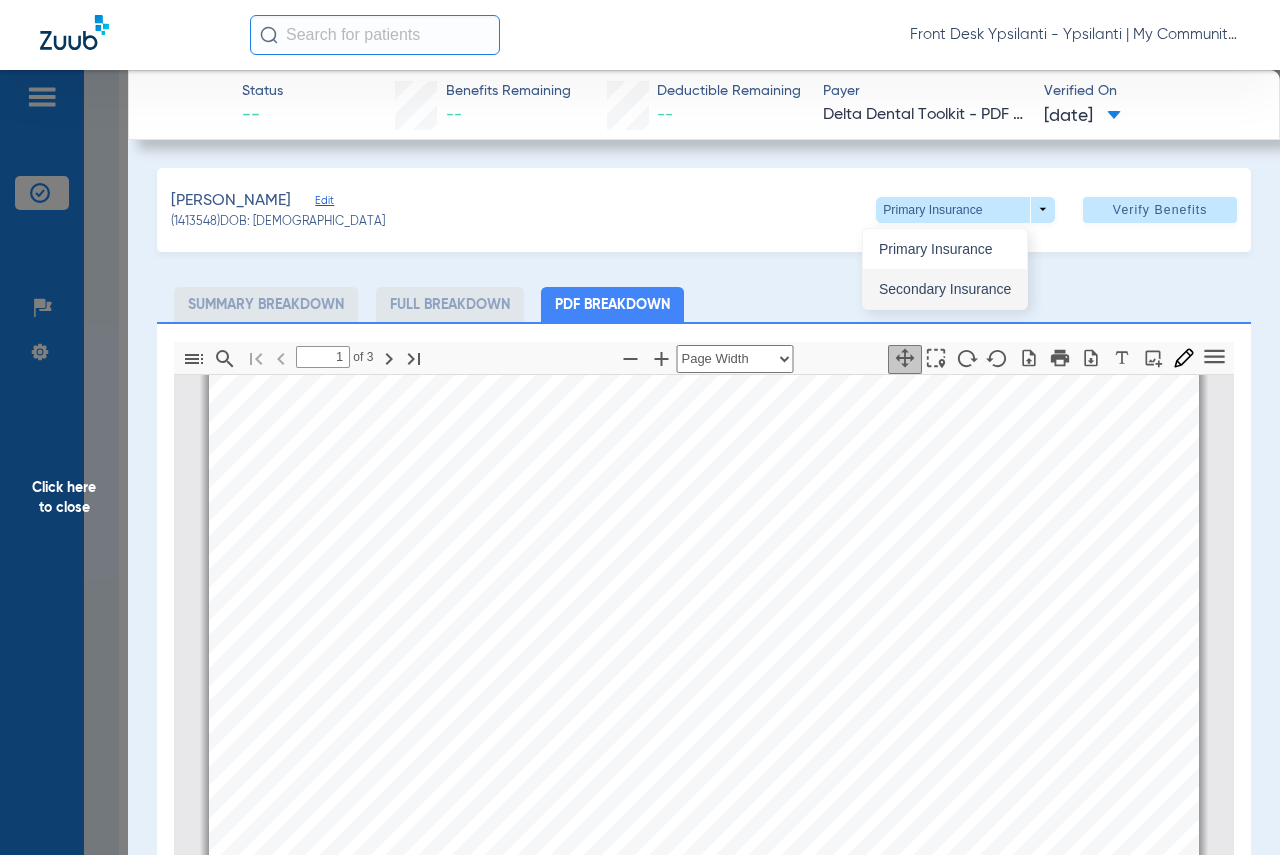 click on "Secondary Insurance" at bounding box center [945, 289] 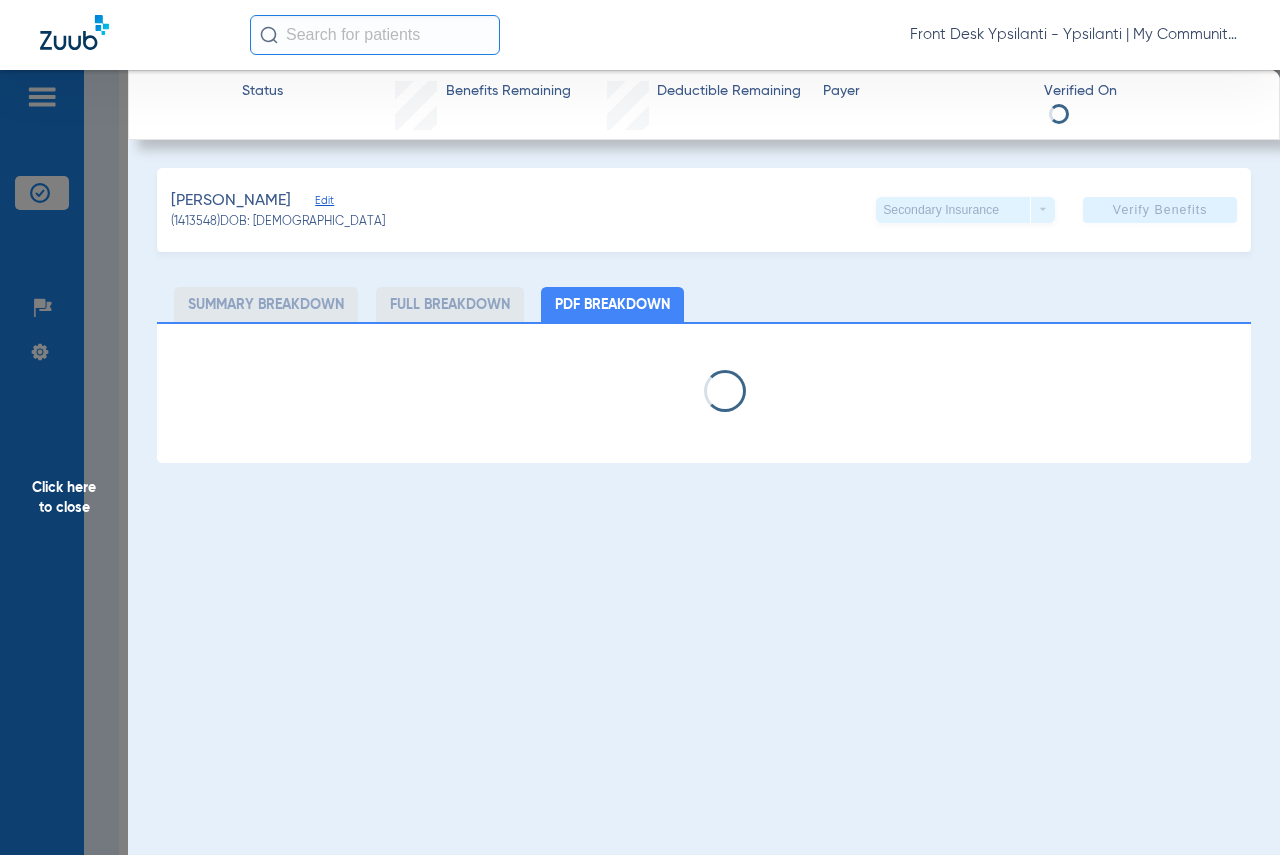 select on "page-width" 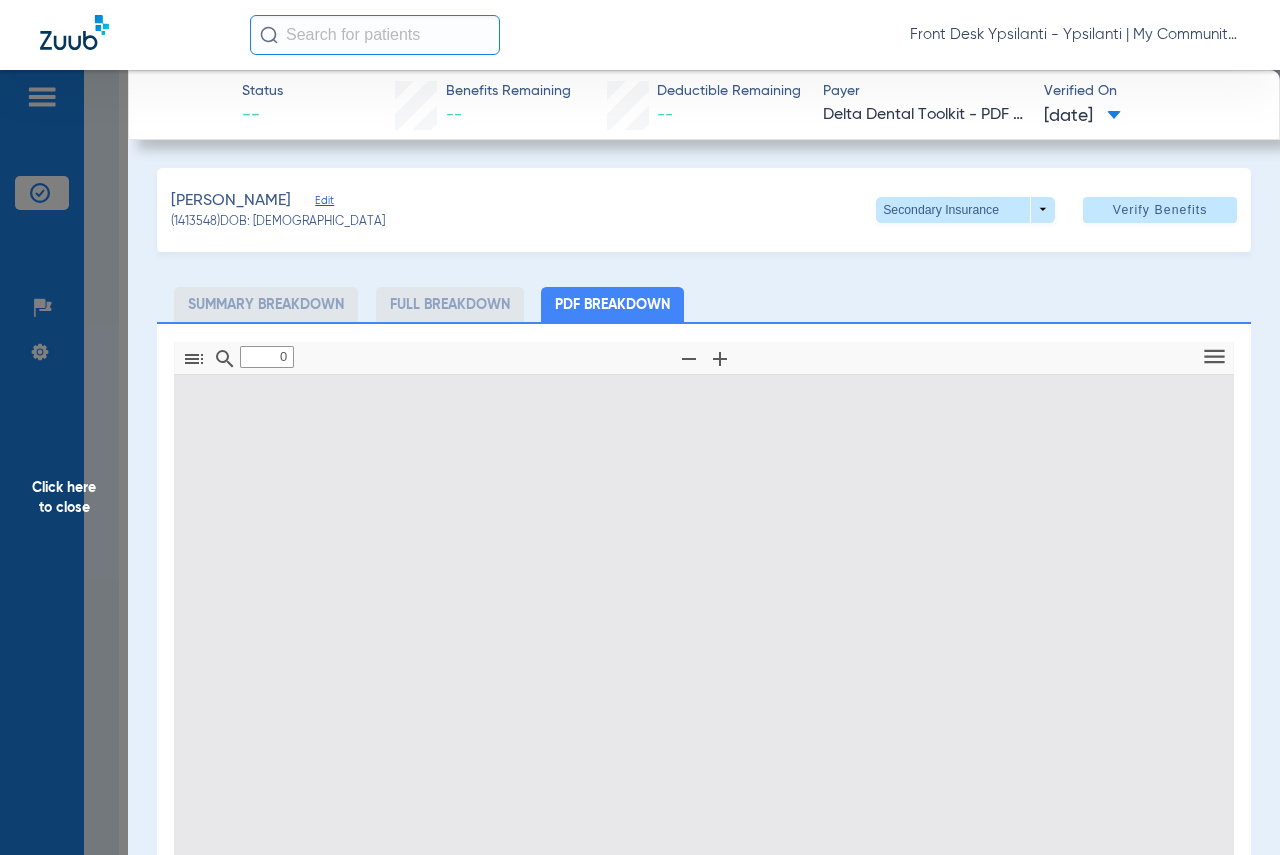 type on "1" 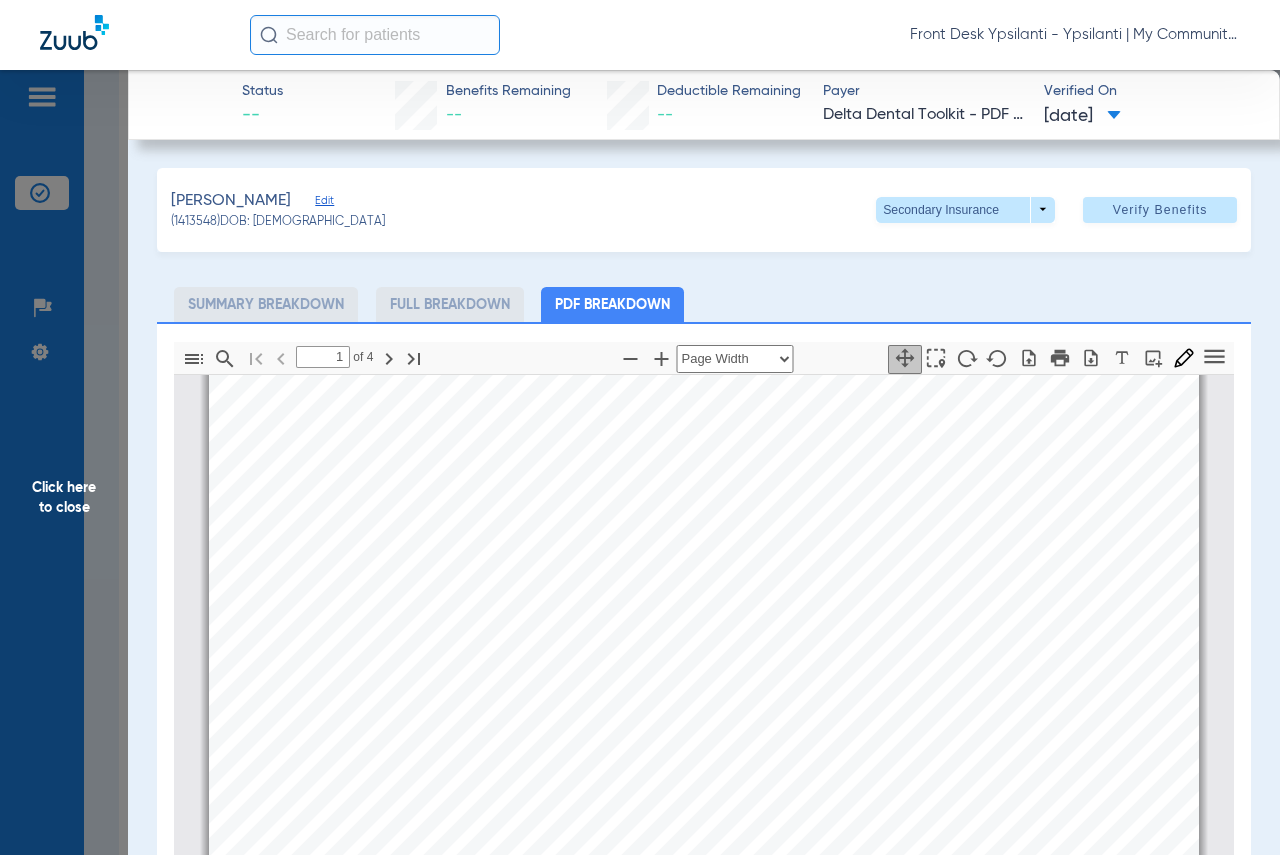 scroll, scrollTop: 310, scrollLeft: 0, axis: vertical 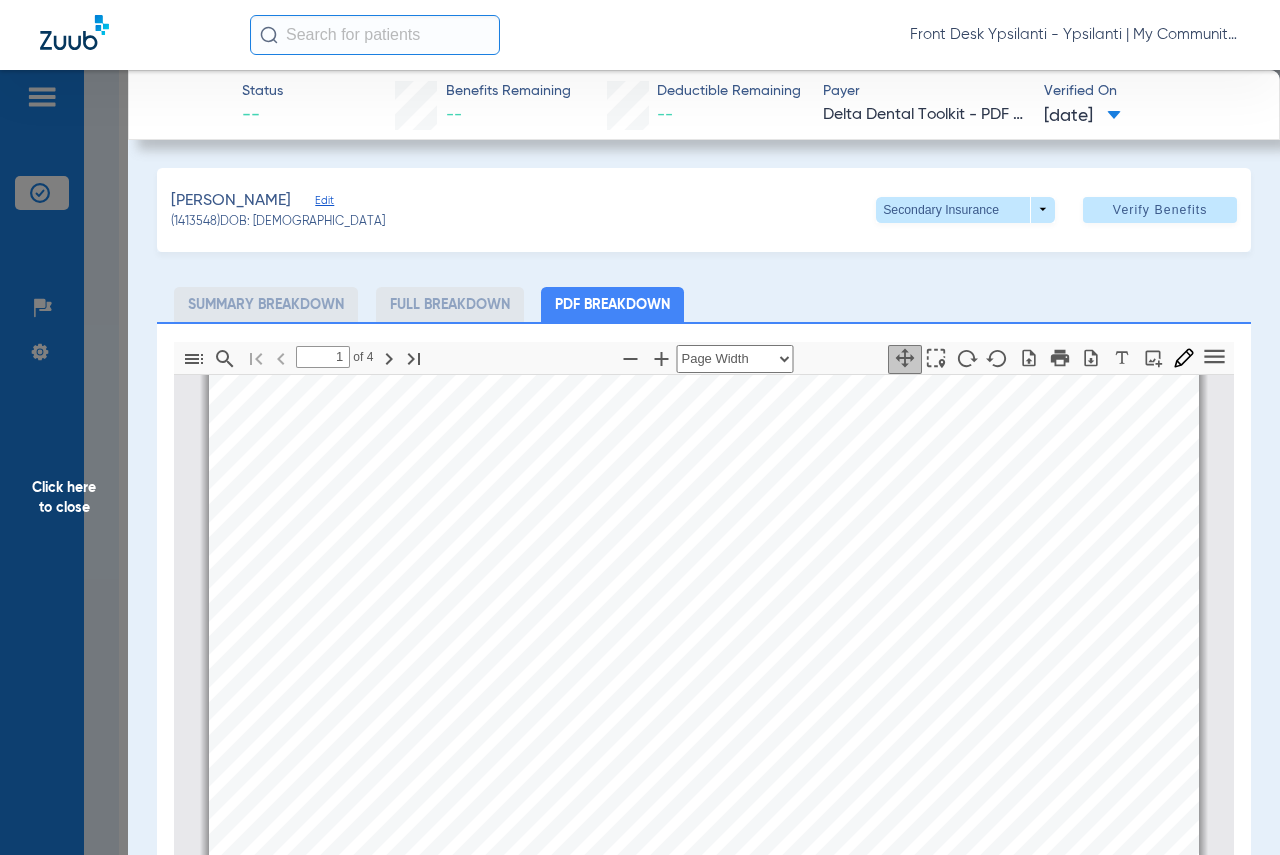 click on "Click here to close" 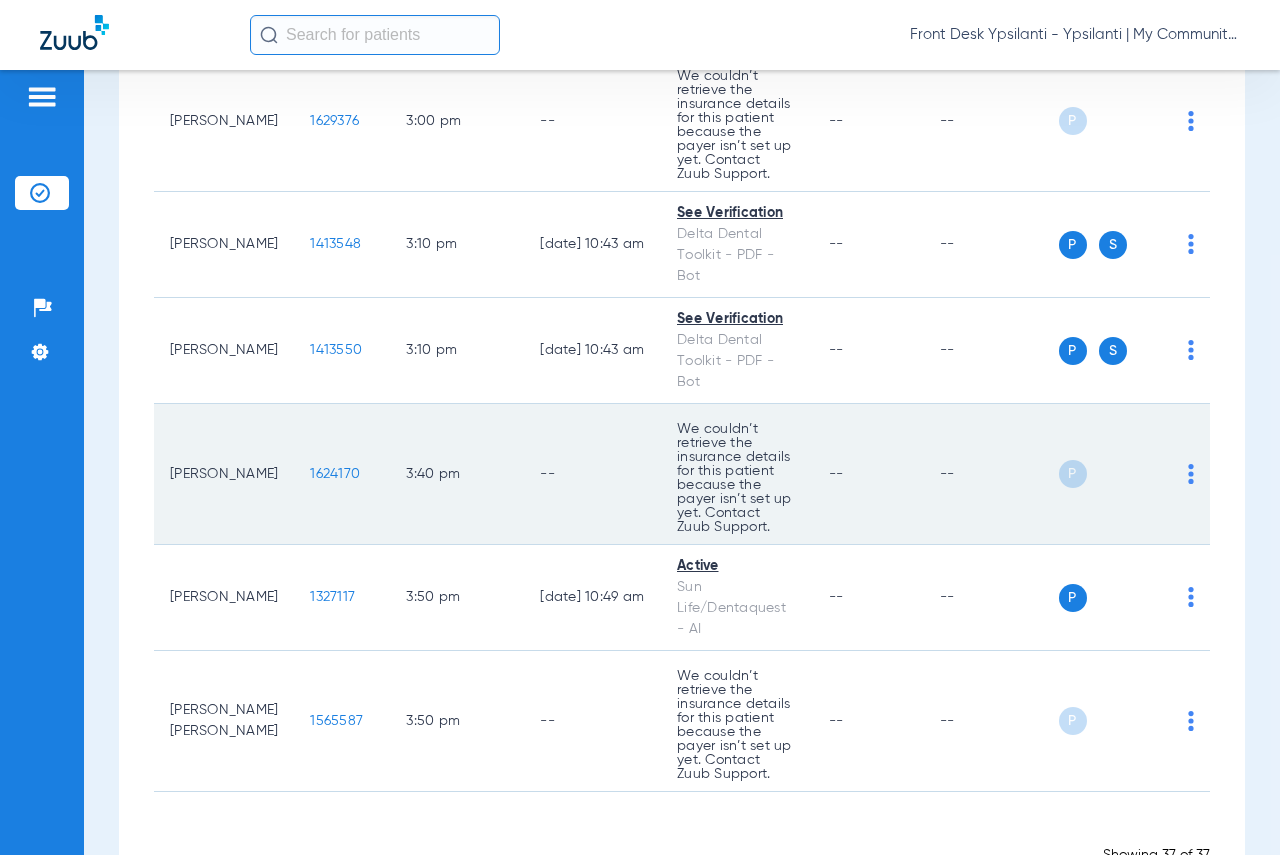scroll, scrollTop: 4278, scrollLeft: 0, axis: vertical 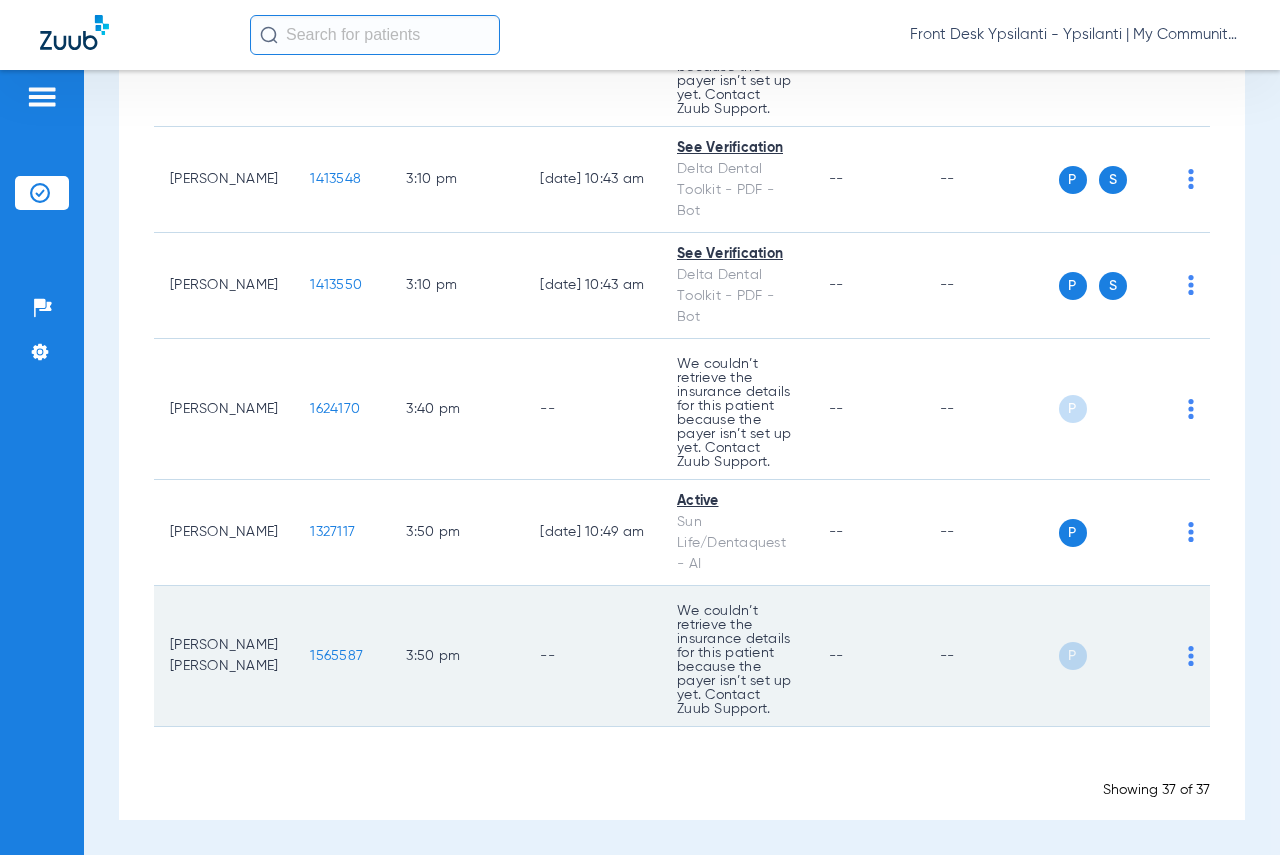 click on "1565587" 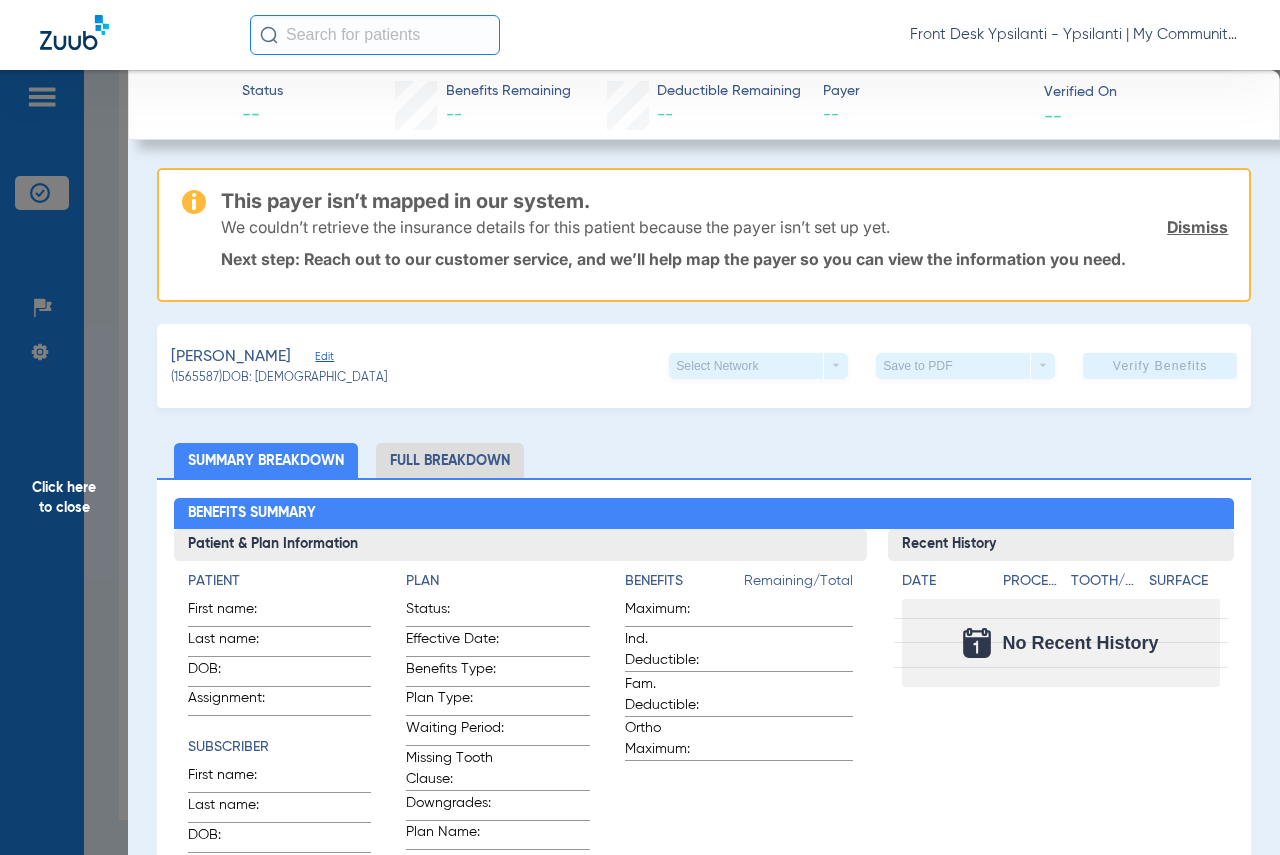 click on "Click here to close" 